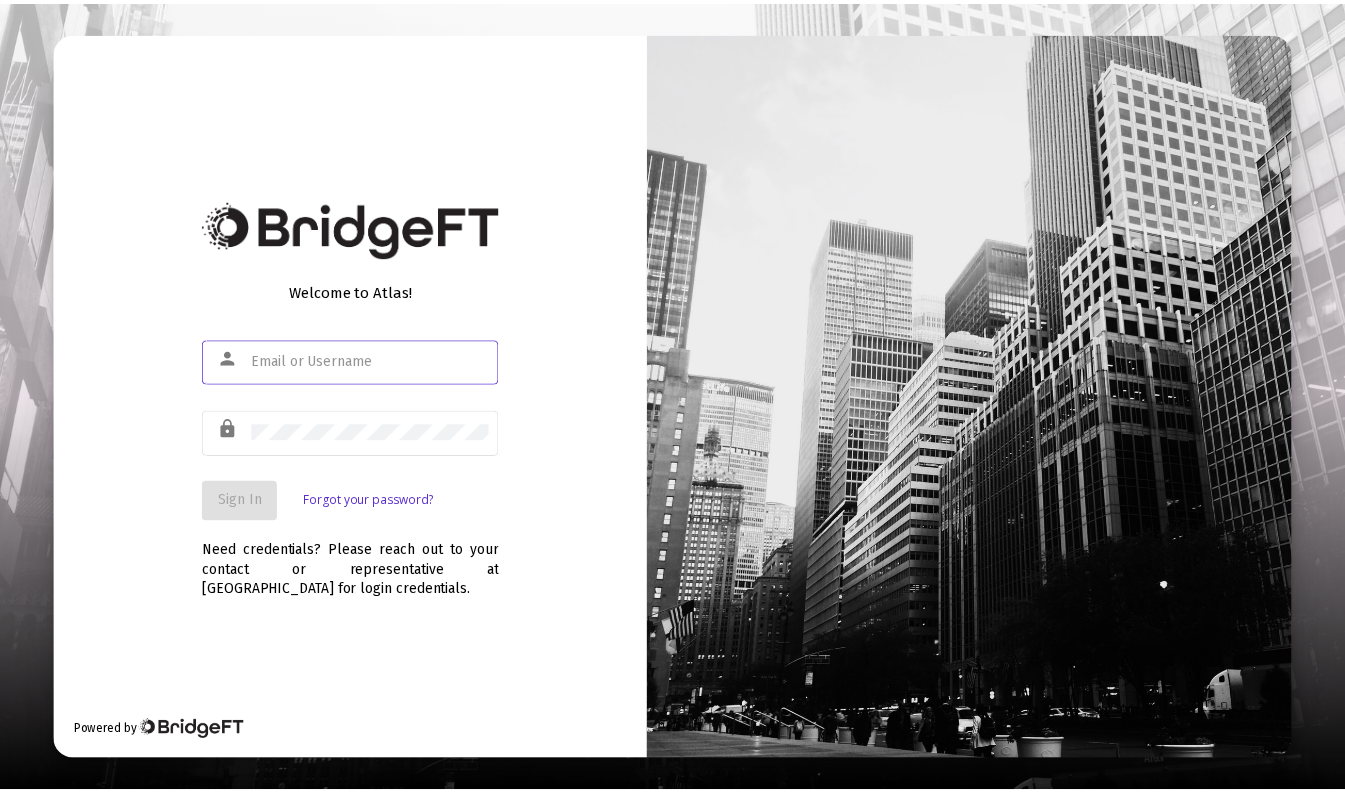 scroll, scrollTop: 0, scrollLeft: 0, axis: both 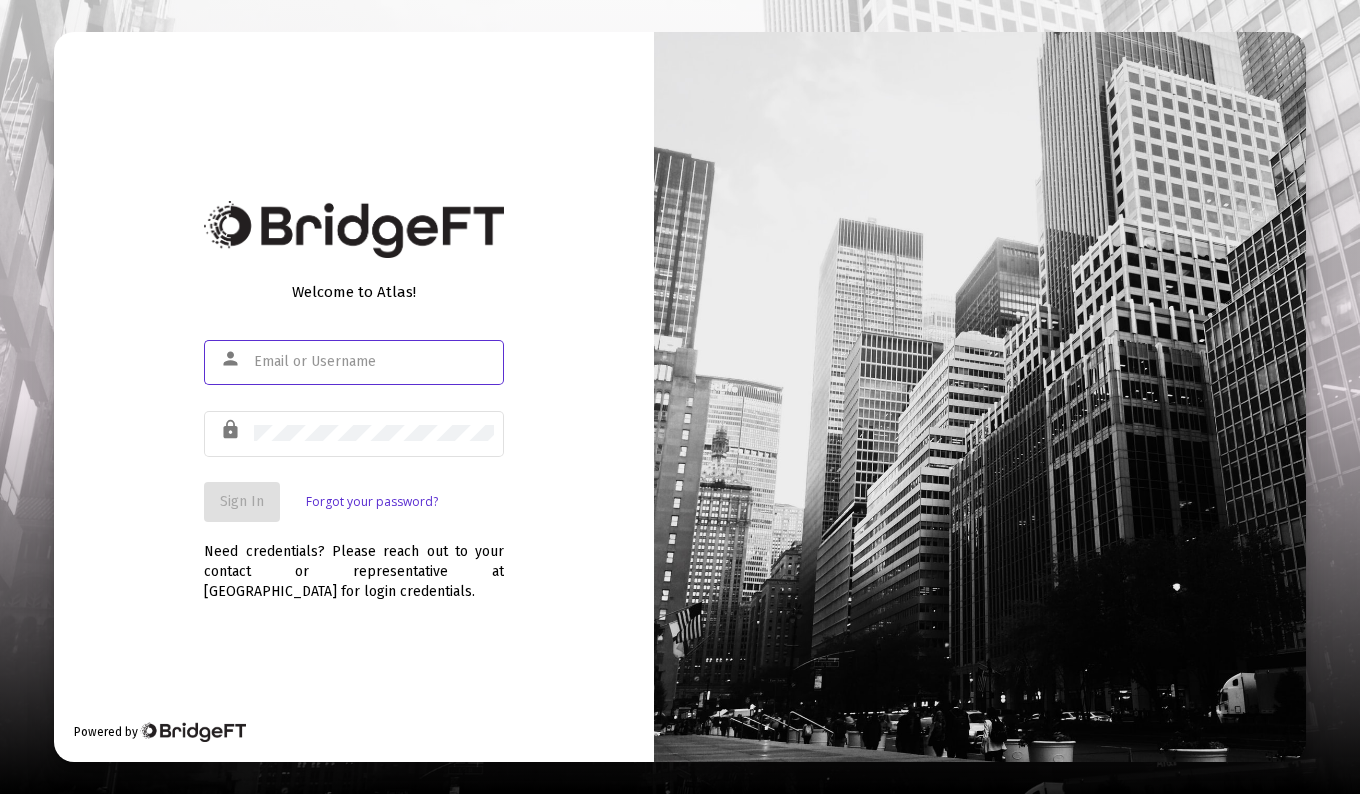 click at bounding box center (374, 362) 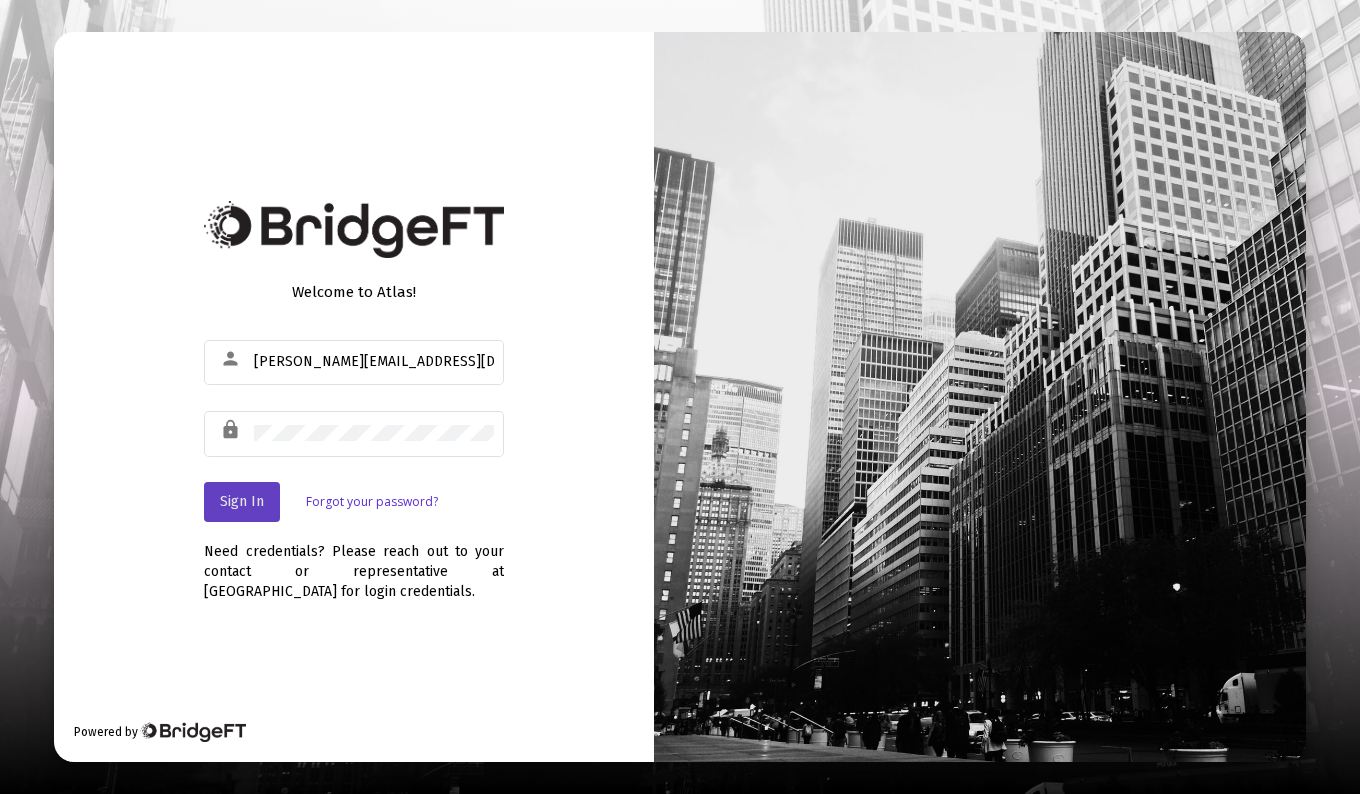 click on "Sign In" 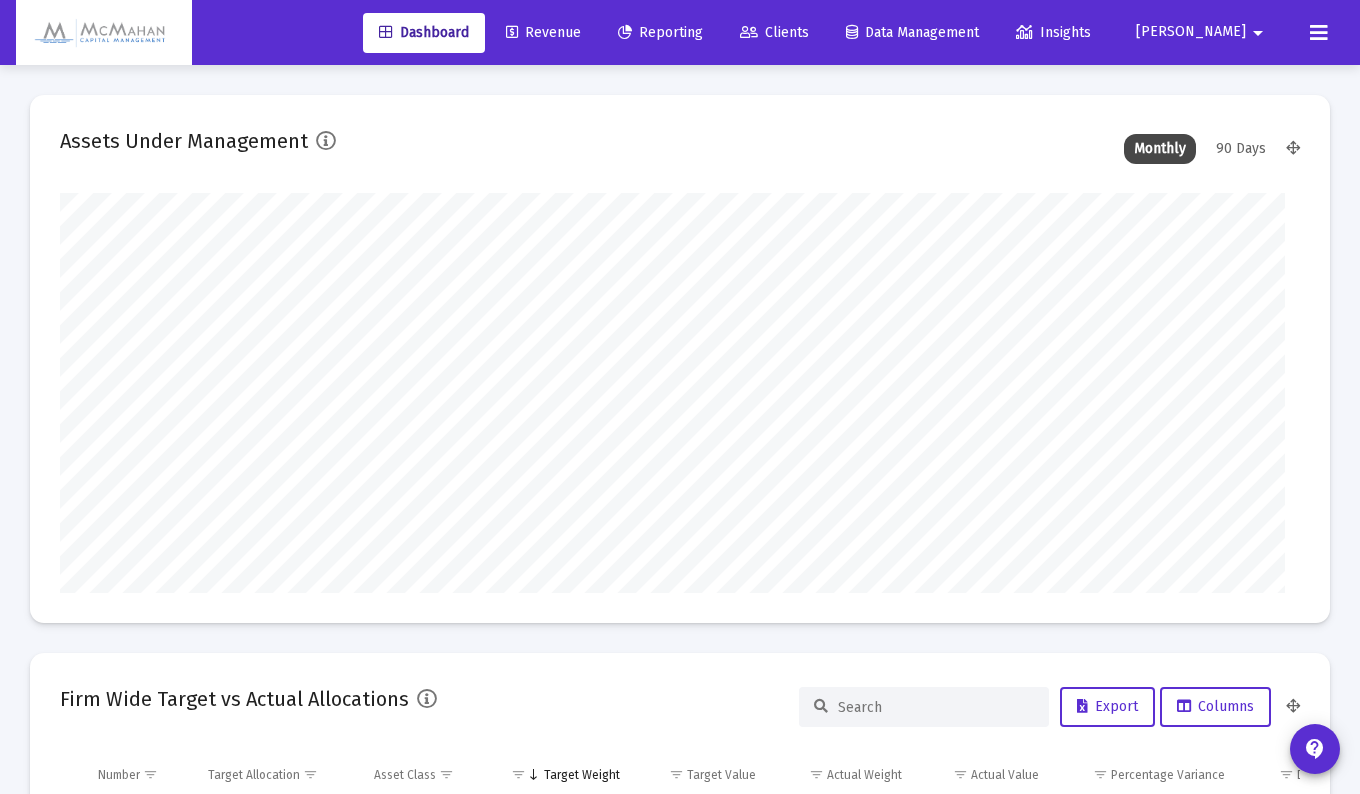 type on "[DATE]" 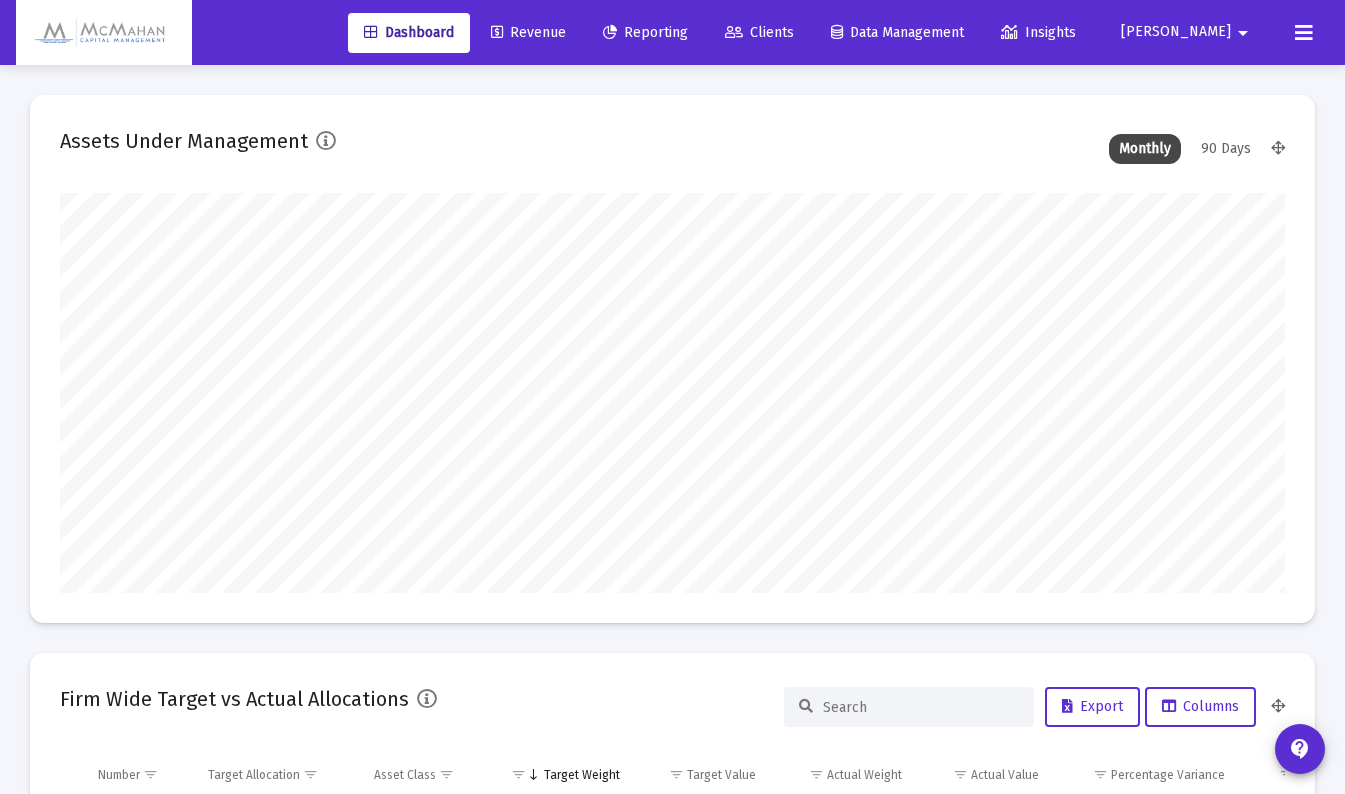 scroll, scrollTop: 999600, scrollLeft: 998775, axis: both 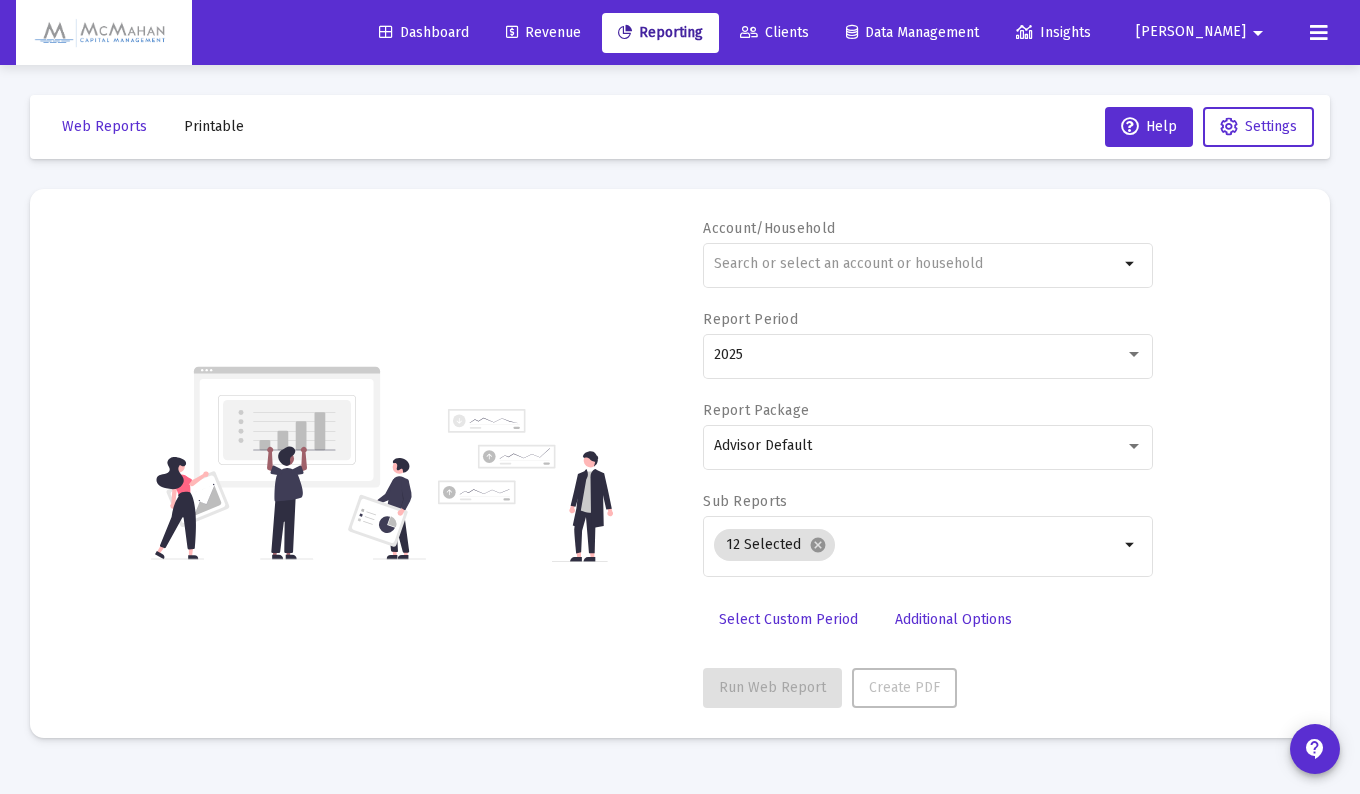click on "Printable" 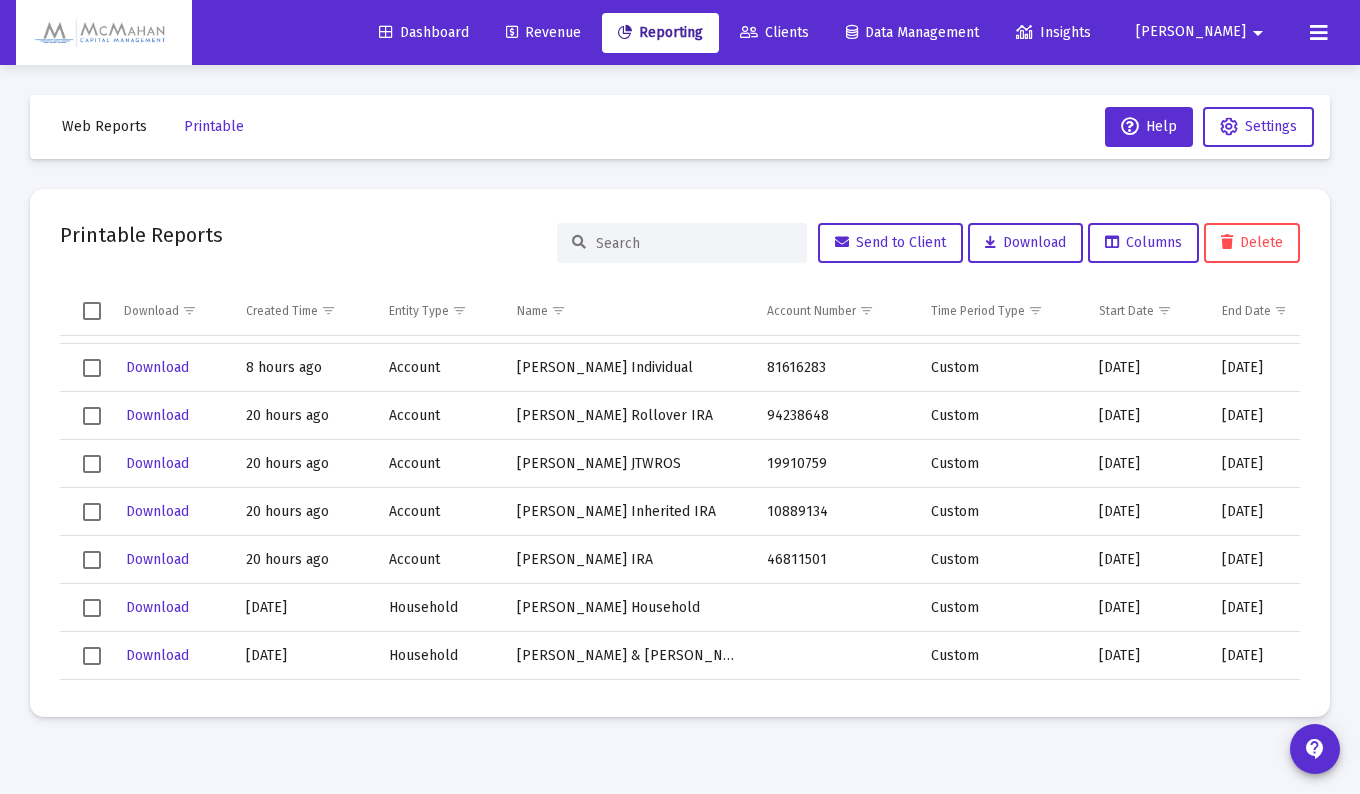 scroll, scrollTop: 5500, scrollLeft: 0, axis: vertical 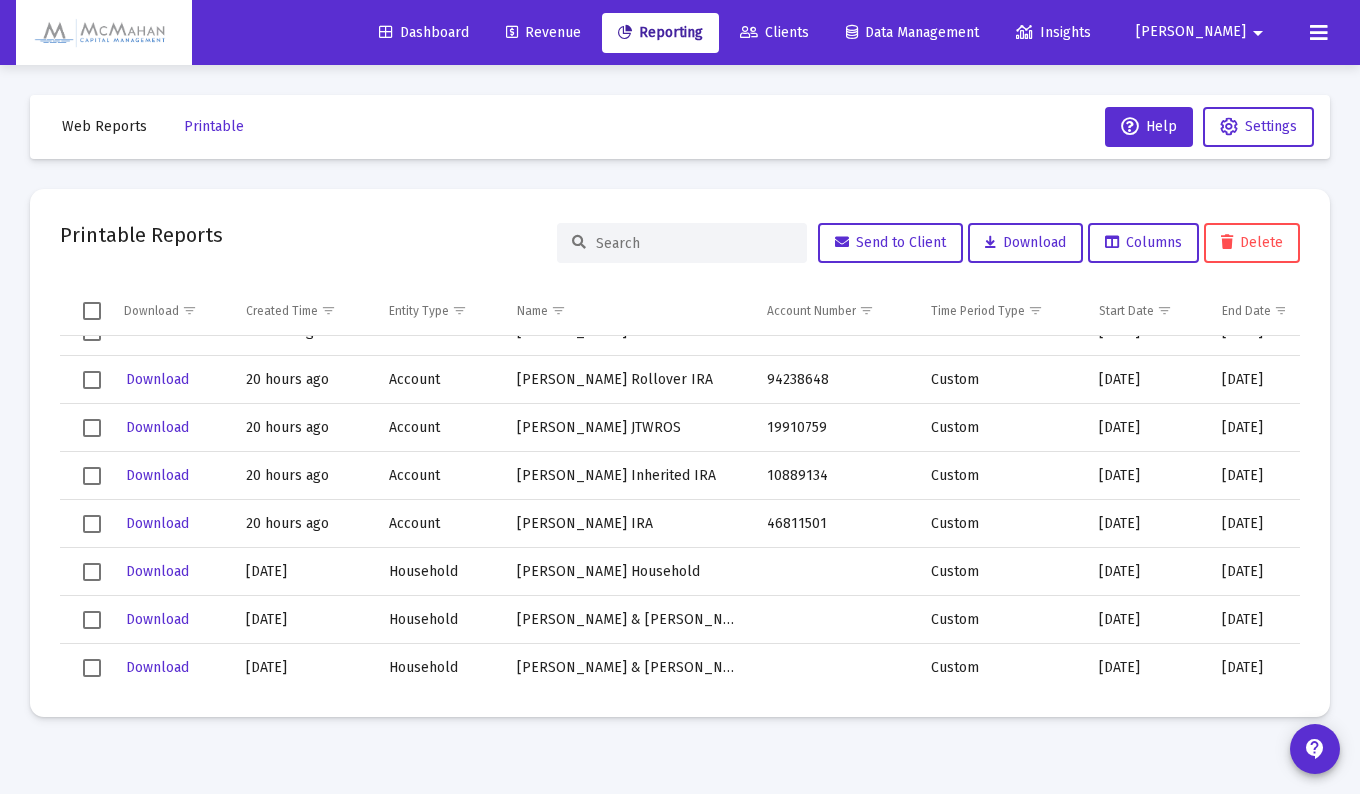 drag, startPoint x: 90, startPoint y: 525, endPoint x: 98, endPoint y: 495, distance: 31.04835 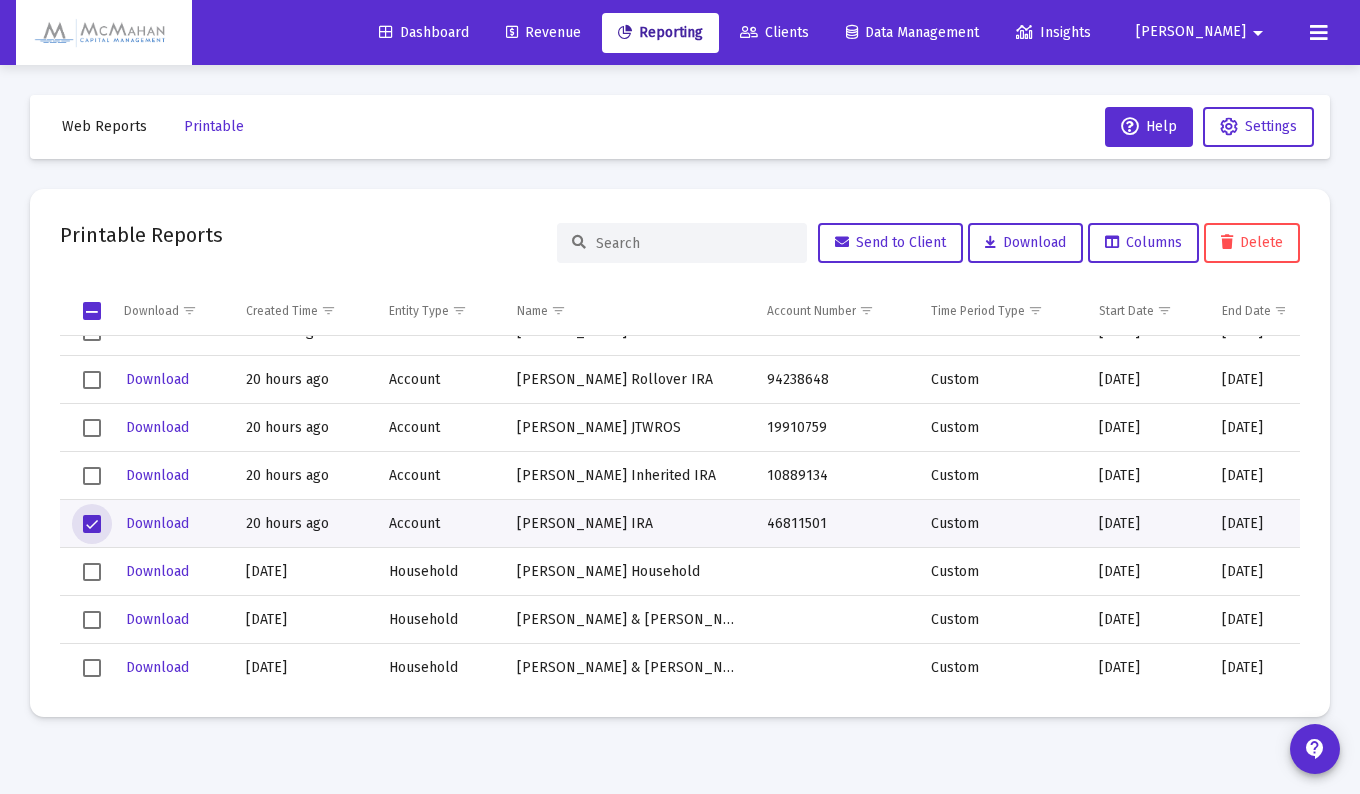 click 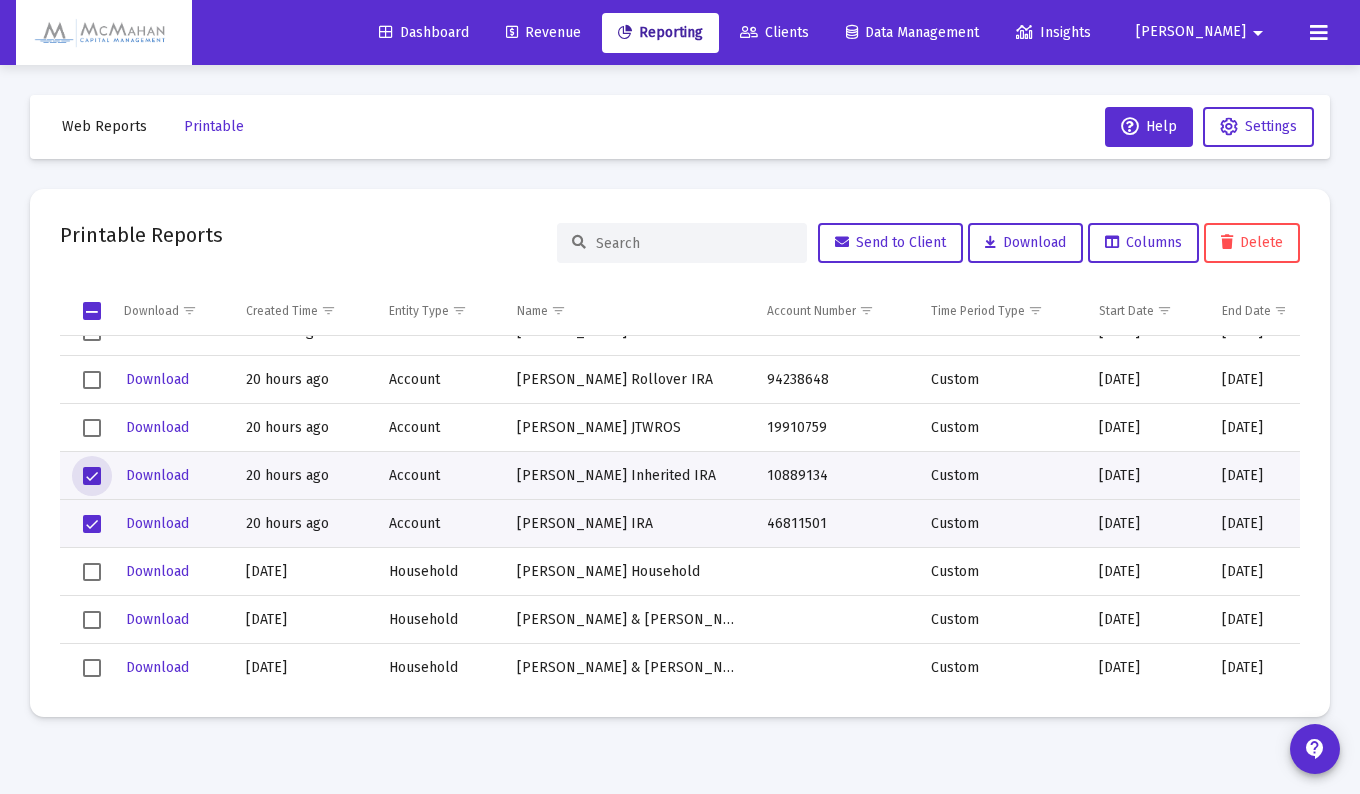 click 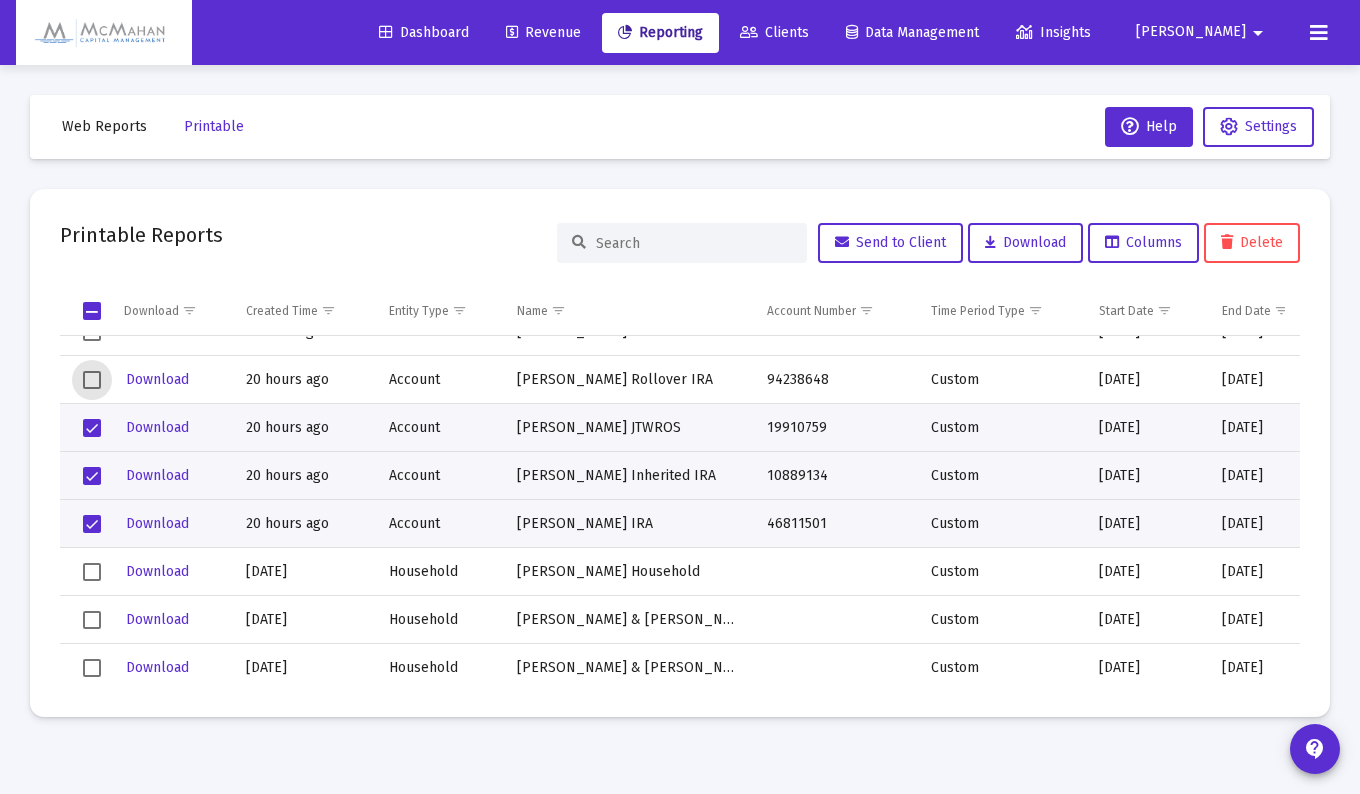 click 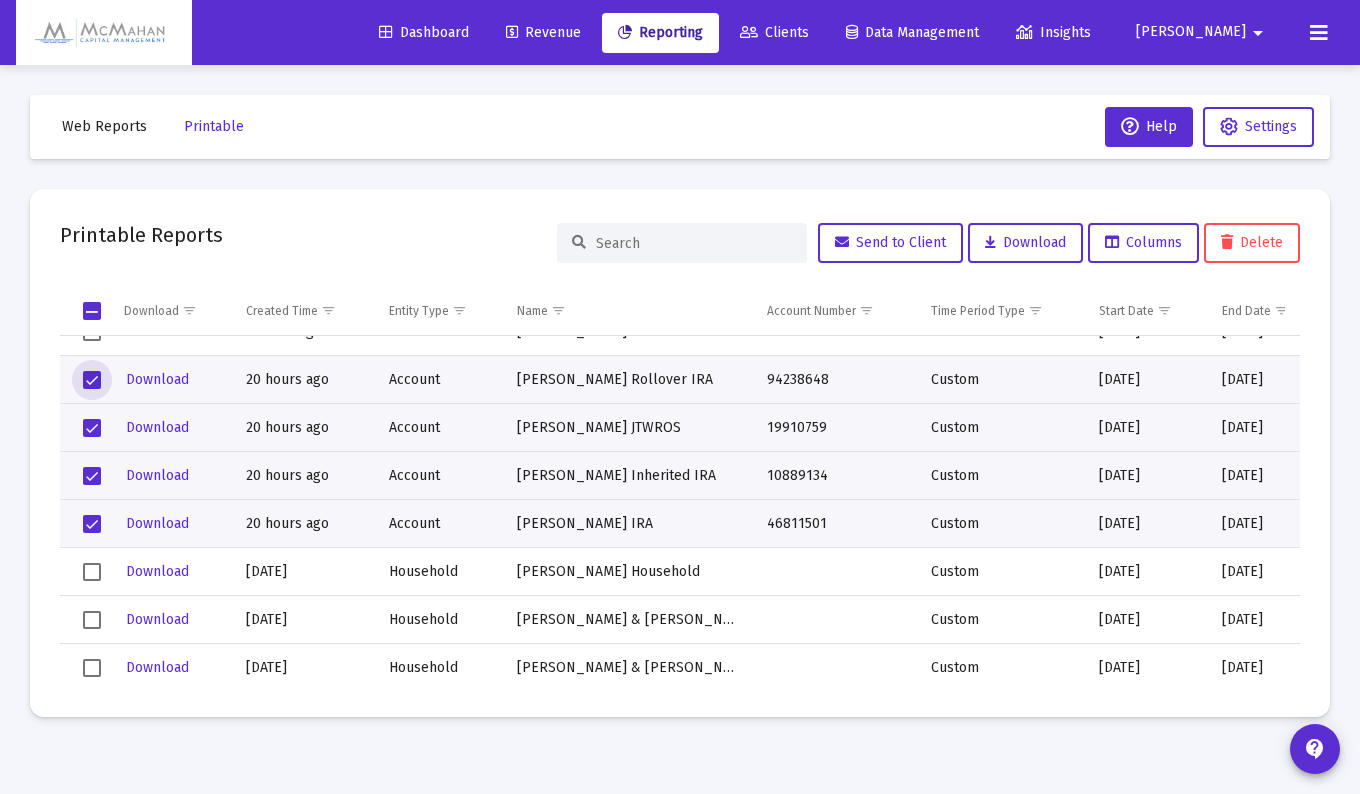 scroll, scrollTop: 5400, scrollLeft: 0, axis: vertical 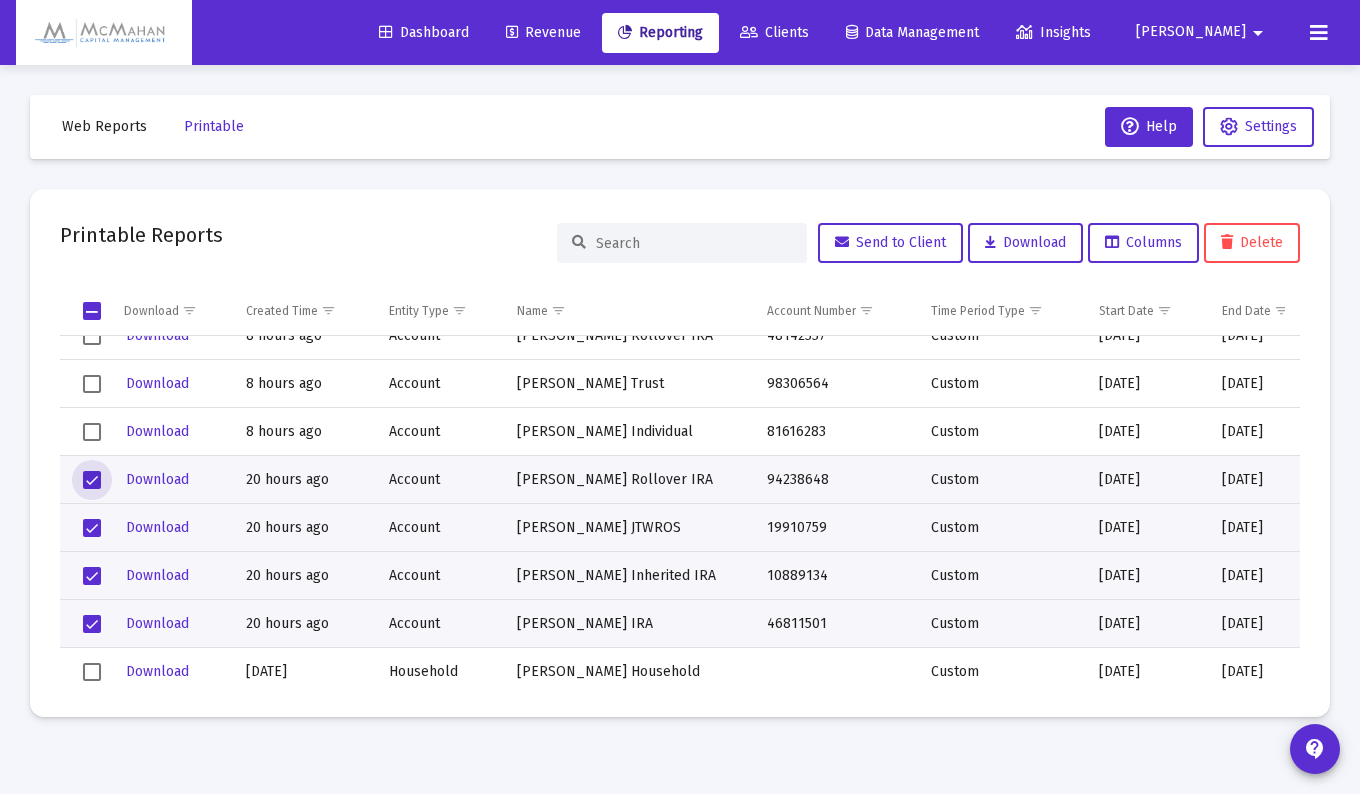 click 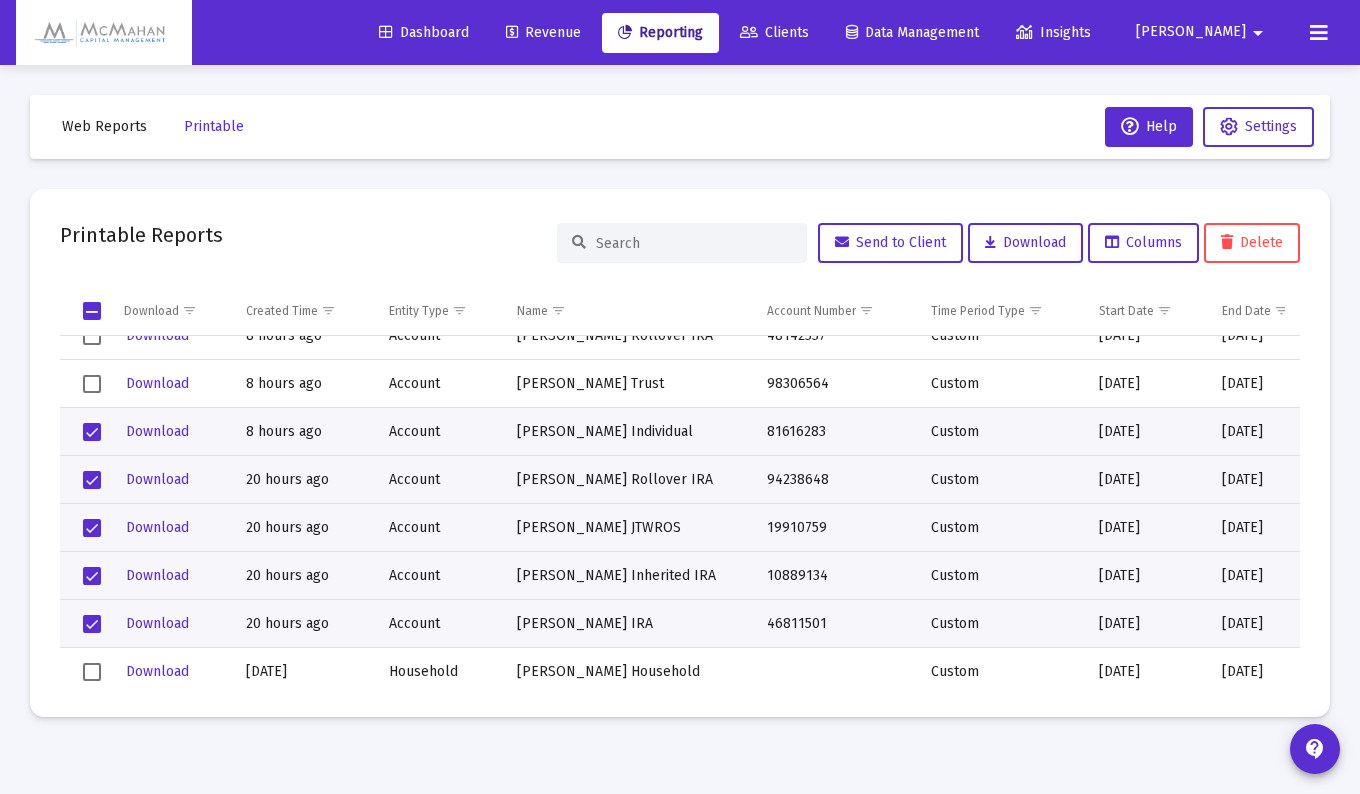 click 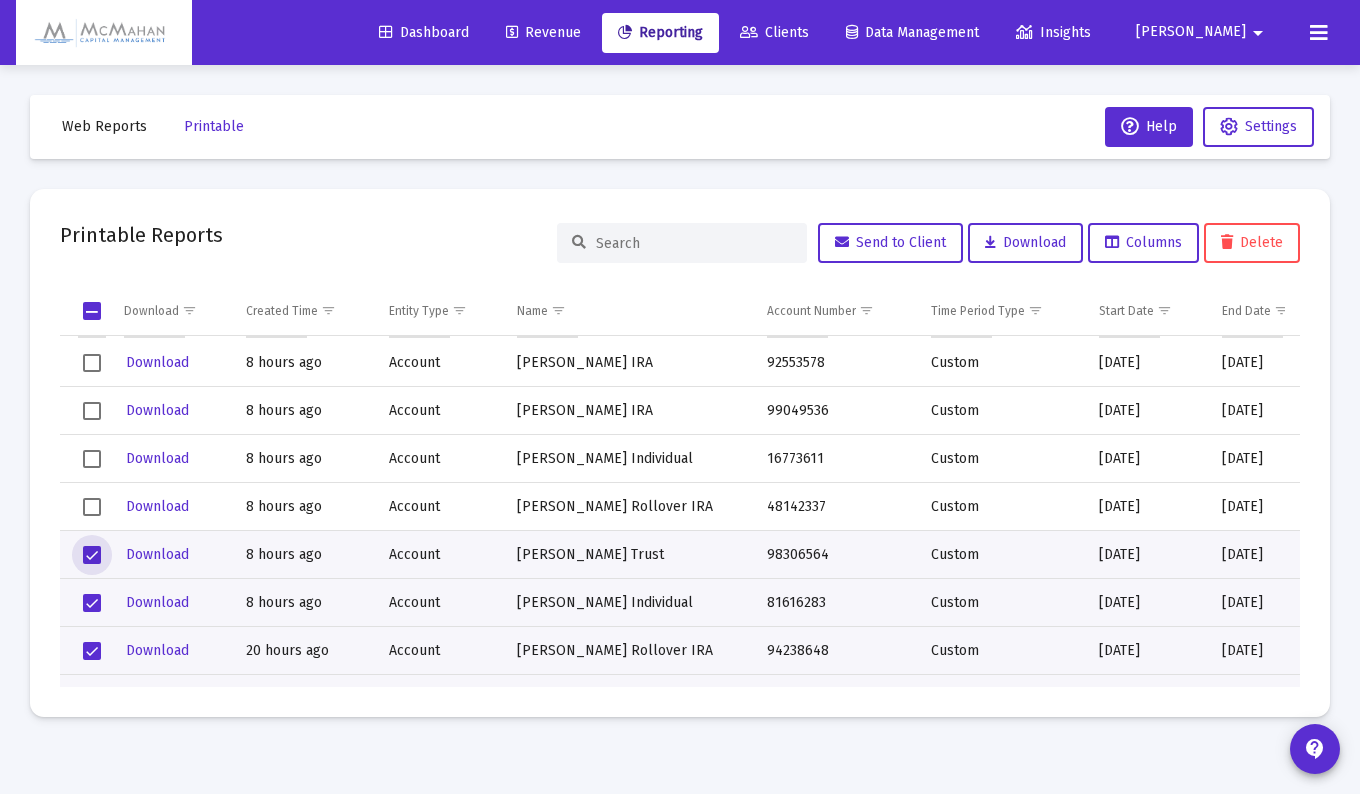 scroll, scrollTop: 5200, scrollLeft: 0, axis: vertical 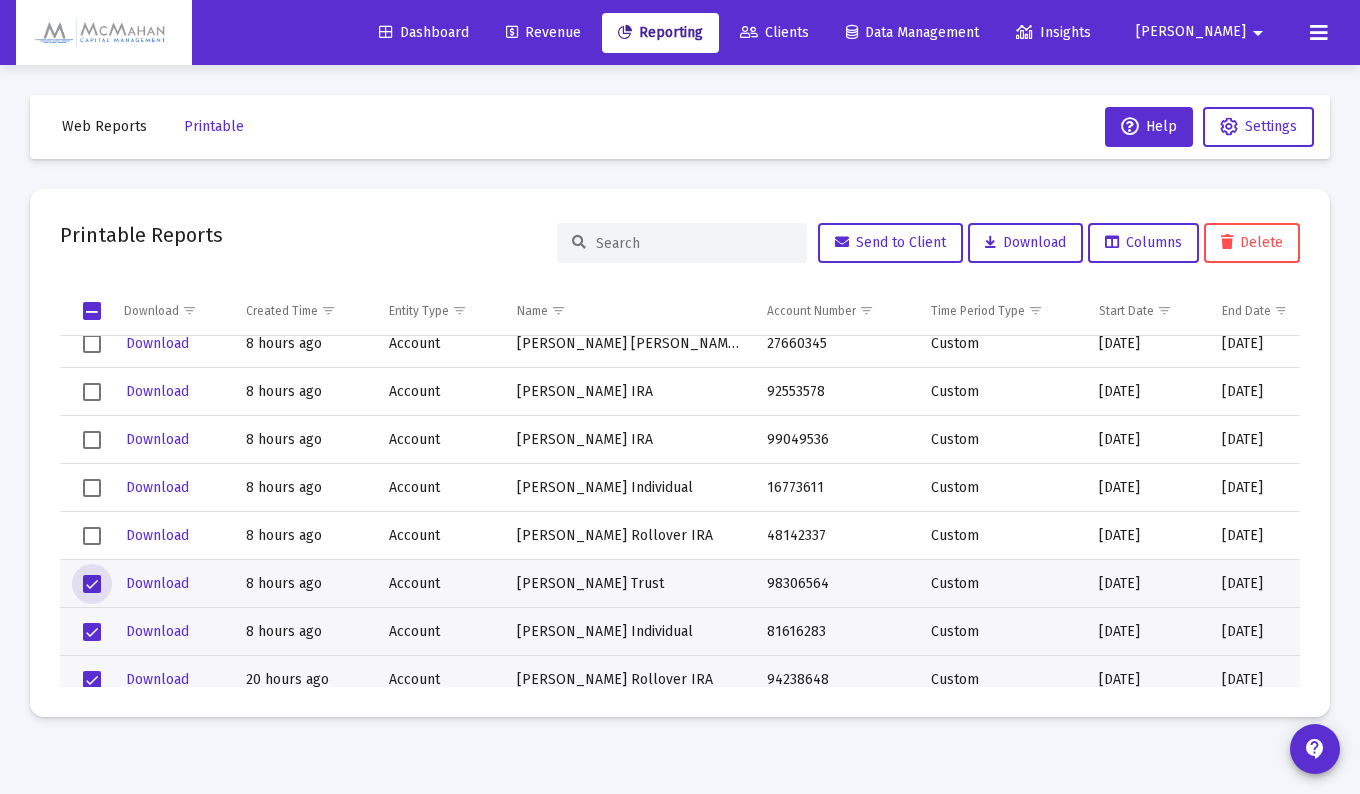 click 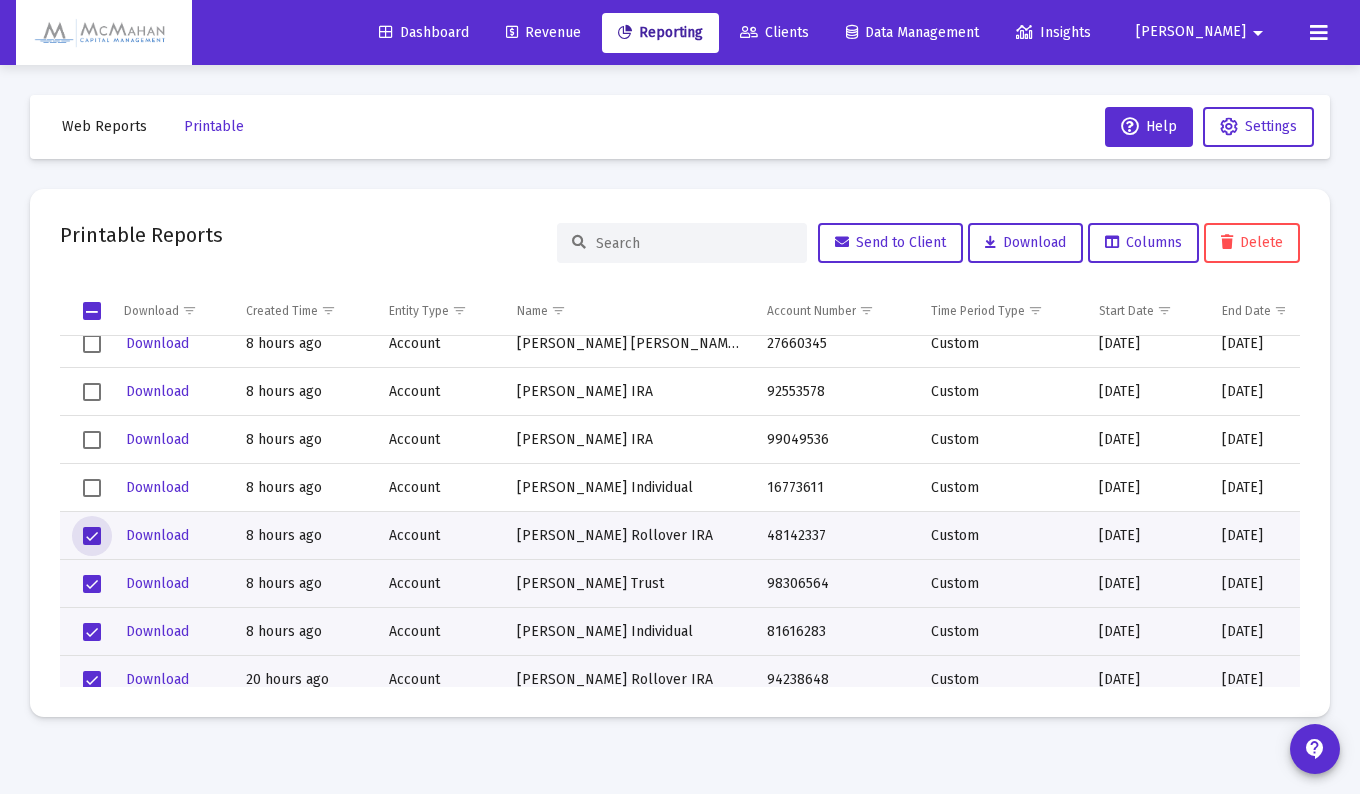 click 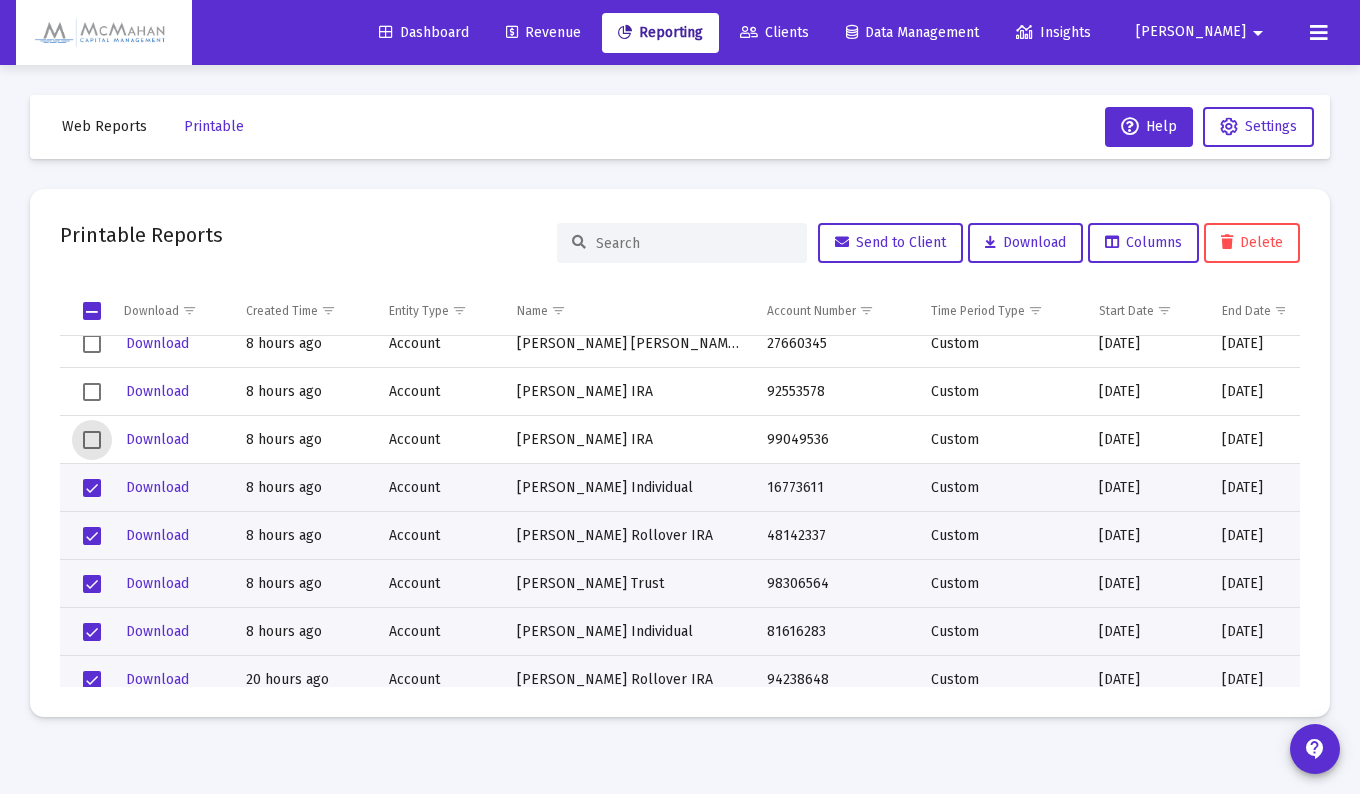 drag, startPoint x: 93, startPoint y: 439, endPoint x: 92, endPoint y: 413, distance: 26.019224 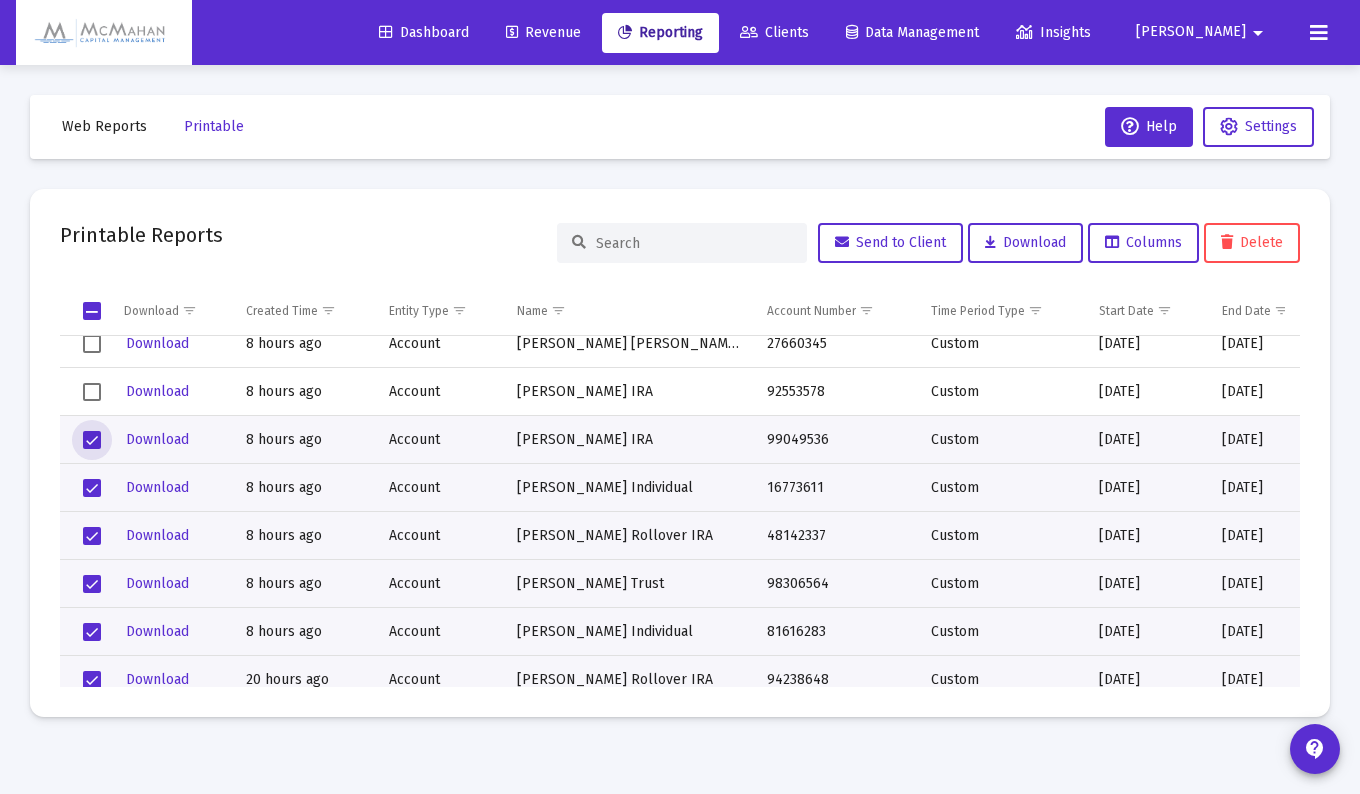 click 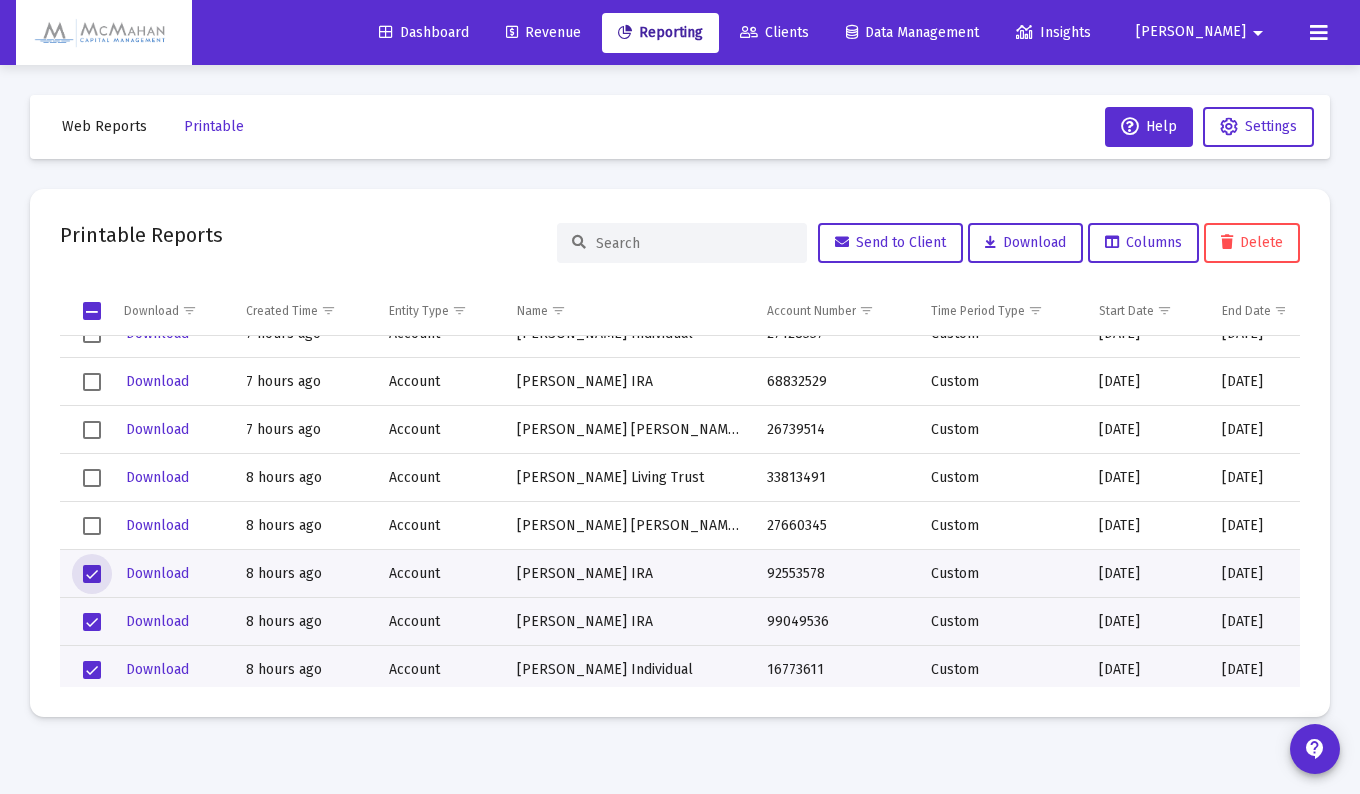 scroll, scrollTop: 5000, scrollLeft: 0, axis: vertical 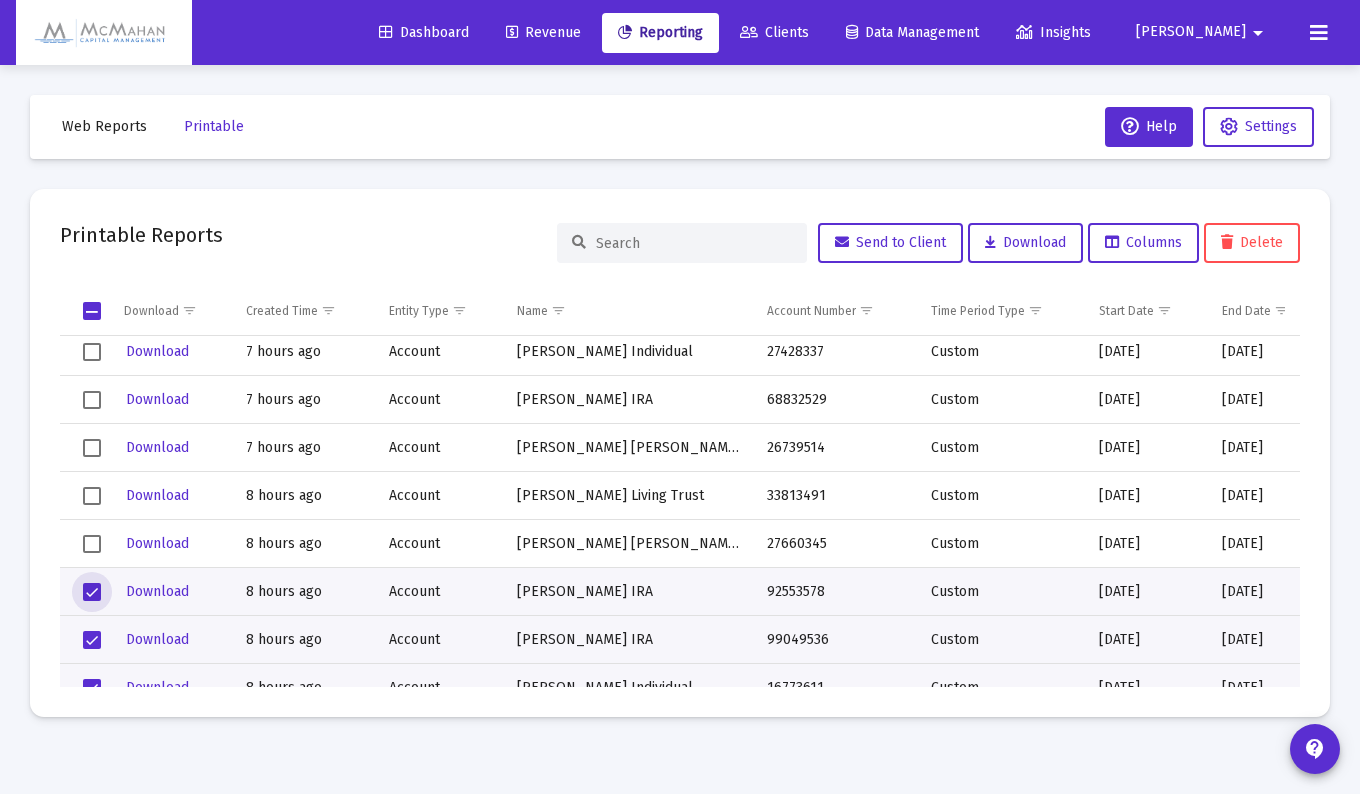 click 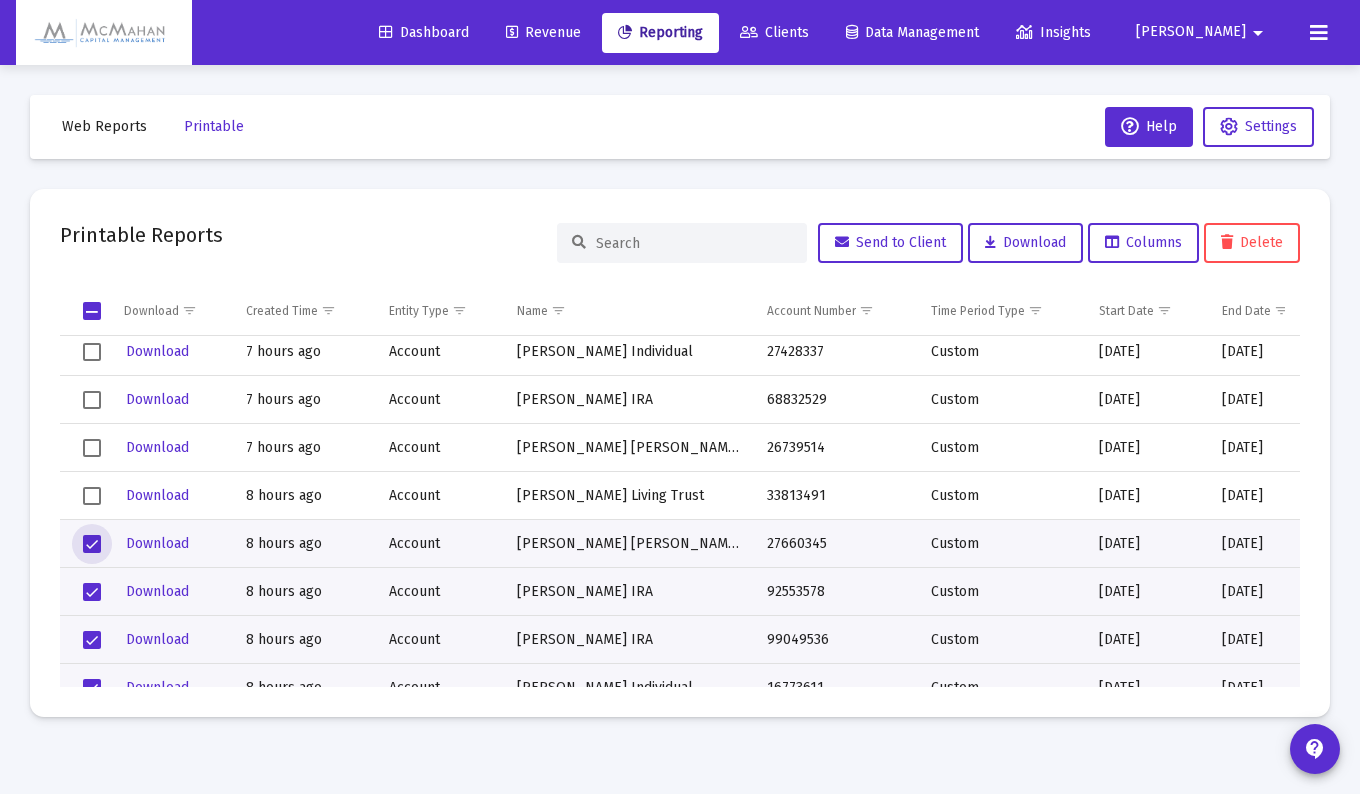 click 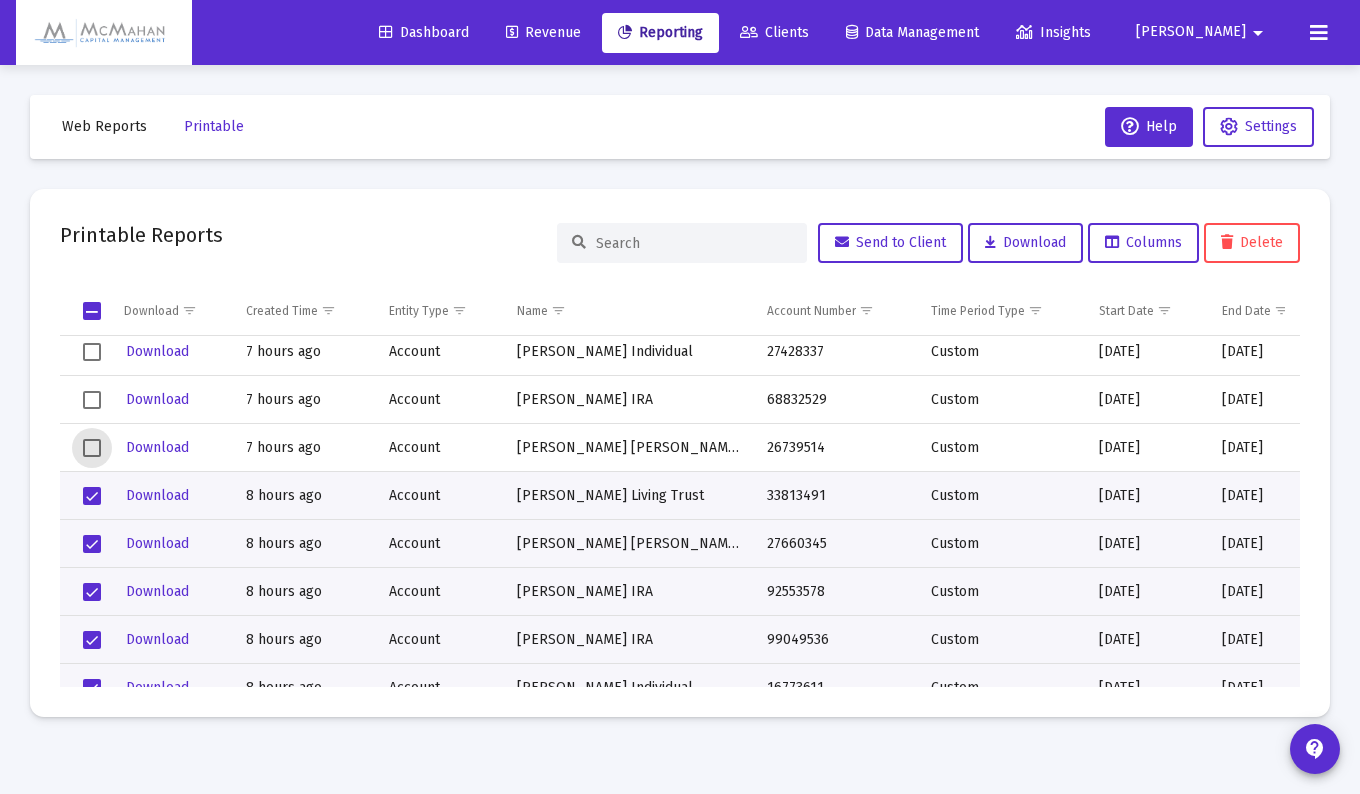click 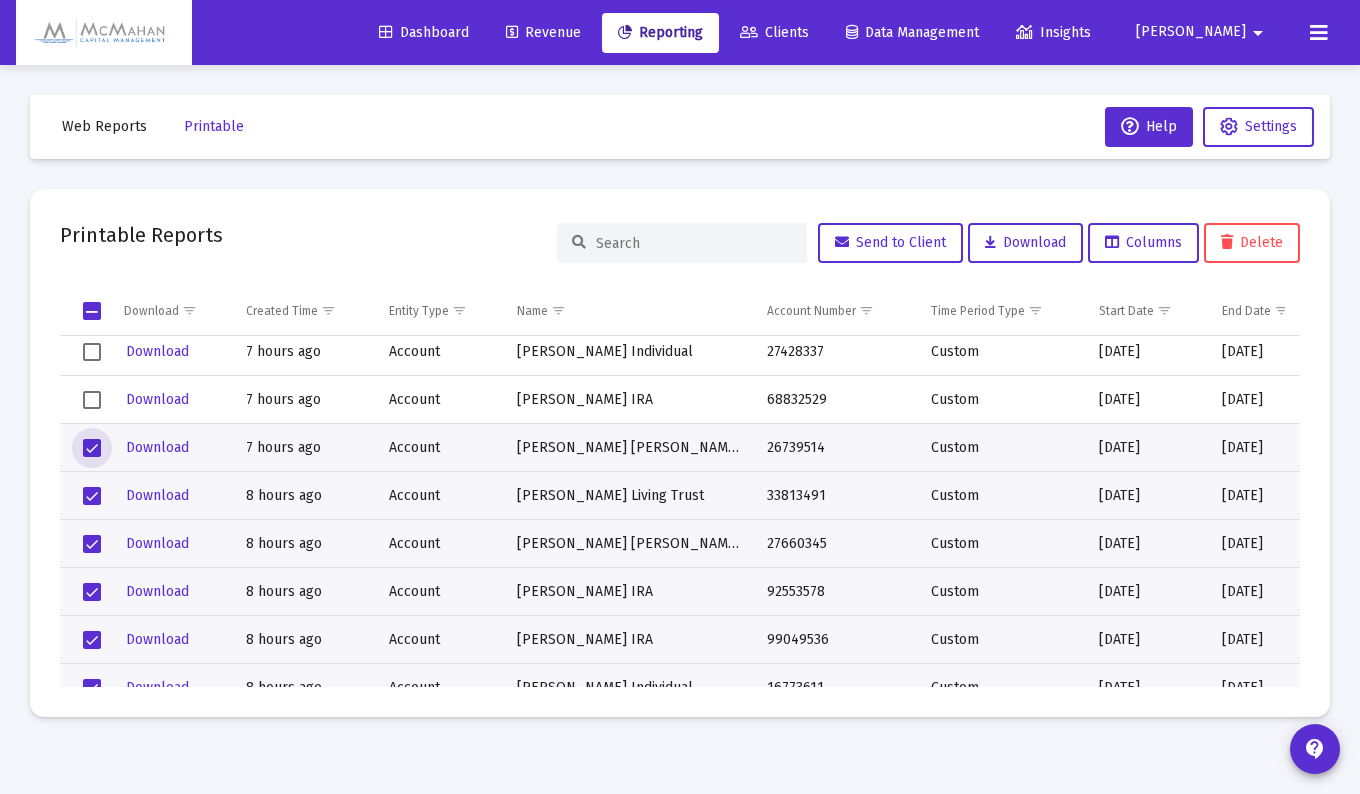 click 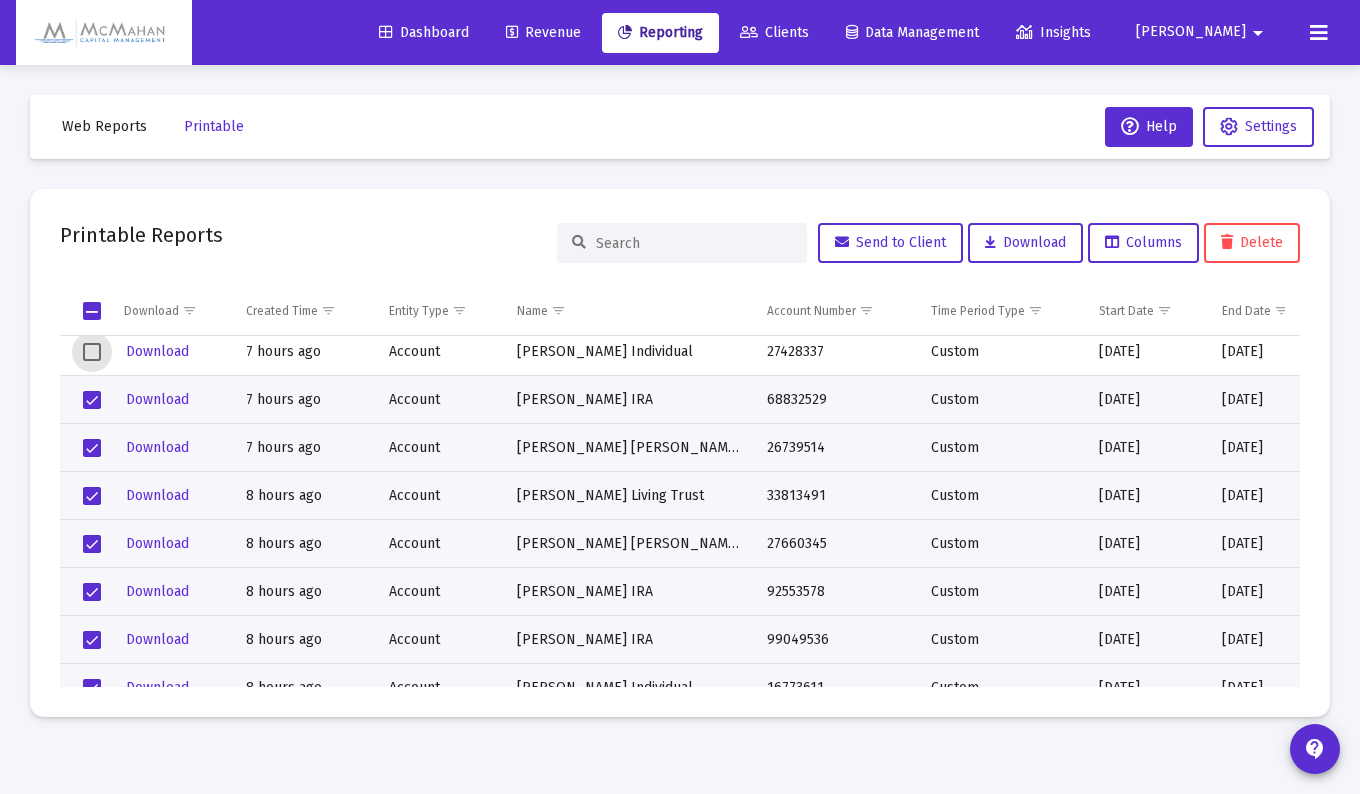click 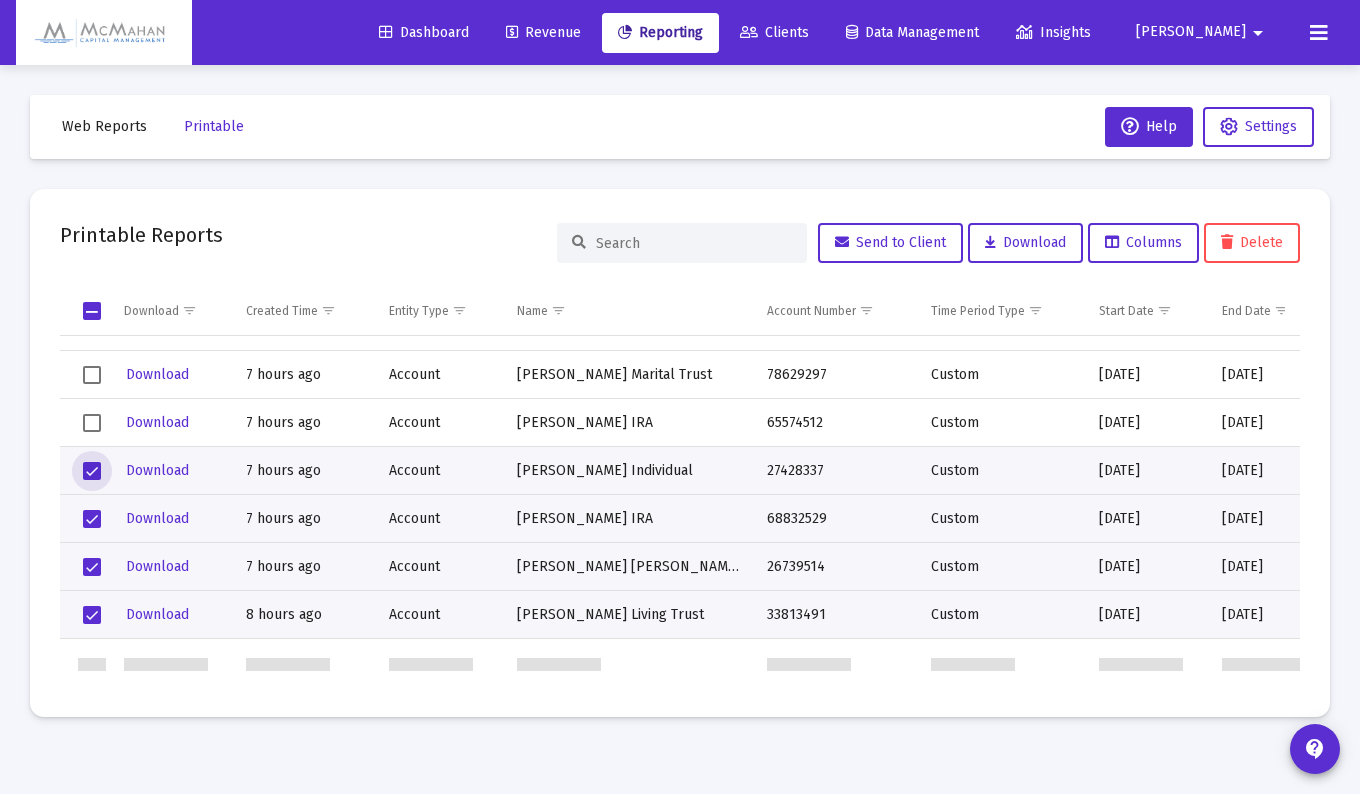 scroll, scrollTop: 4800, scrollLeft: 0, axis: vertical 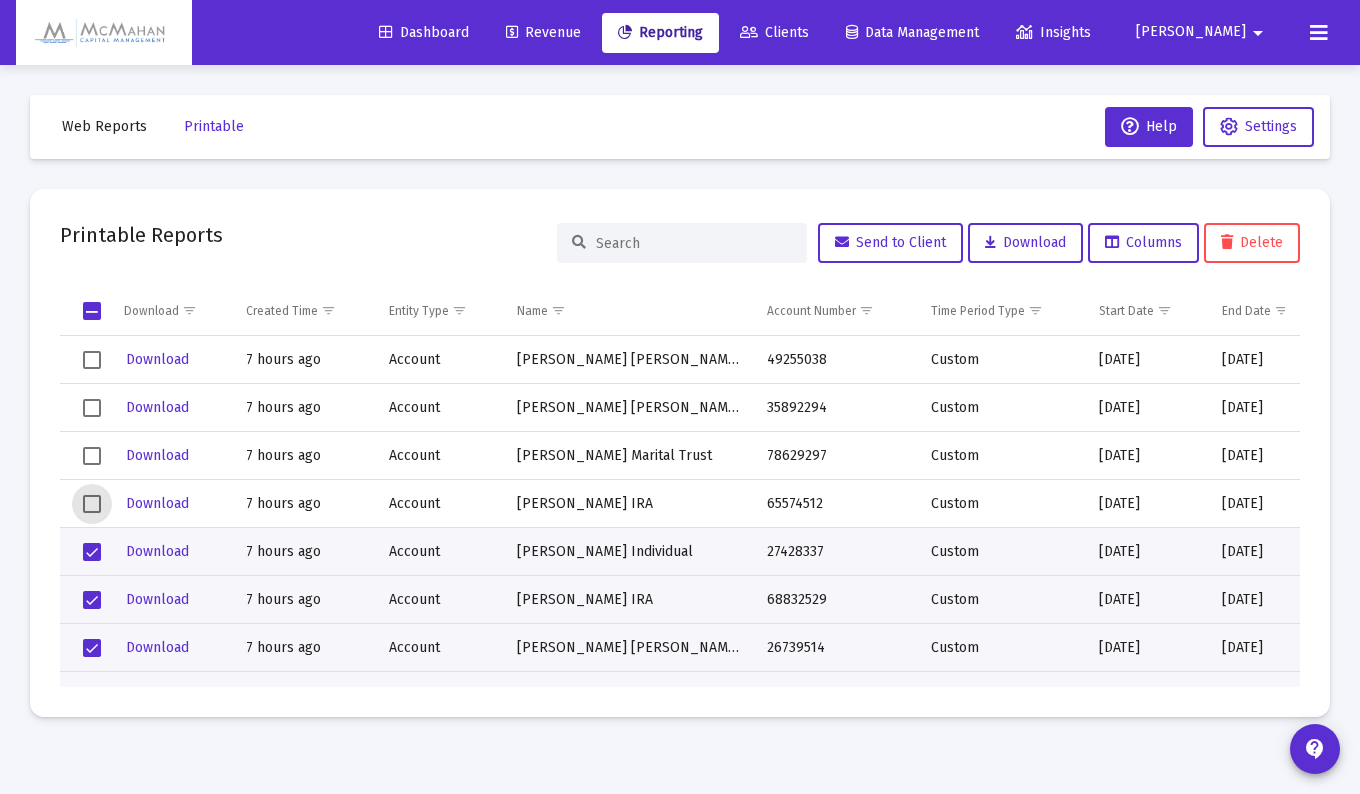 click 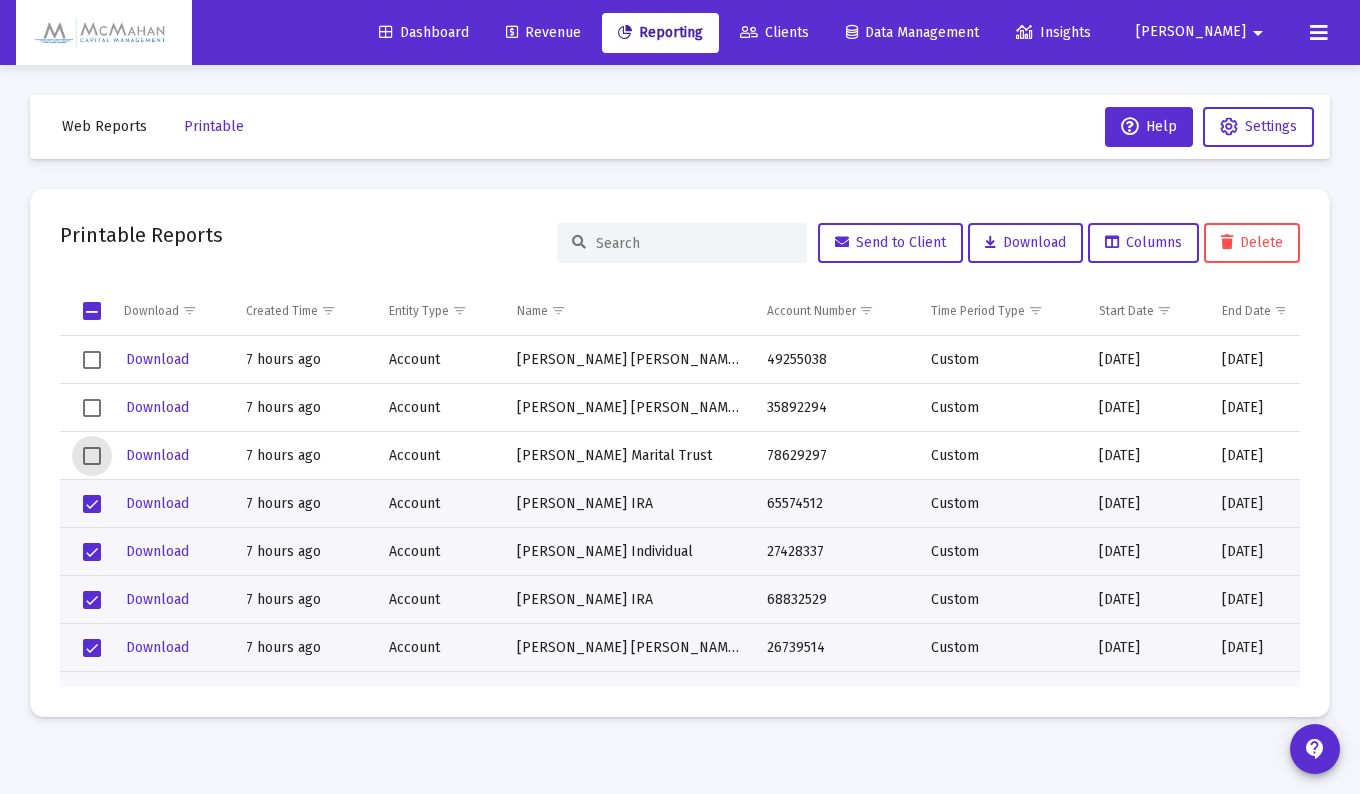 click 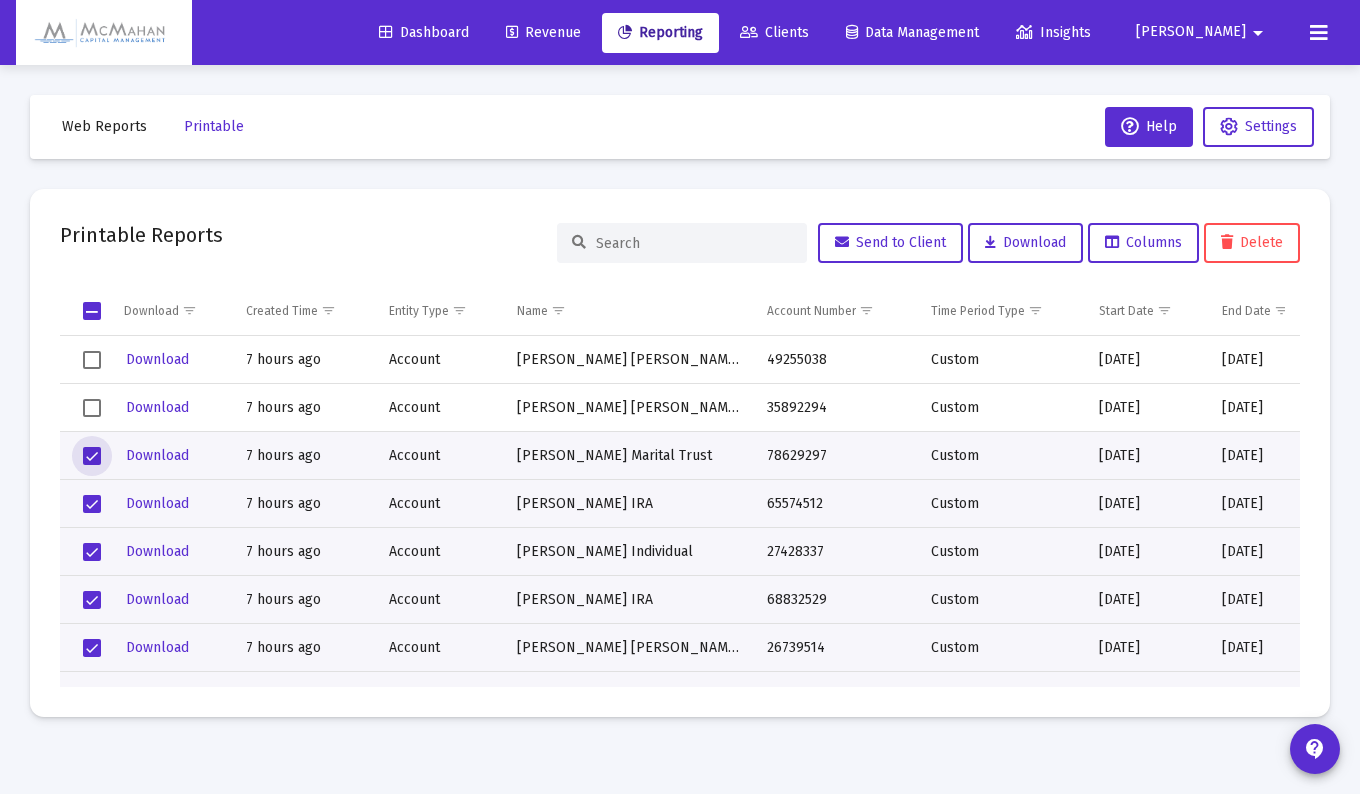 click 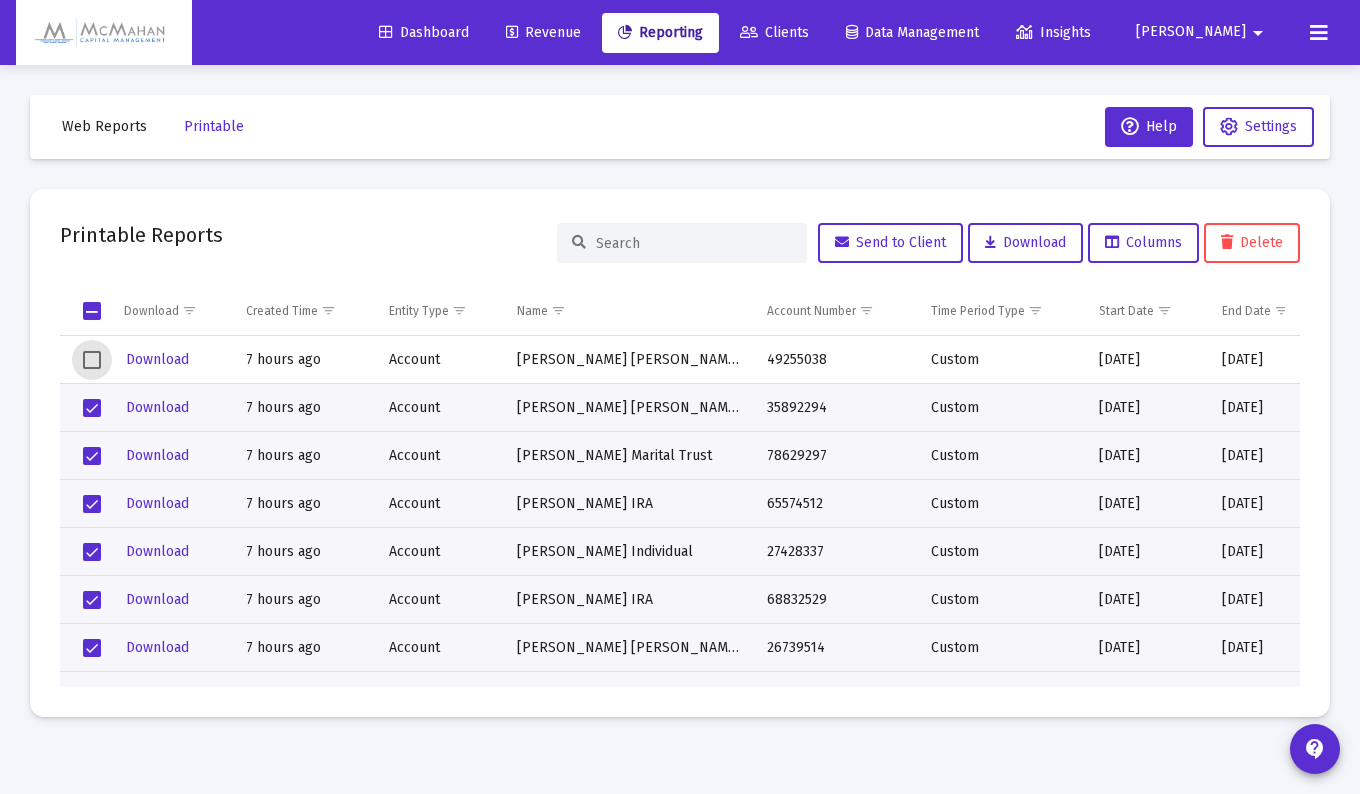 click 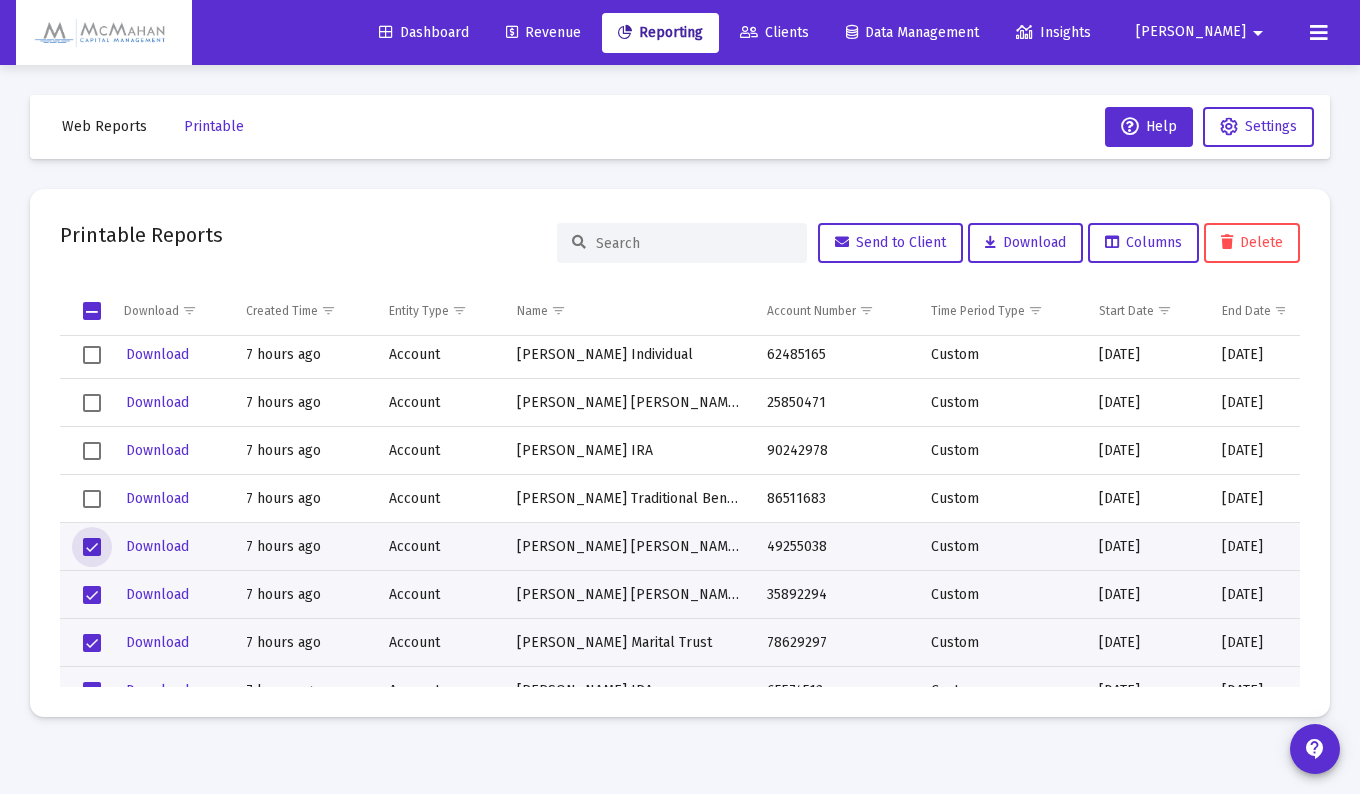 scroll, scrollTop: 4600, scrollLeft: 0, axis: vertical 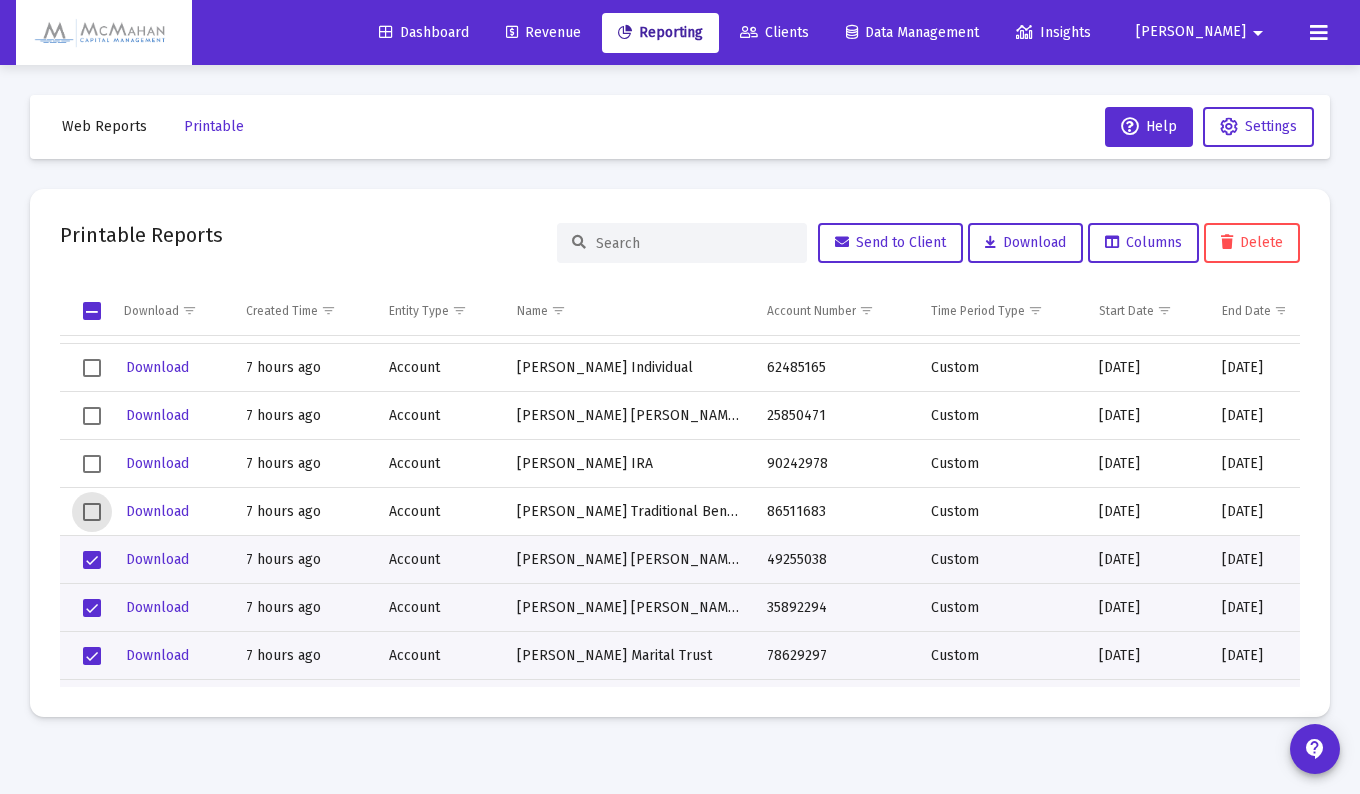 drag, startPoint x: 89, startPoint y: 509, endPoint x: 89, endPoint y: 480, distance: 29 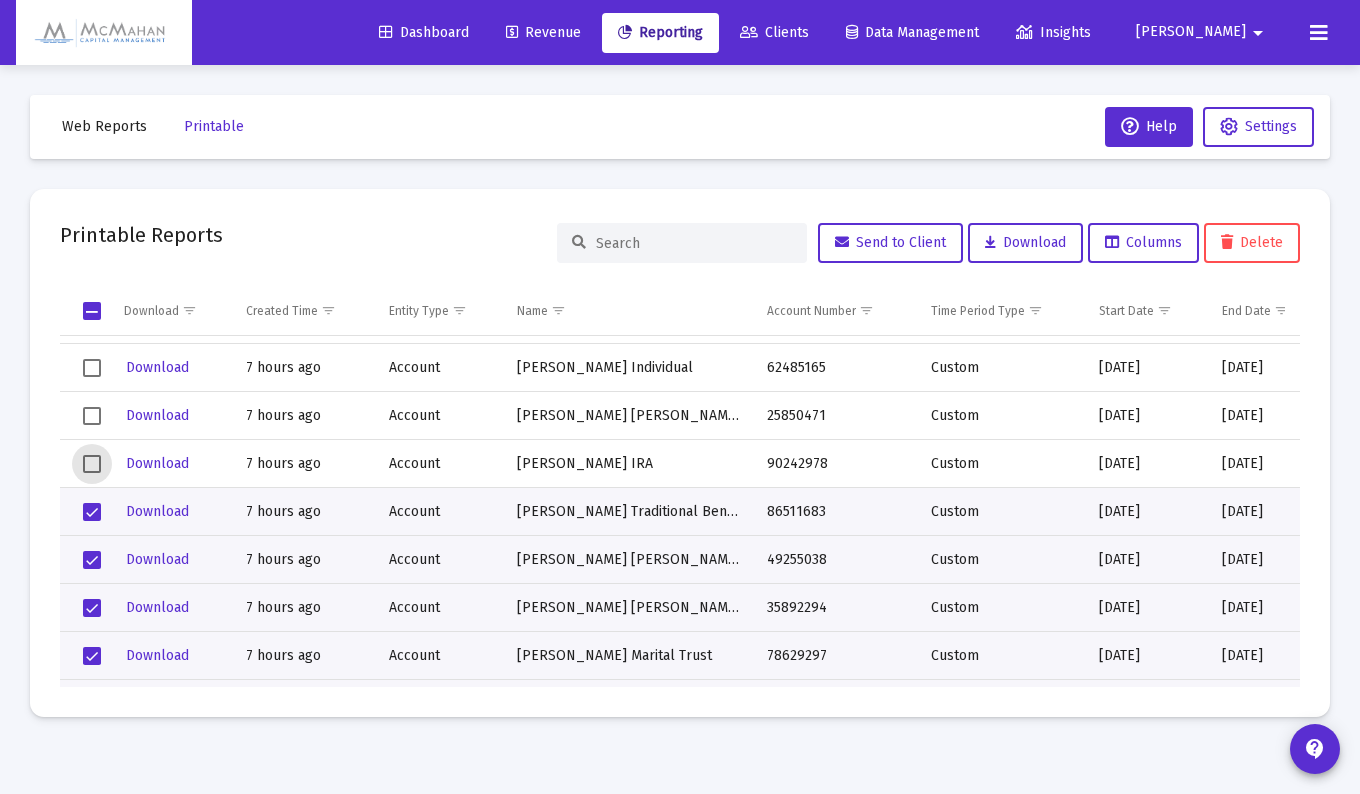 click 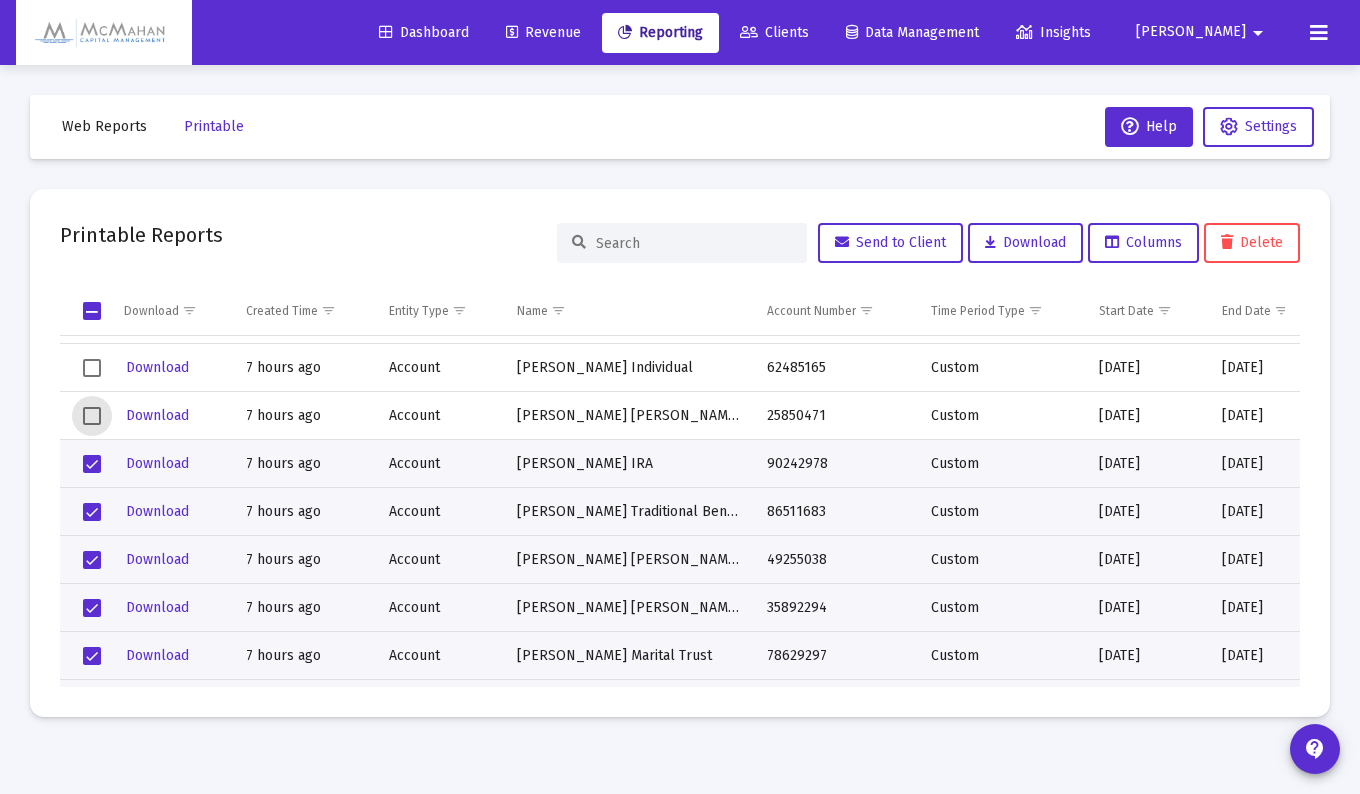 drag, startPoint x: 94, startPoint y: 419, endPoint x: 96, endPoint y: 389, distance: 30.066593 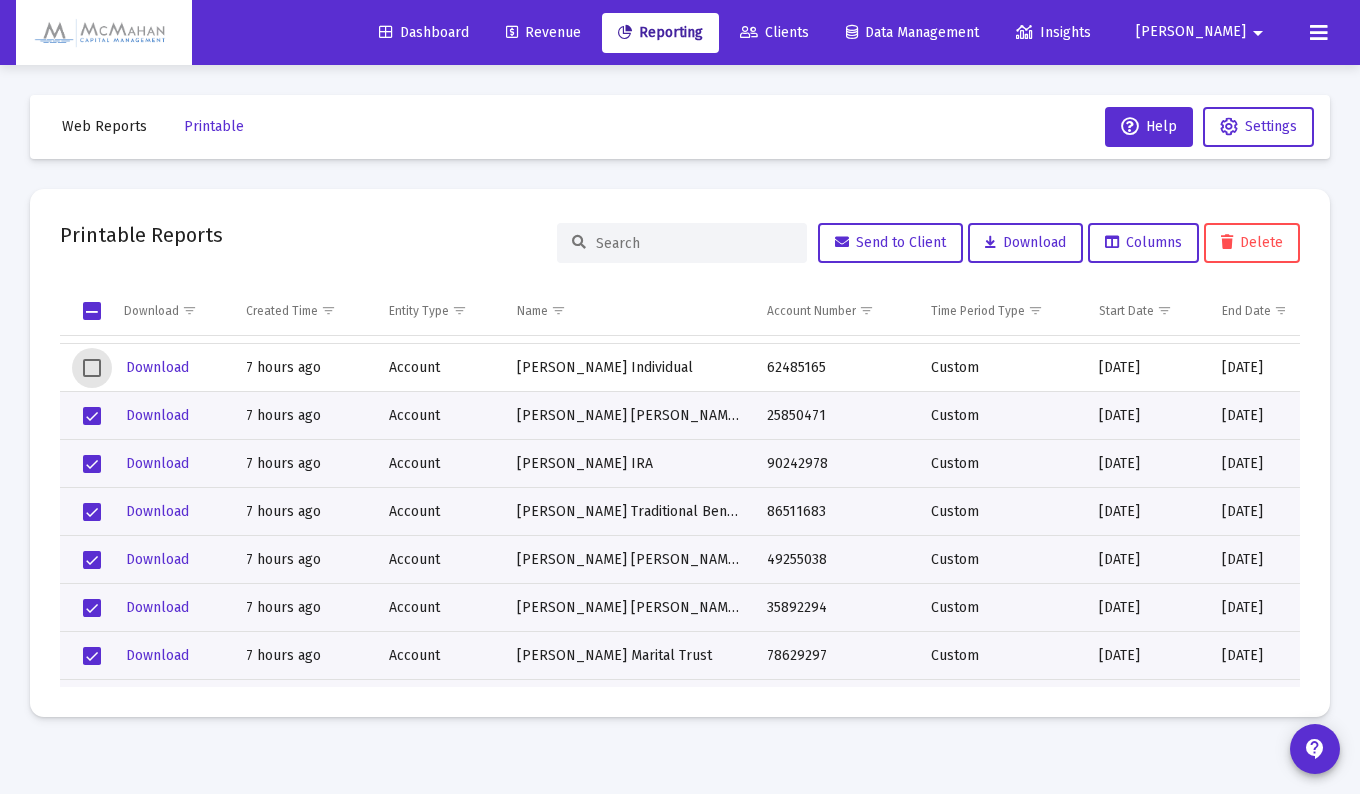 click 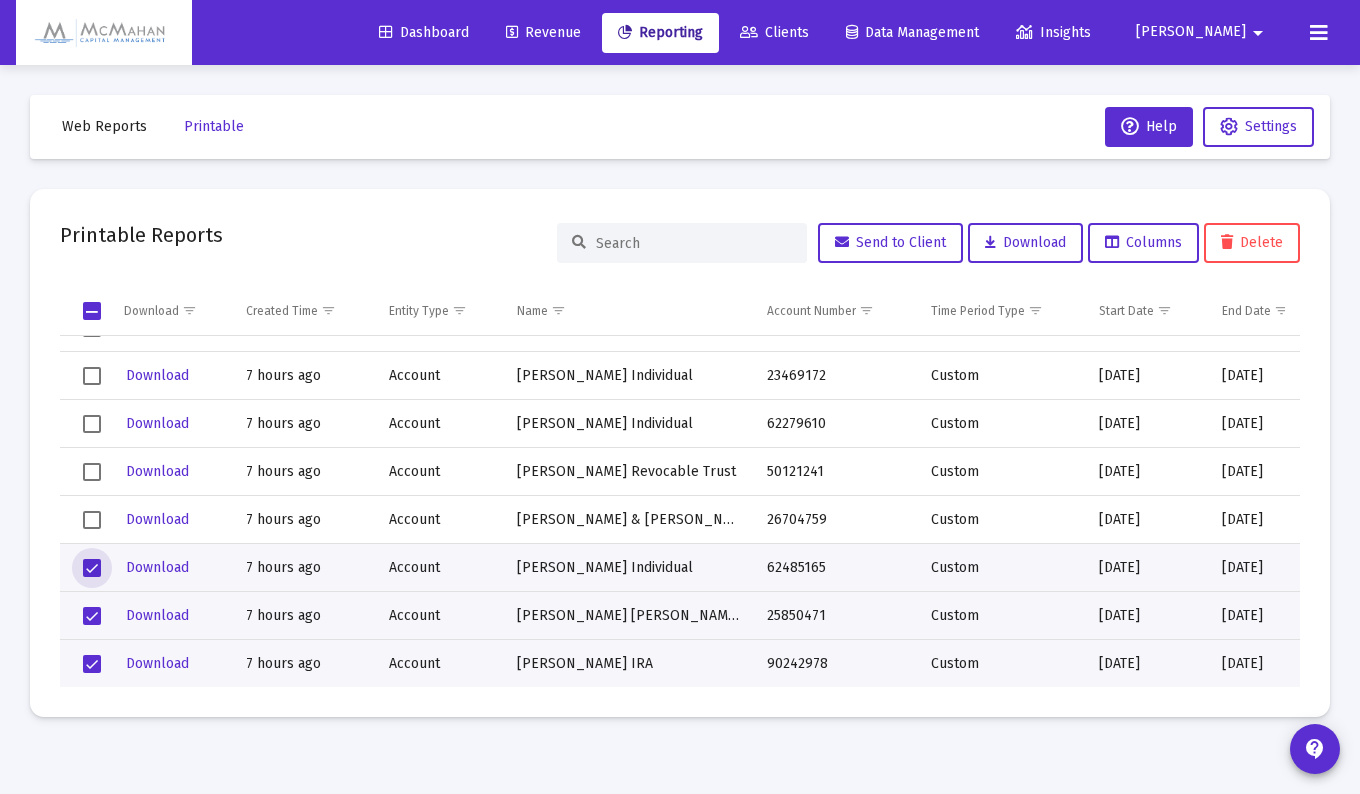 scroll, scrollTop: 4400, scrollLeft: 0, axis: vertical 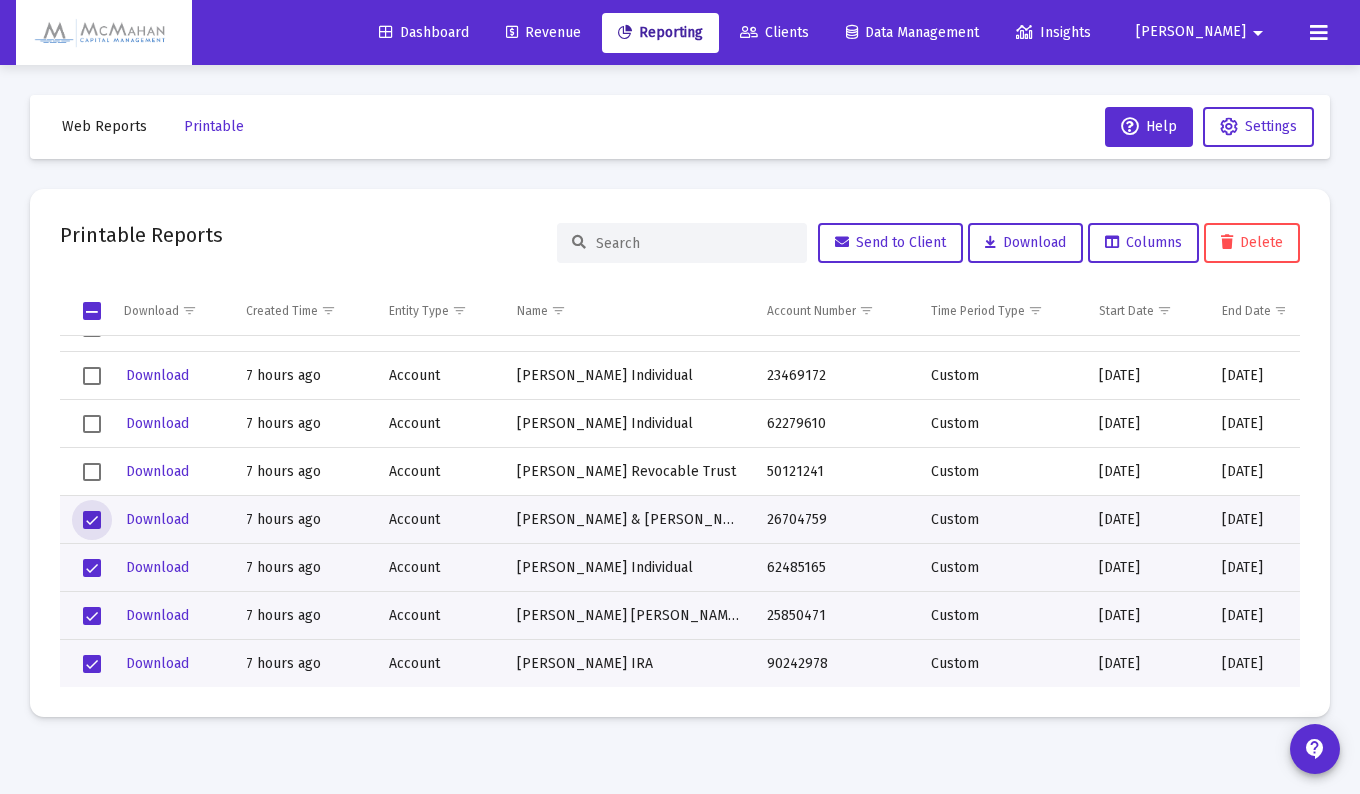 click 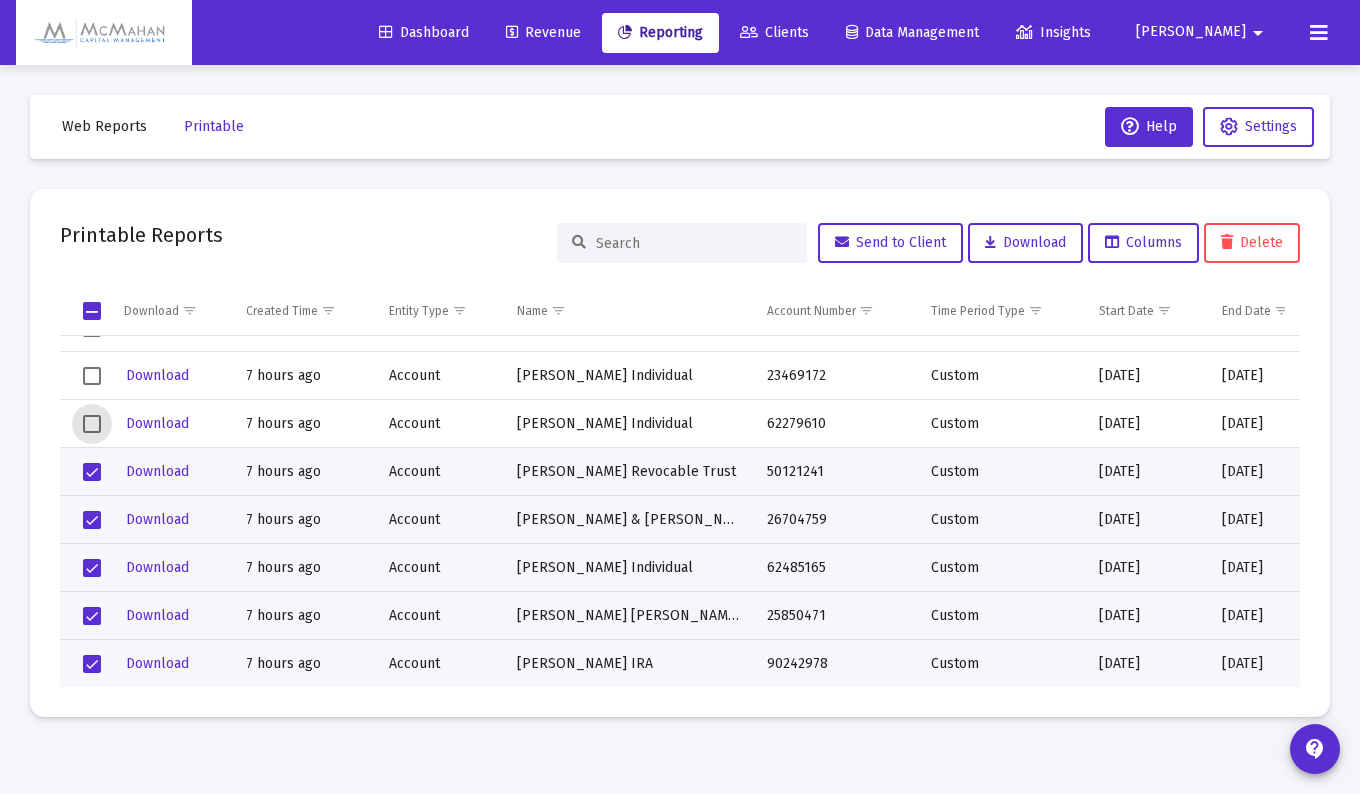 drag, startPoint x: 92, startPoint y: 420, endPoint x: 94, endPoint y: 410, distance: 10.198039 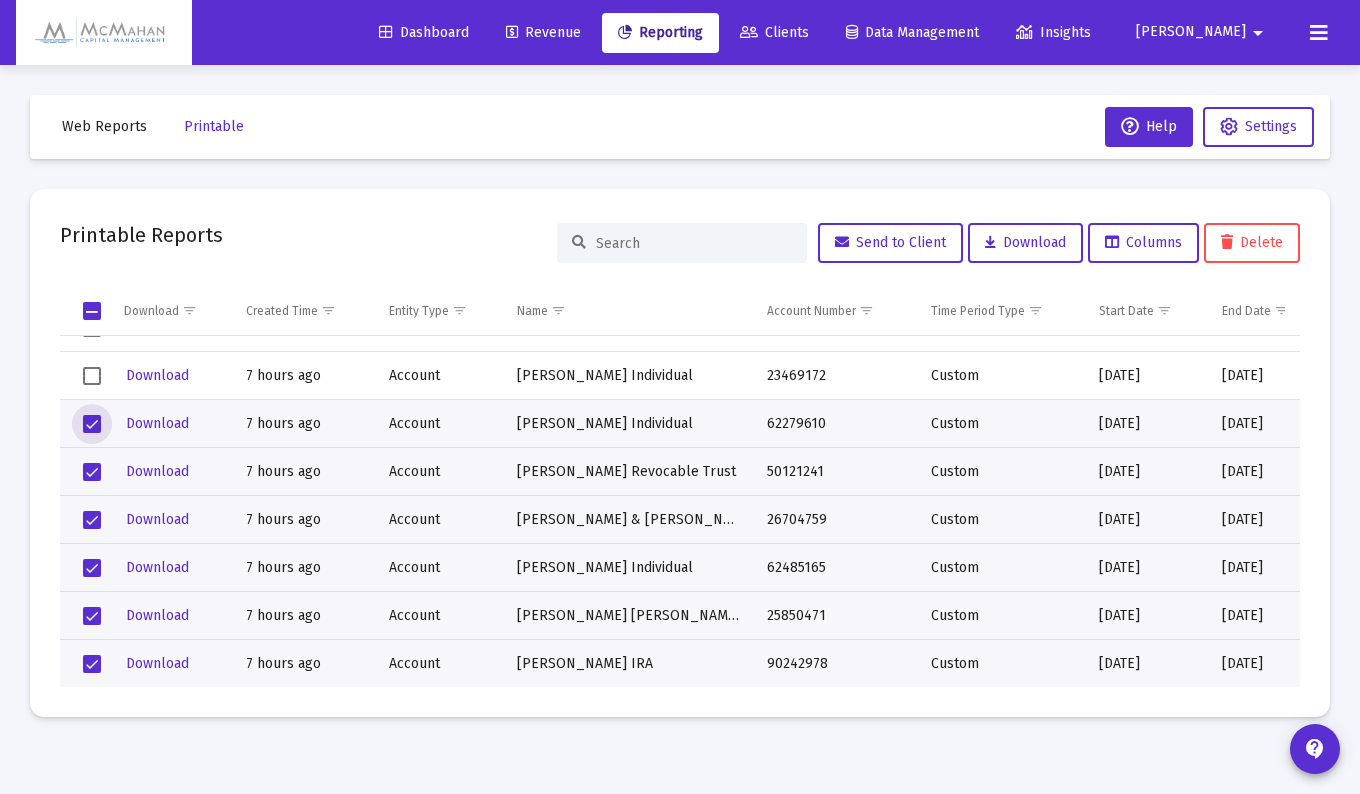 drag, startPoint x: 89, startPoint y: 377, endPoint x: 113, endPoint y: 397, distance: 31.241 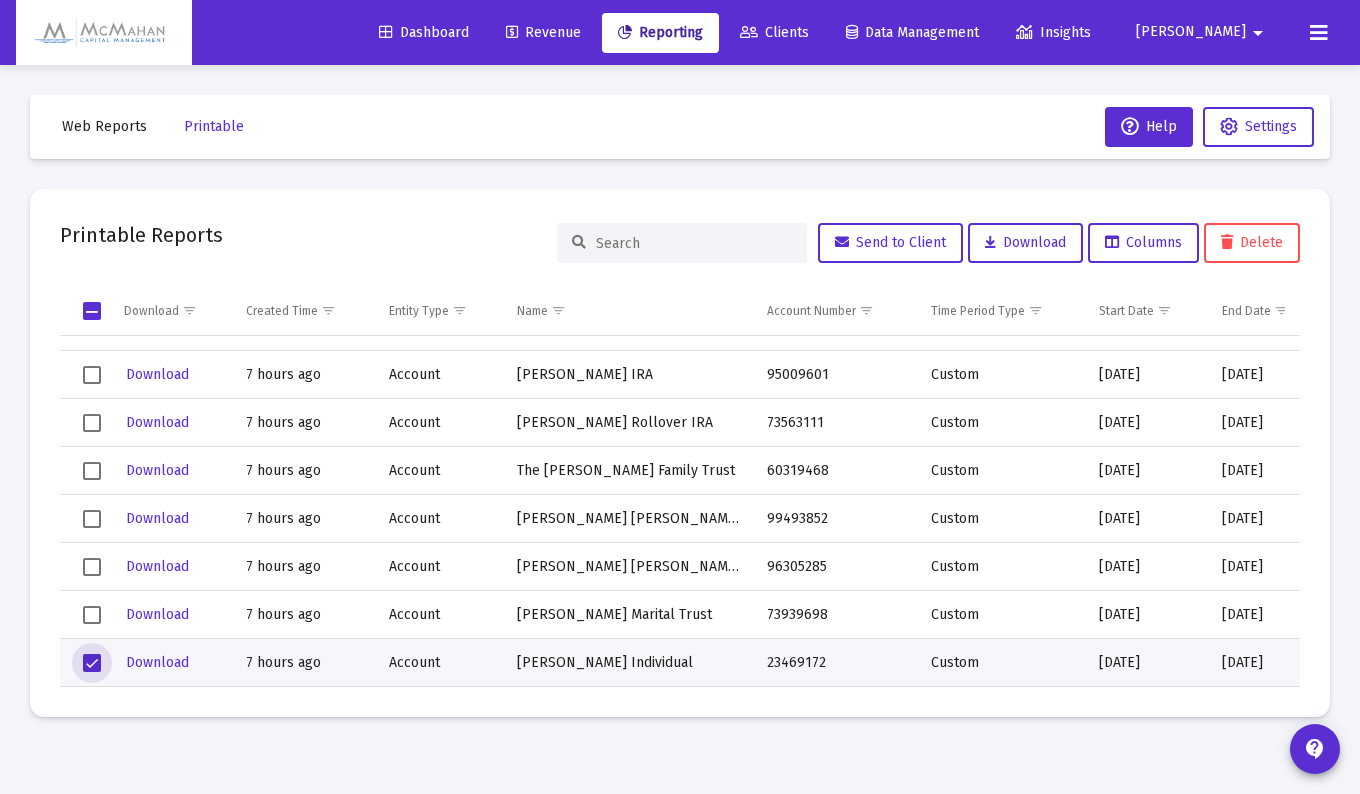scroll, scrollTop: 4100, scrollLeft: 0, axis: vertical 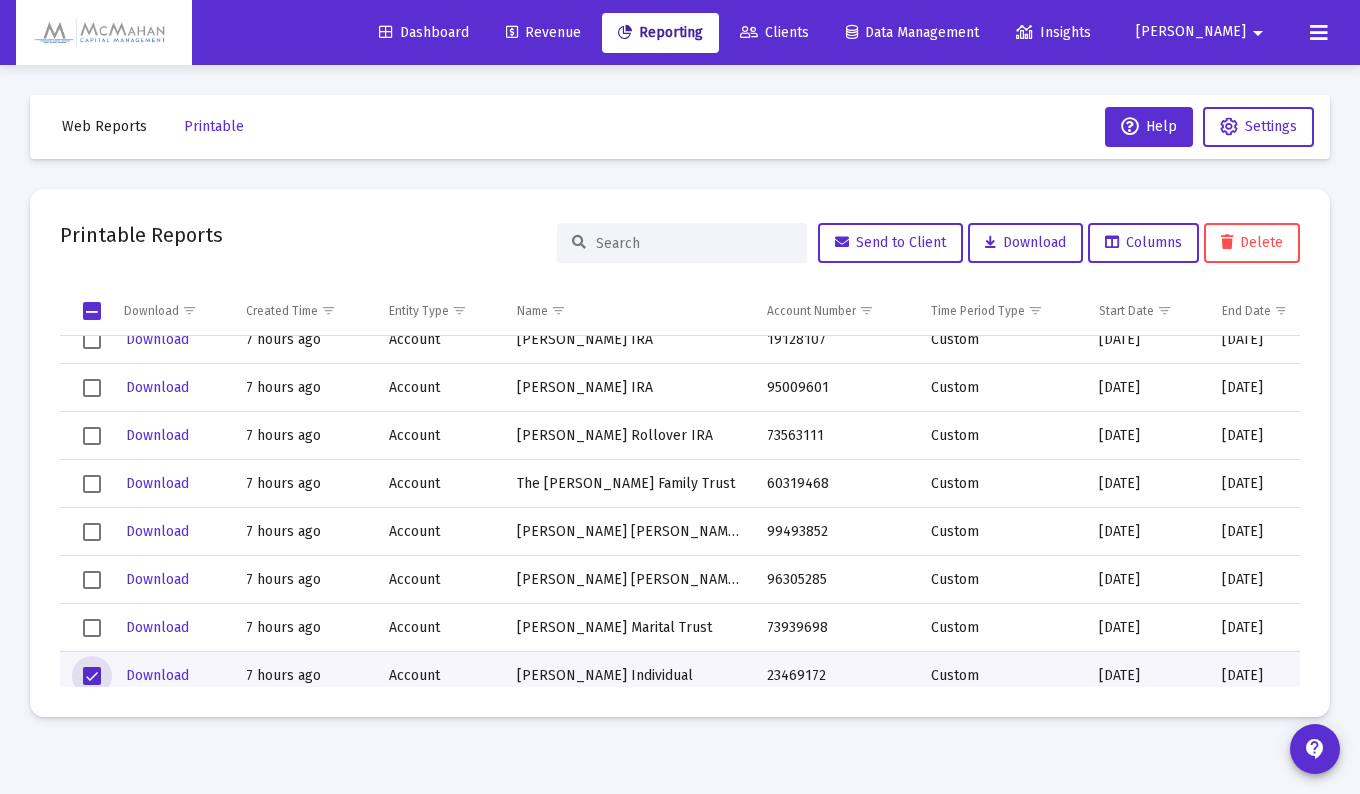 drag, startPoint x: 95, startPoint y: 630, endPoint x: 98, endPoint y: 607, distance: 23.194826 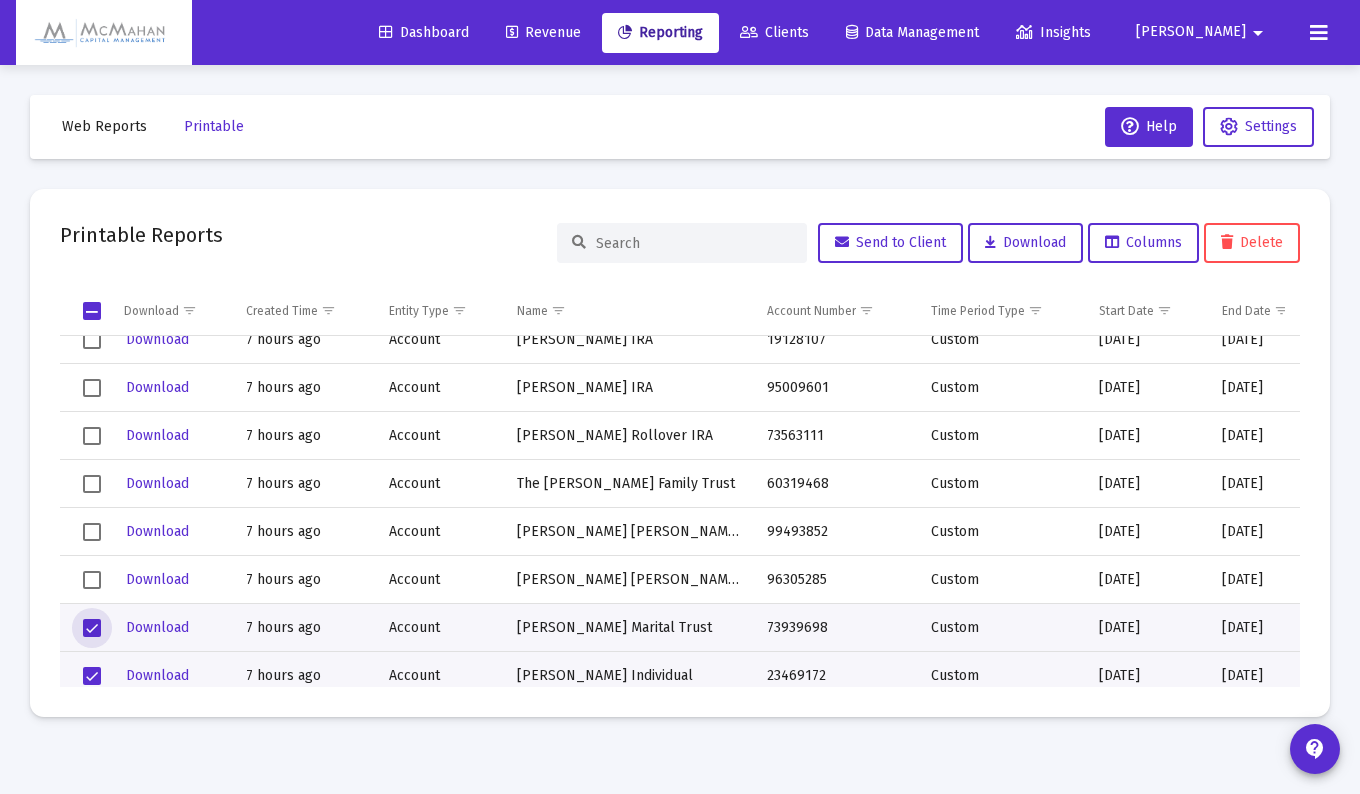drag, startPoint x: 93, startPoint y: 574, endPoint x: 91, endPoint y: 564, distance: 10.198039 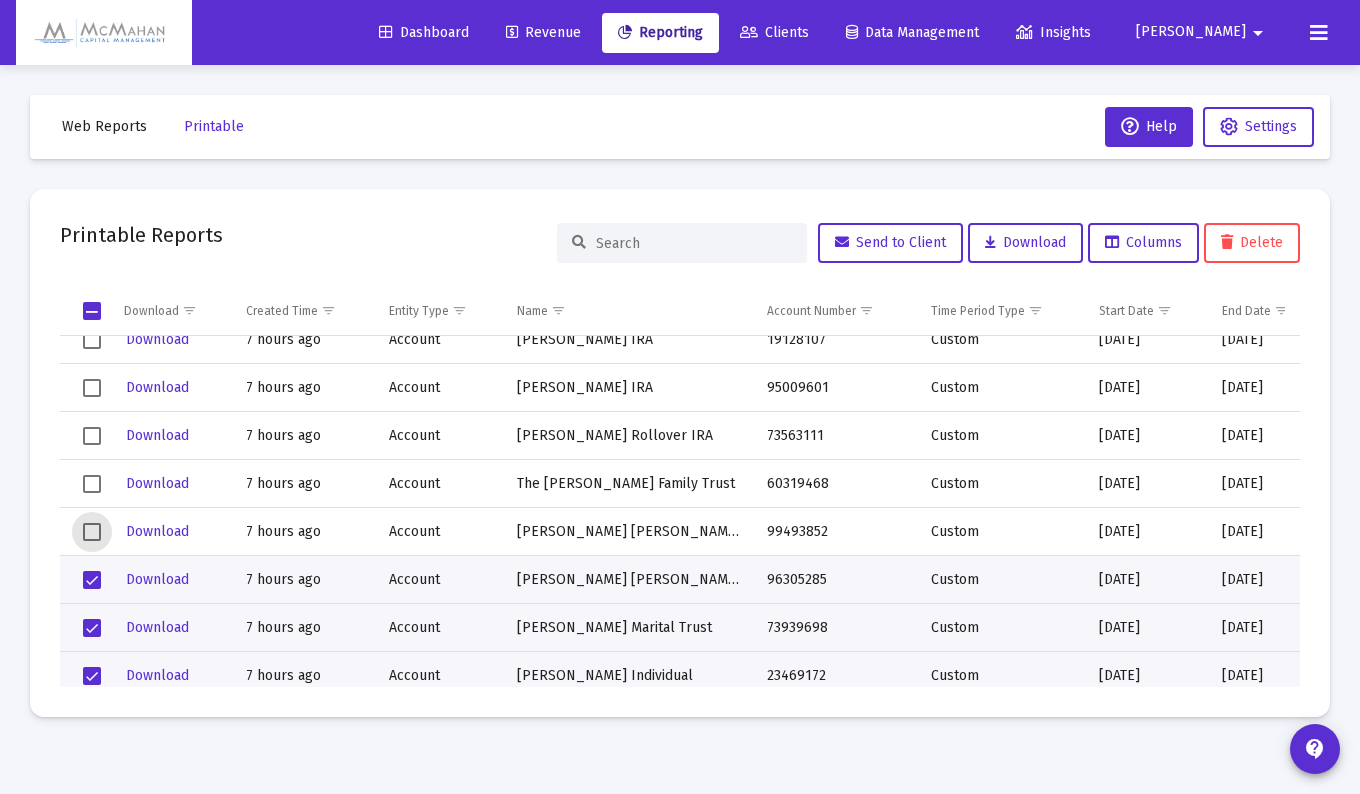 click 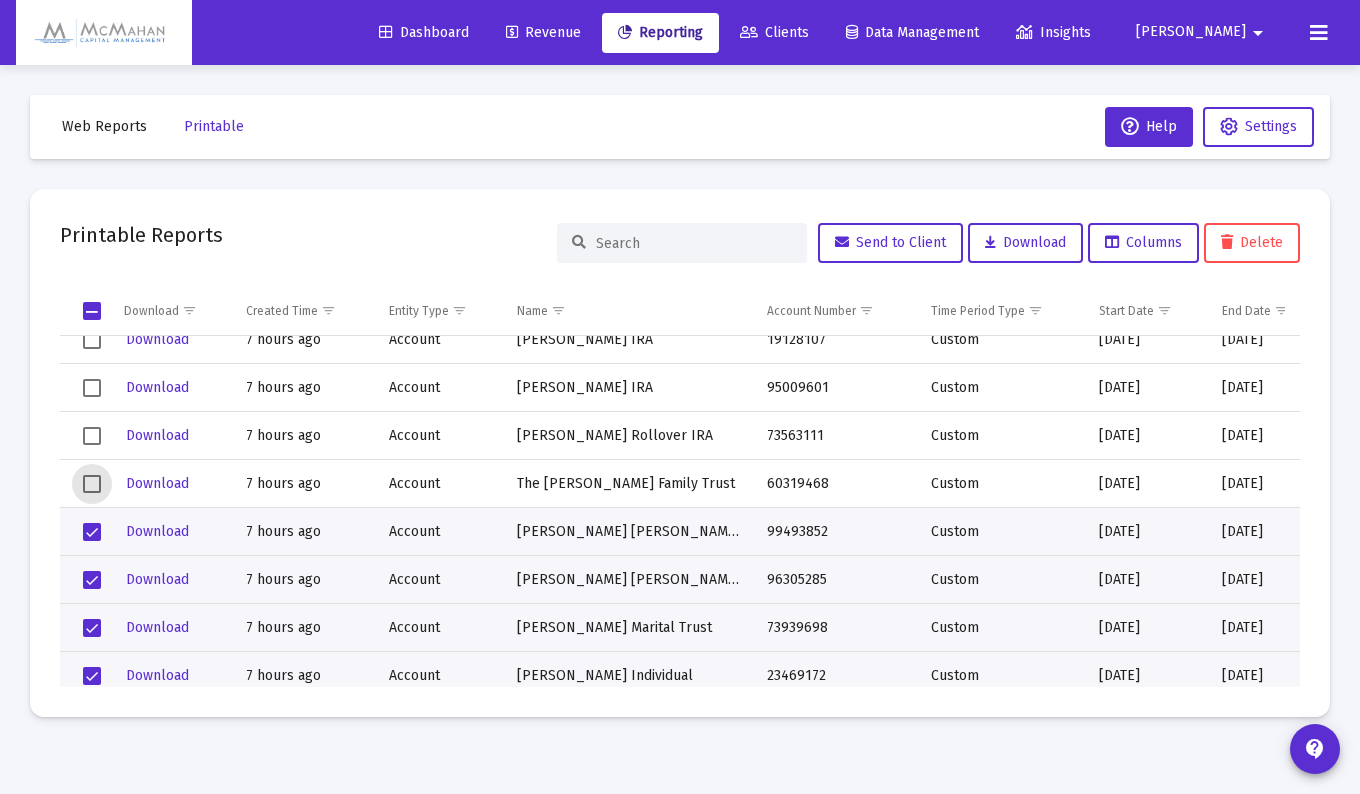 click 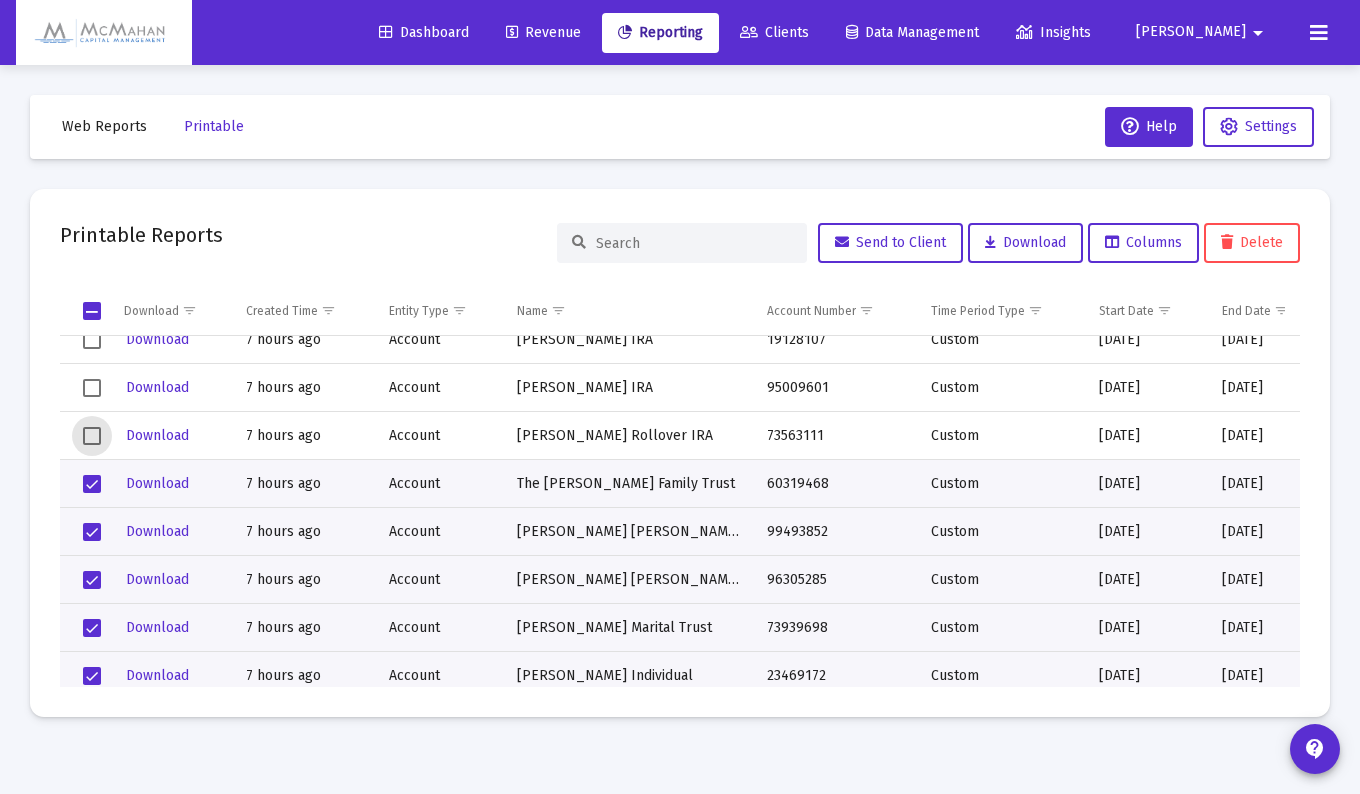 drag, startPoint x: 90, startPoint y: 437, endPoint x: 91, endPoint y: 423, distance: 14.035668 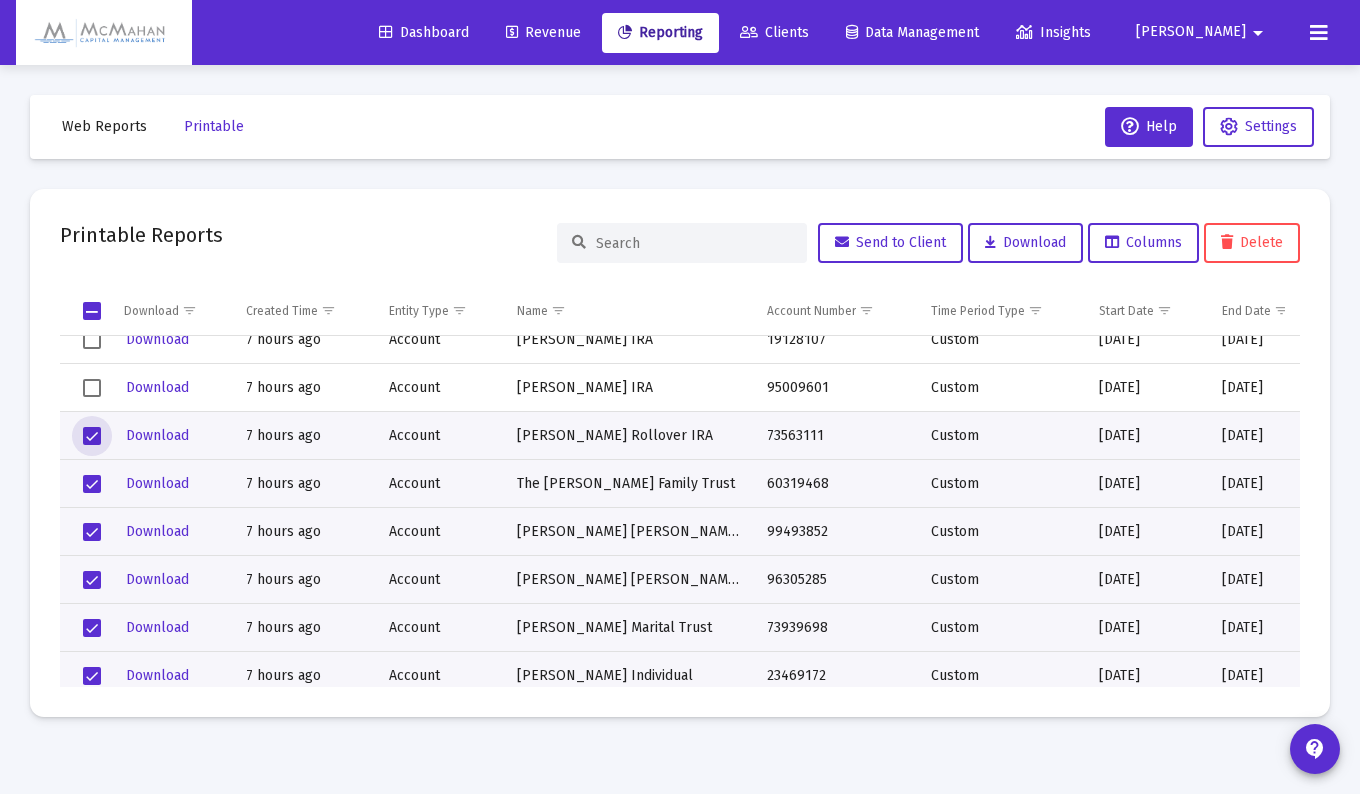 click 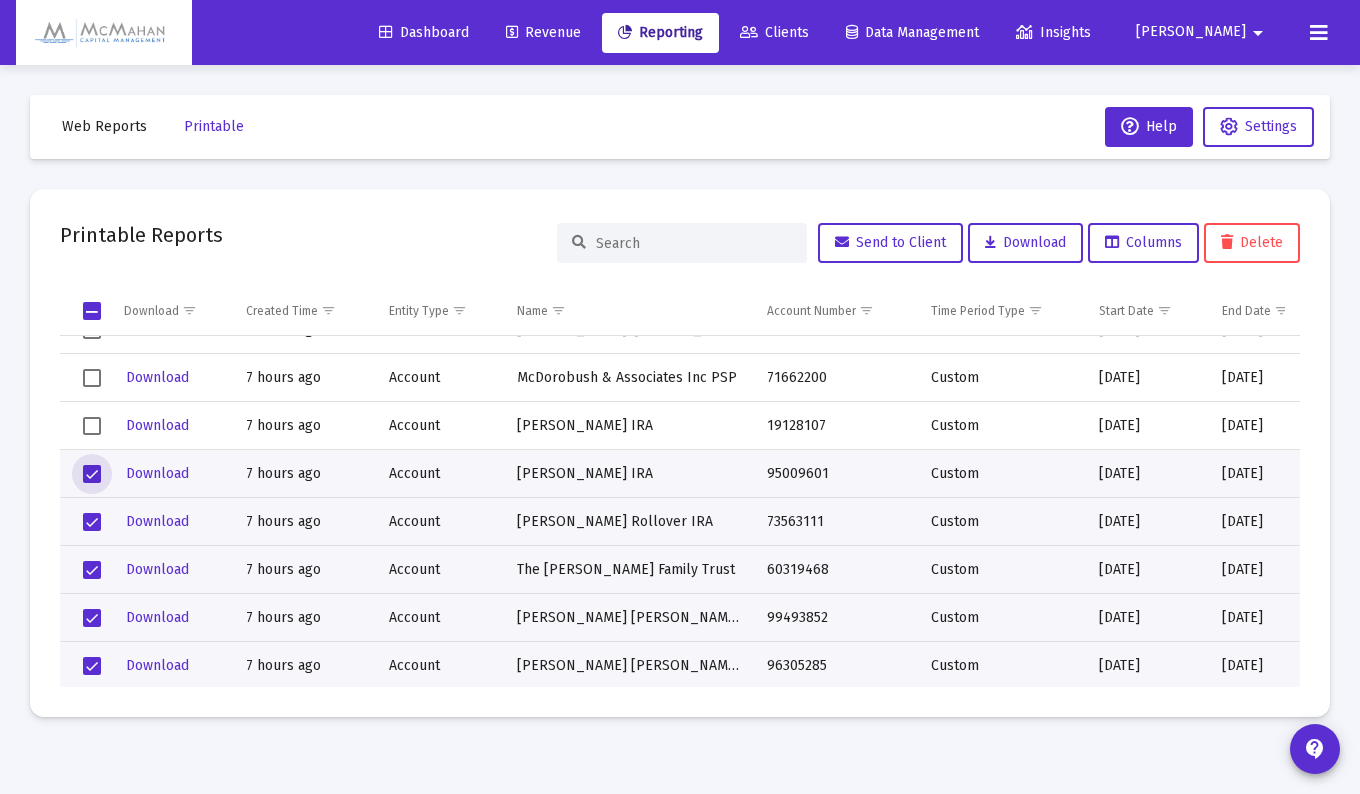 scroll, scrollTop: 4000, scrollLeft: 0, axis: vertical 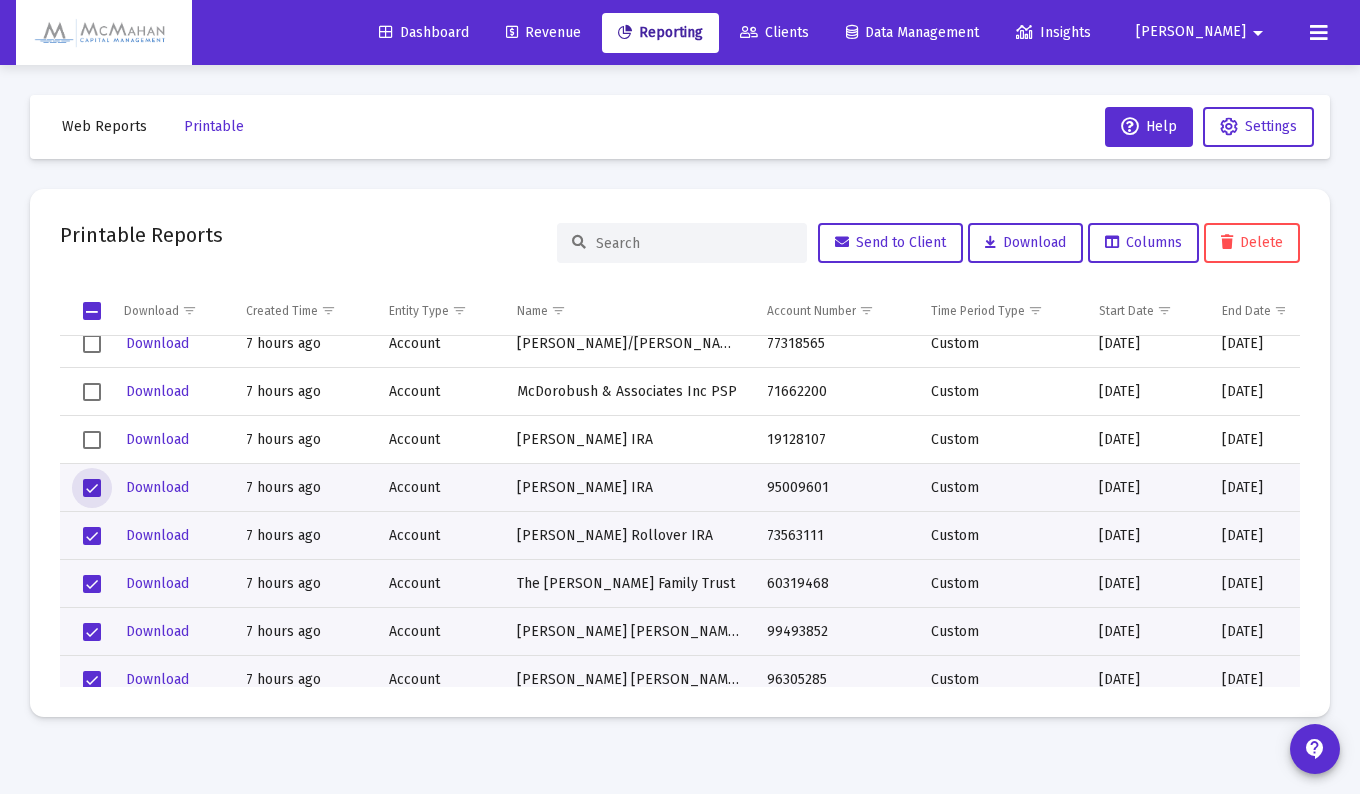 drag, startPoint x: 88, startPoint y: 439, endPoint x: 89, endPoint y: 415, distance: 24.020824 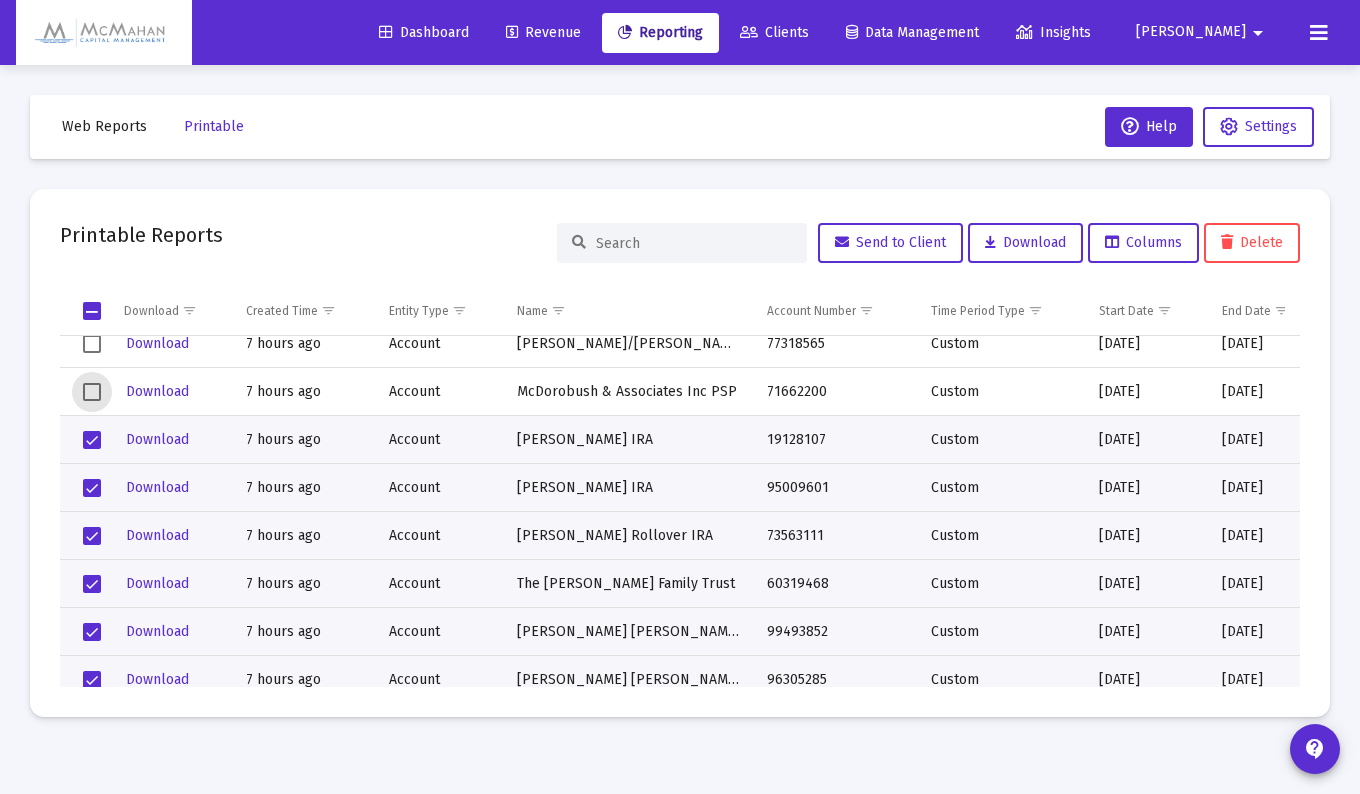 click 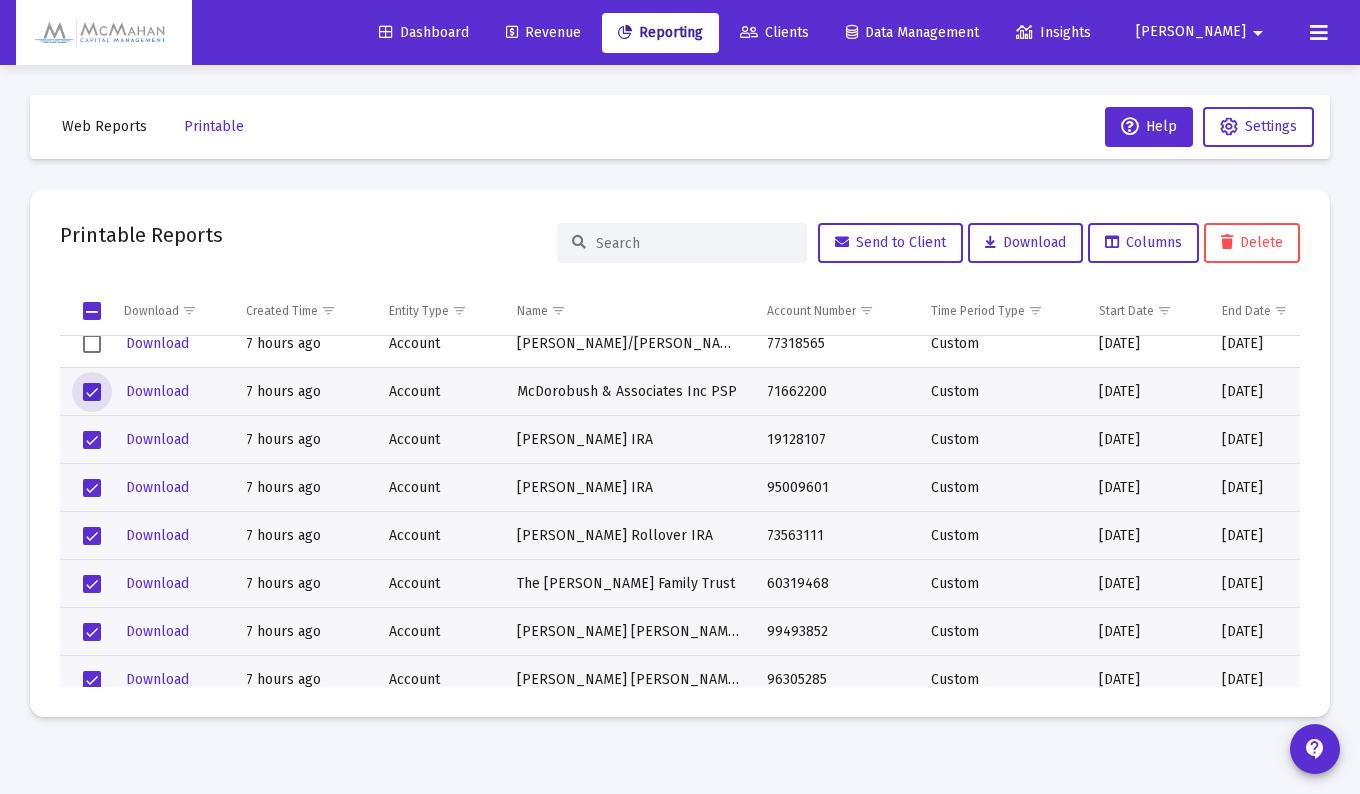 click 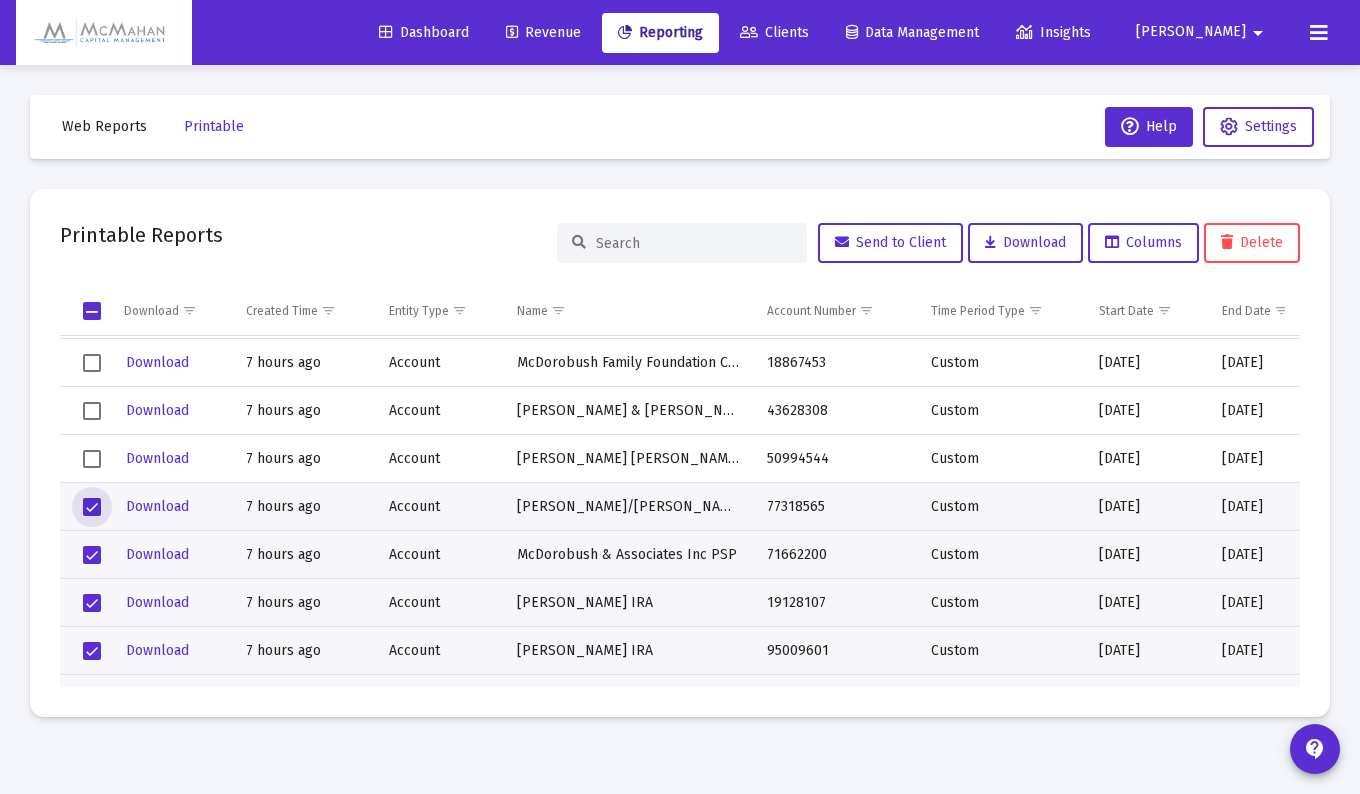 scroll, scrollTop: 3800, scrollLeft: 0, axis: vertical 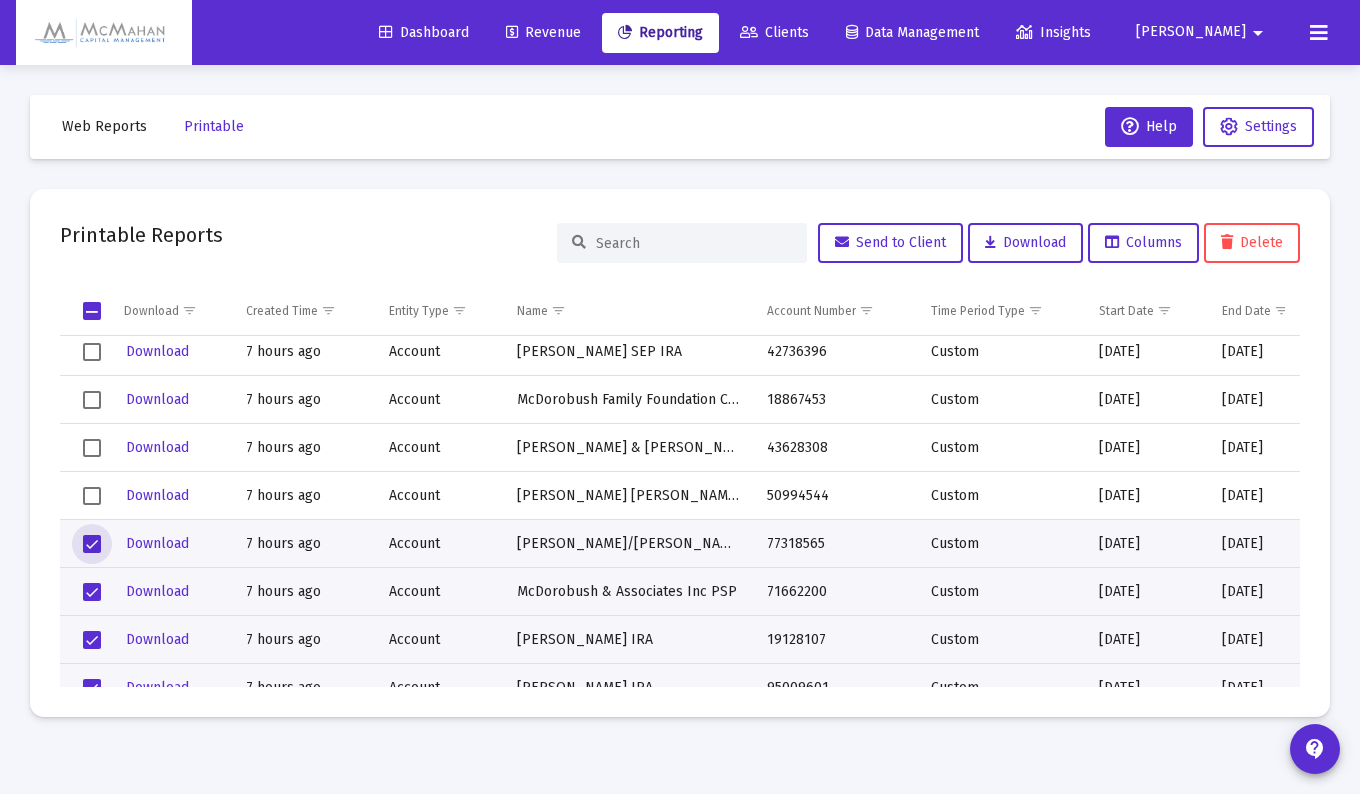 drag, startPoint x: 91, startPoint y: 498, endPoint x: 93, endPoint y: 468, distance: 30.066593 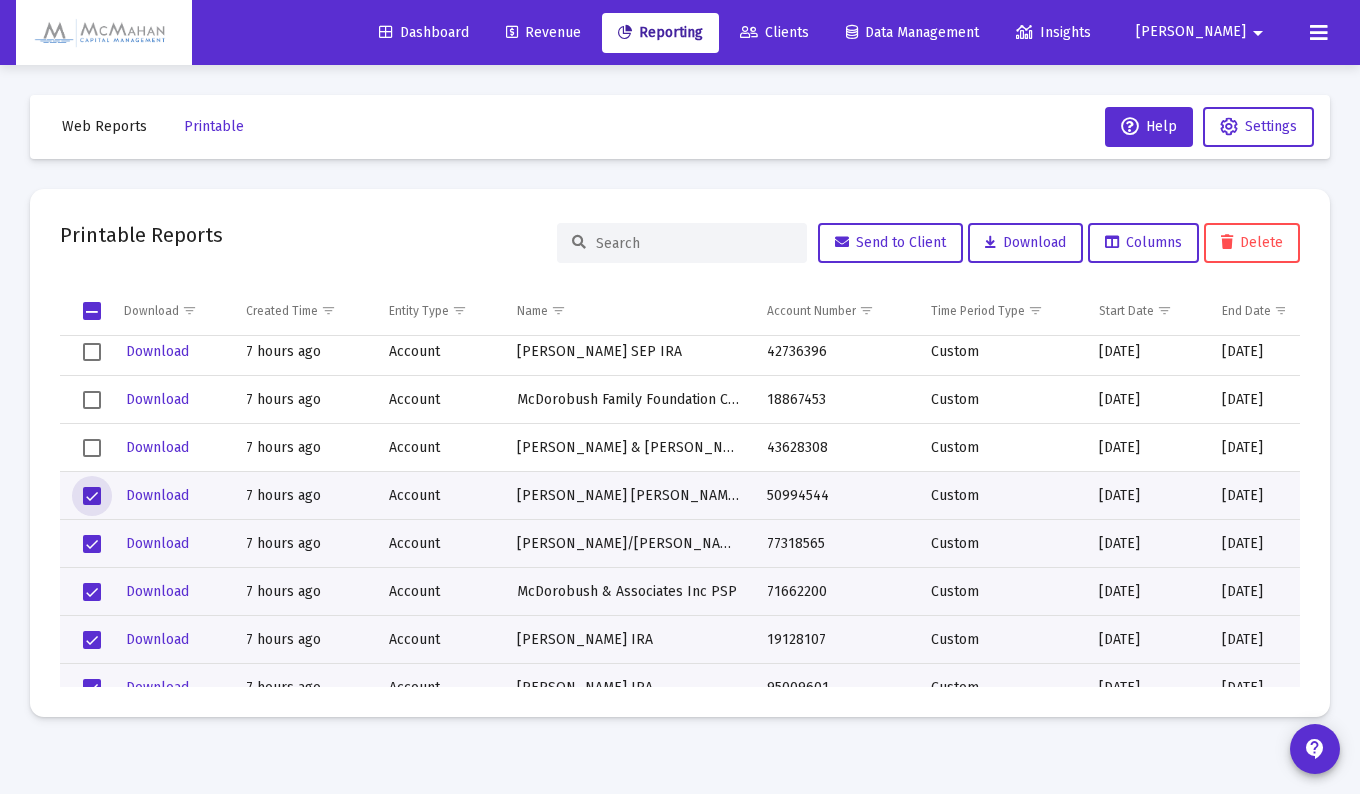 click 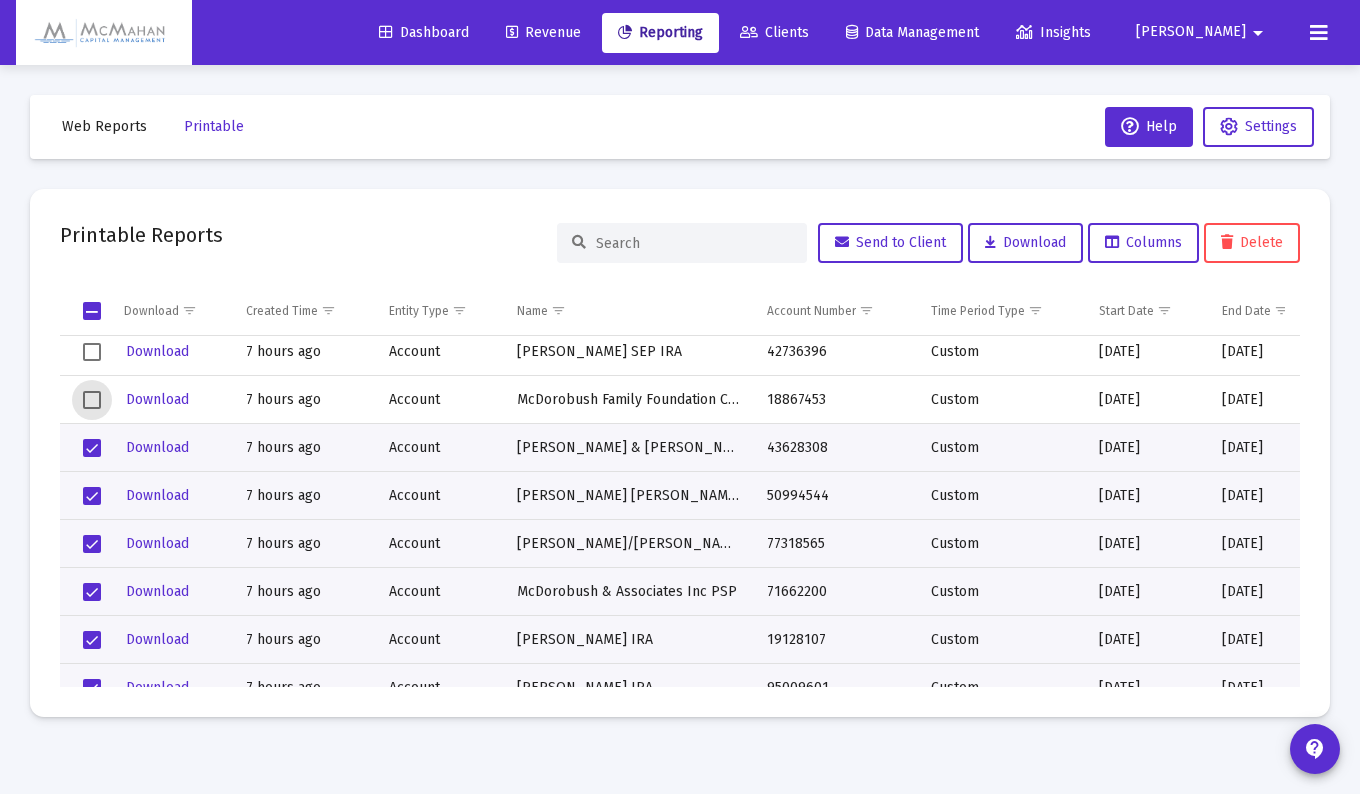 drag, startPoint x: 94, startPoint y: 398, endPoint x: 99, endPoint y: 367, distance: 31.400637 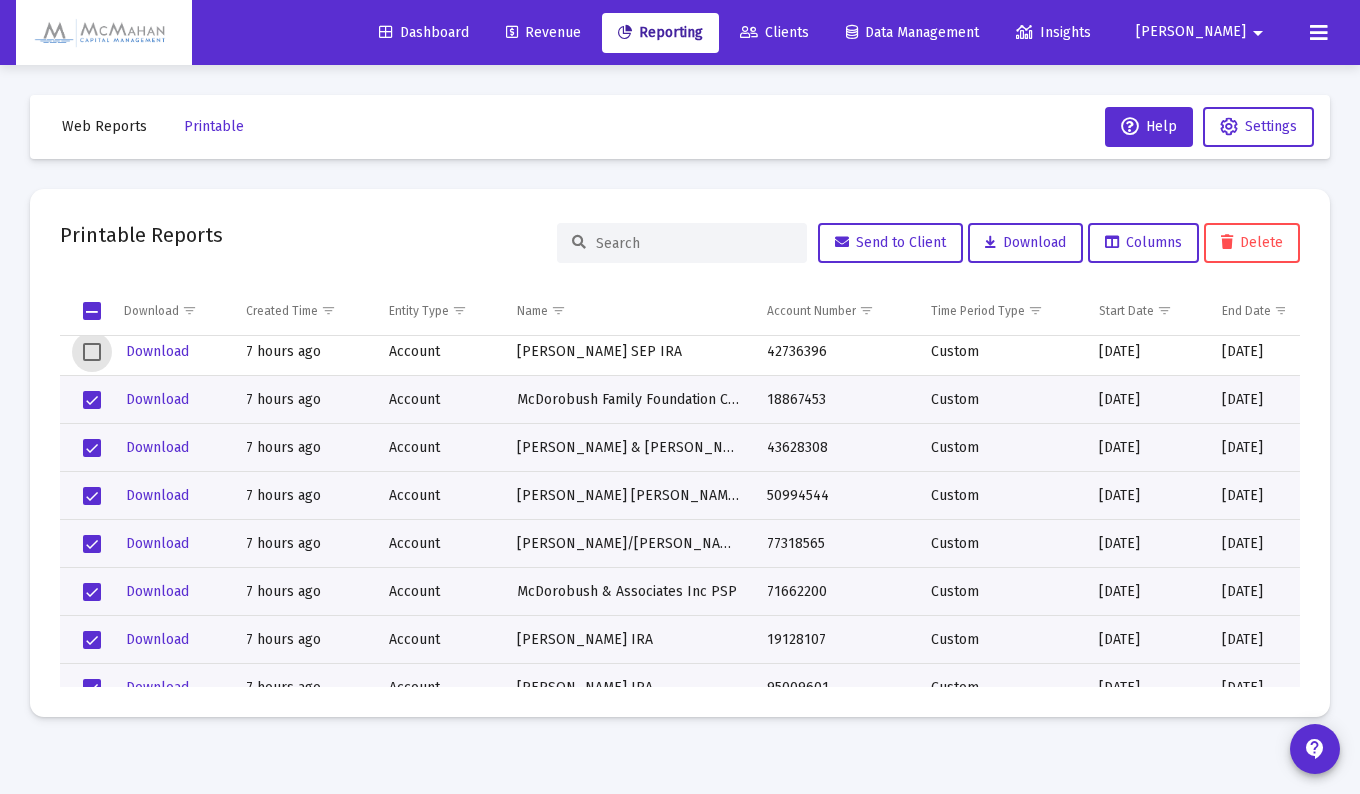 drag, startPoint x: 92, startPoint y: 349, endPoint x: 178, endPoint y: 406, distance: 103.17461 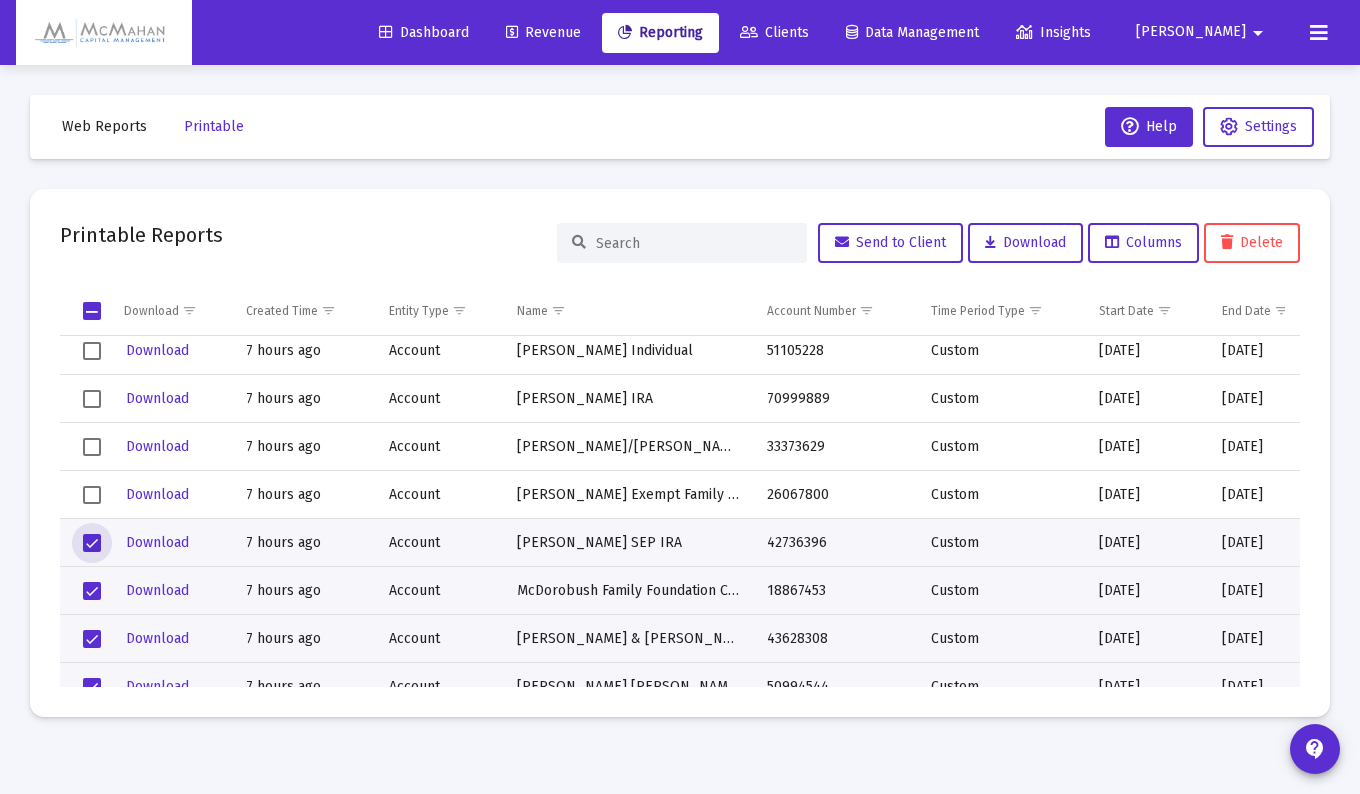 scroll, scrollTop: 3600, scrollLeft: 0, axis: vertical 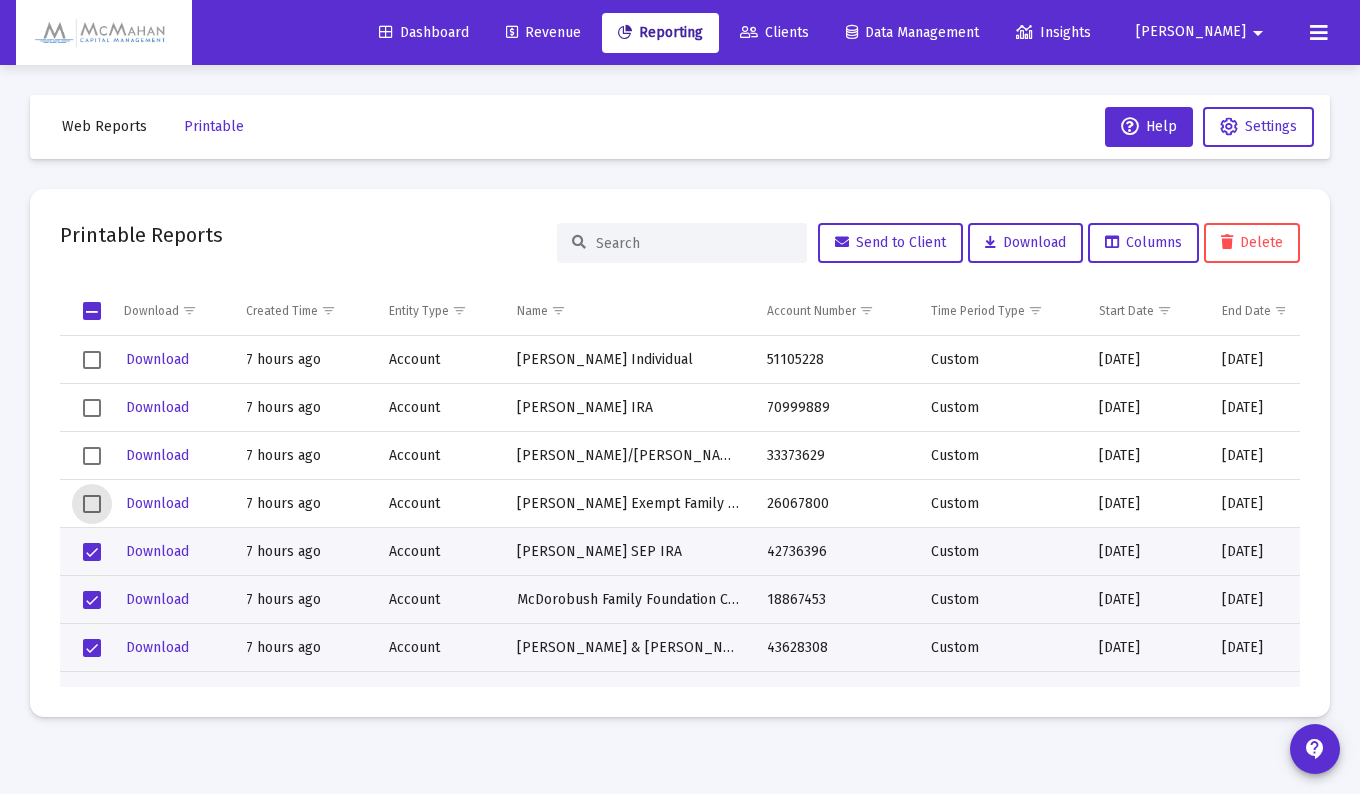 drag, startPoint x: 93, startPoint y: 497, endPoint x: 93, endPoint y: 464, distance: 33 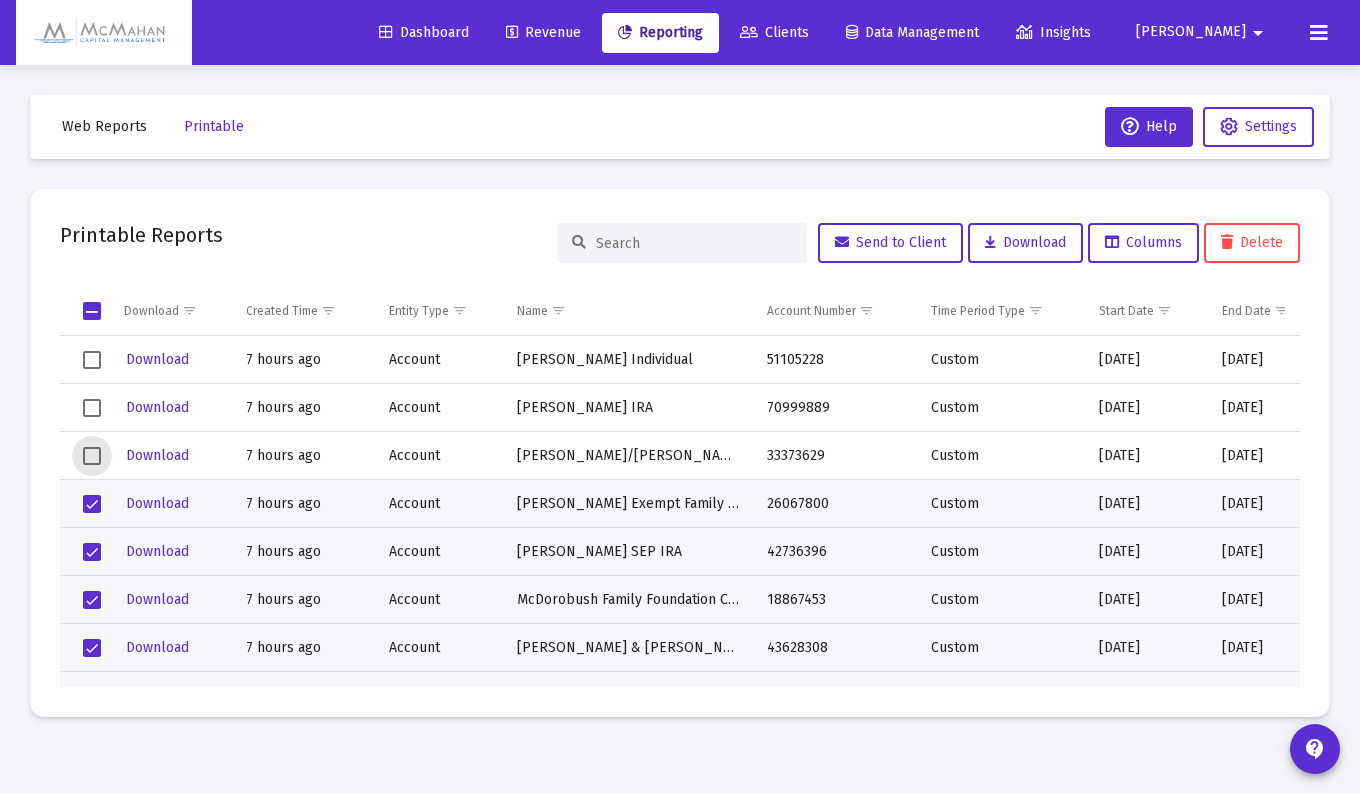 drag, startPoint x: 93, startPoint y: 454, endPoint x: 95, endPoint y: 418, distance: 36.05551 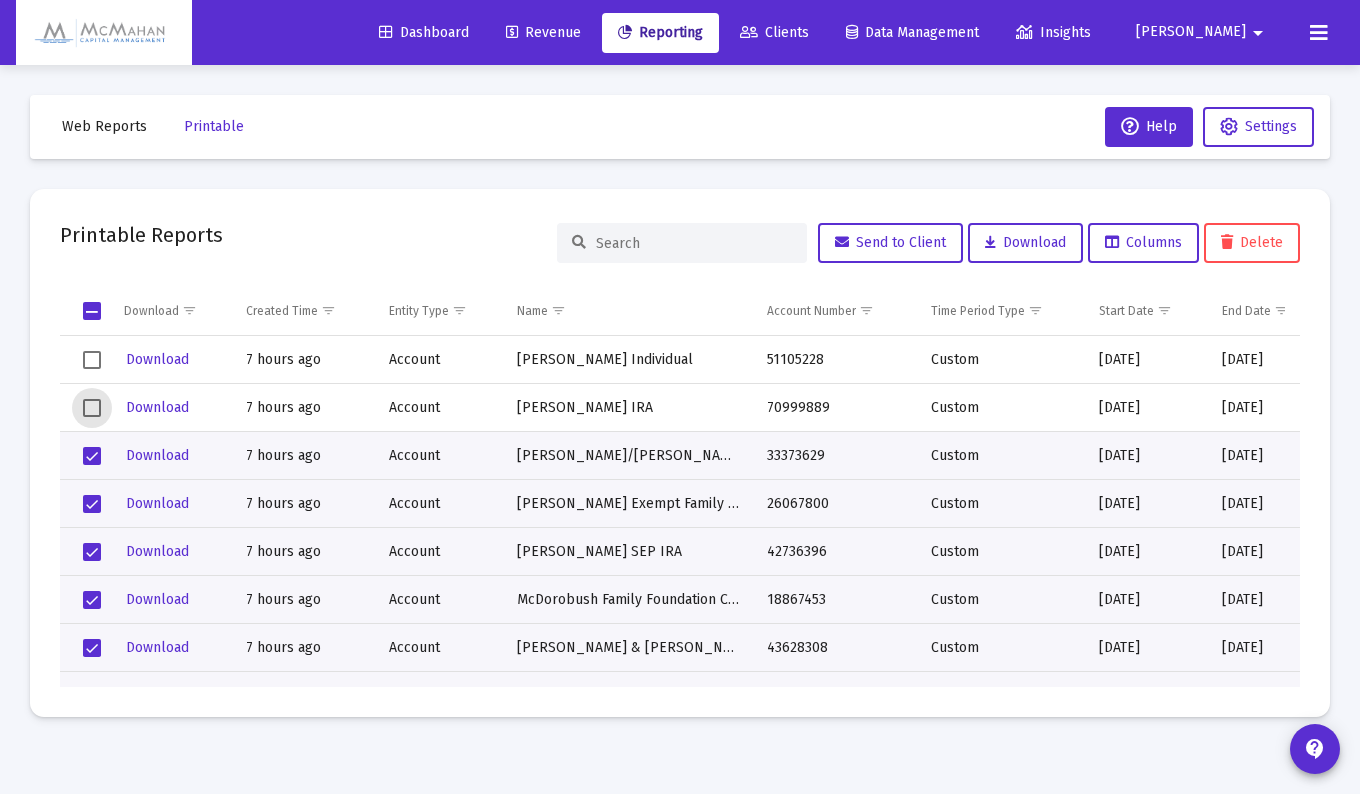 drag, startPoint x: 95, startPoint y: 406, endPoint x: 97, endPoint y: 388, distance: 18.110771 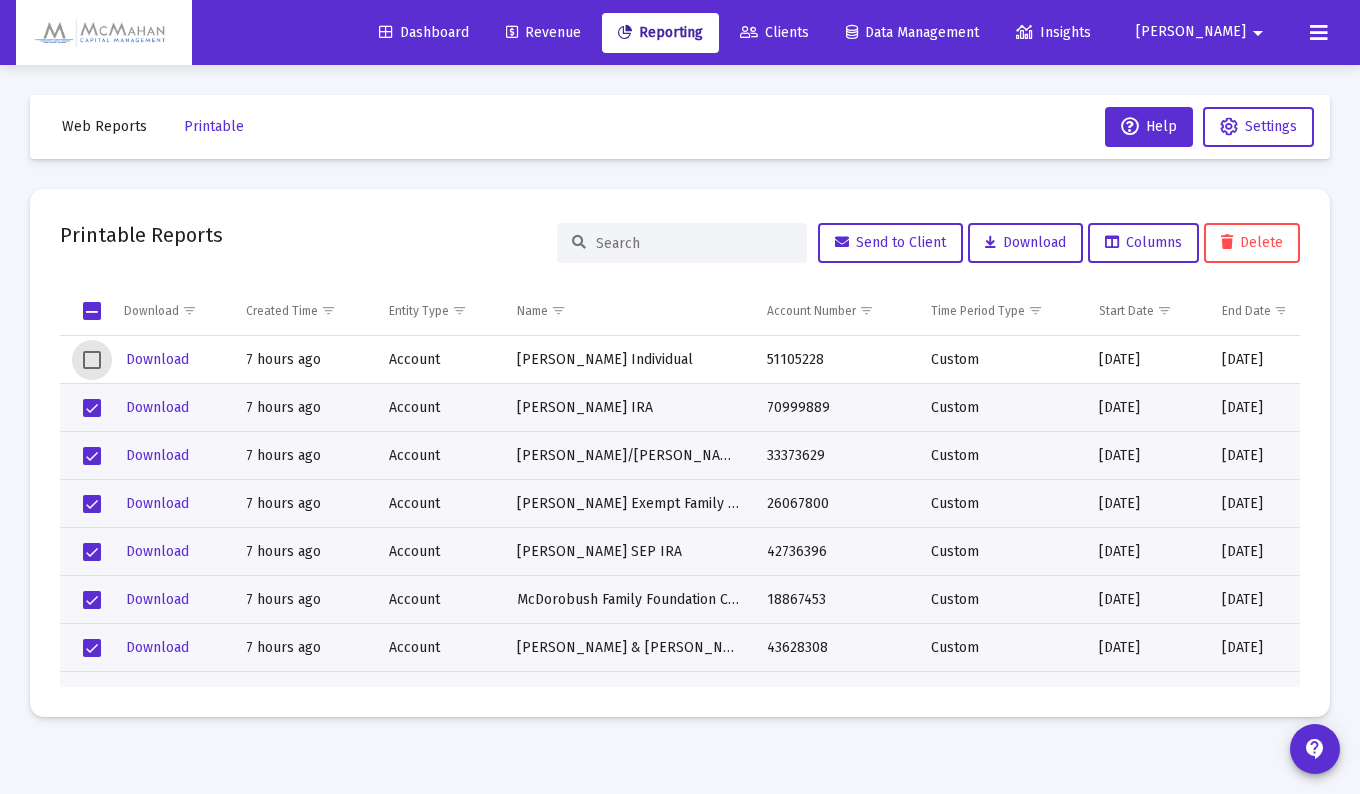 click 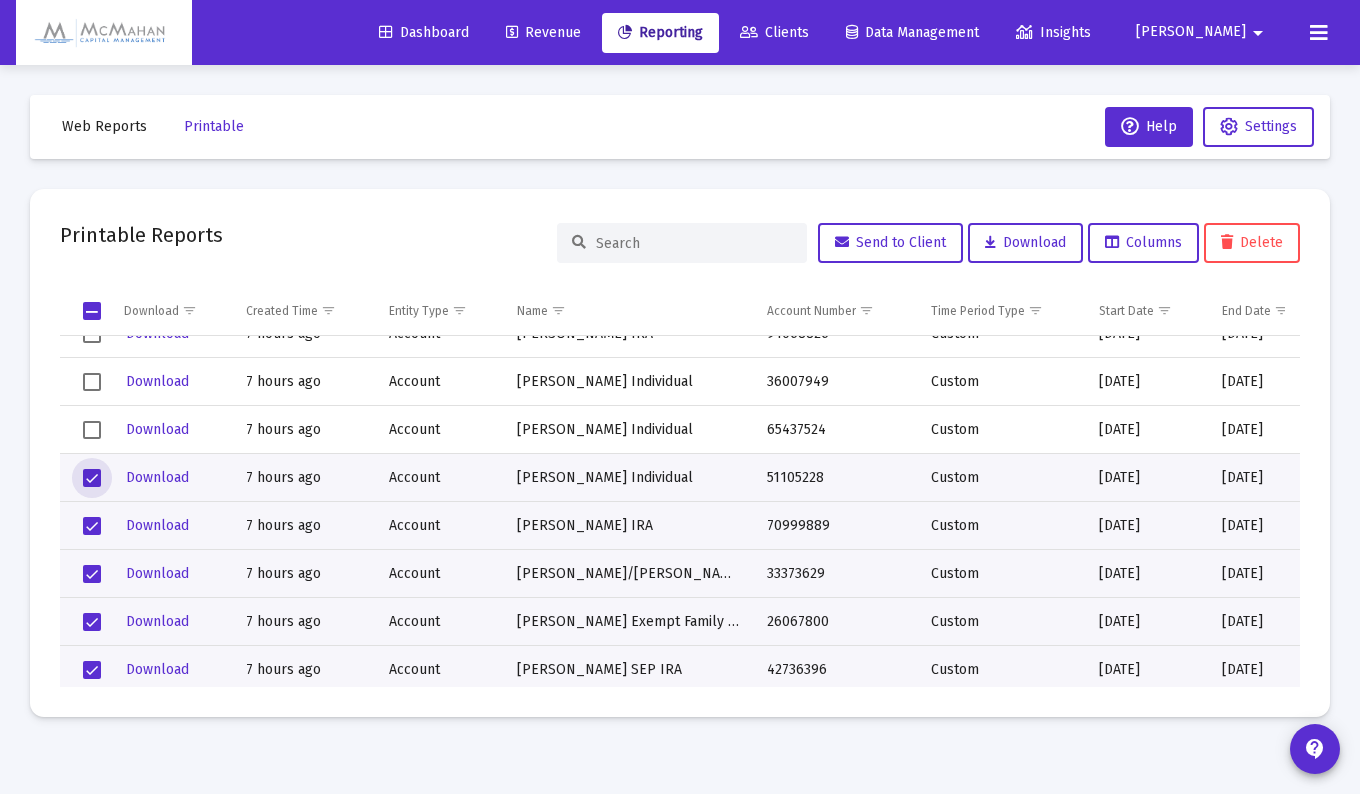 scroll, scrollTop: 3400, scrollLeft: 0, axis: vertical 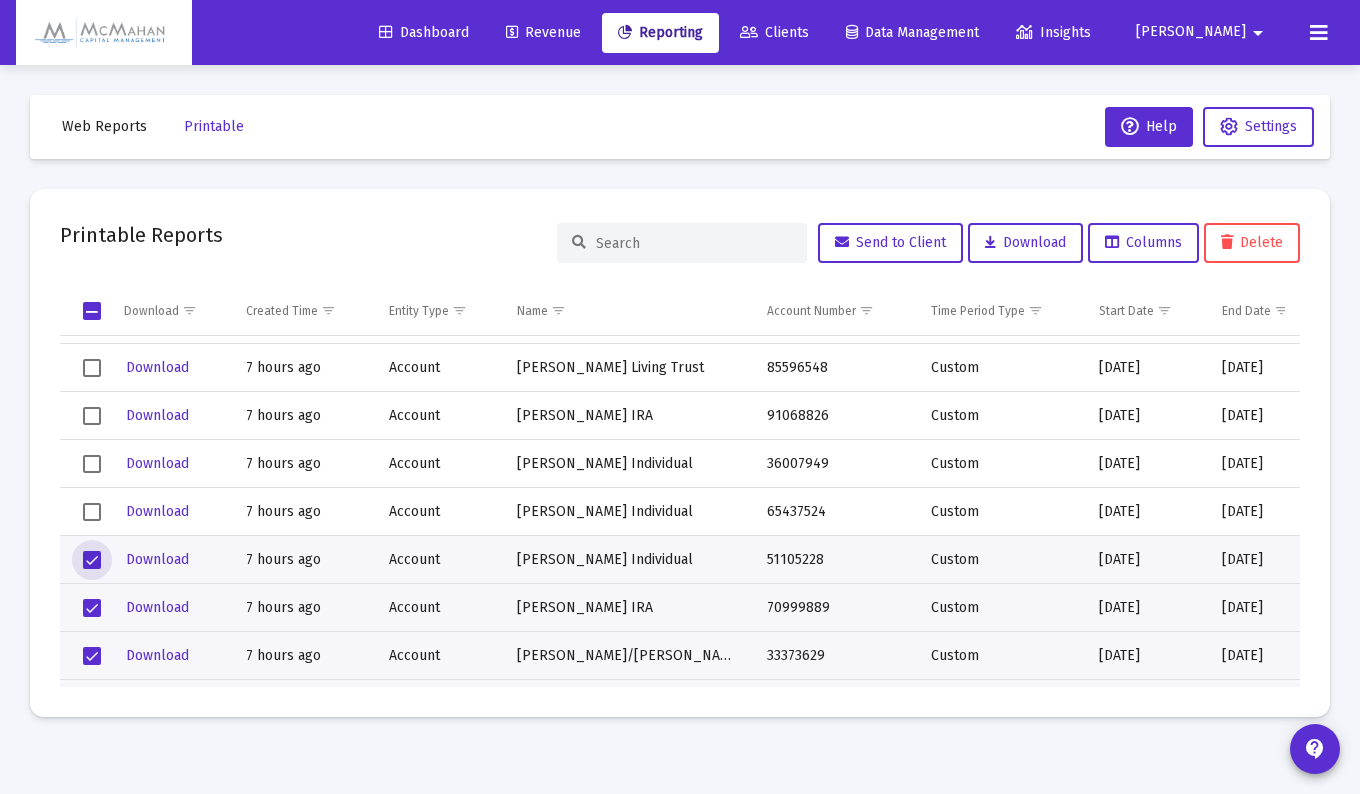 click 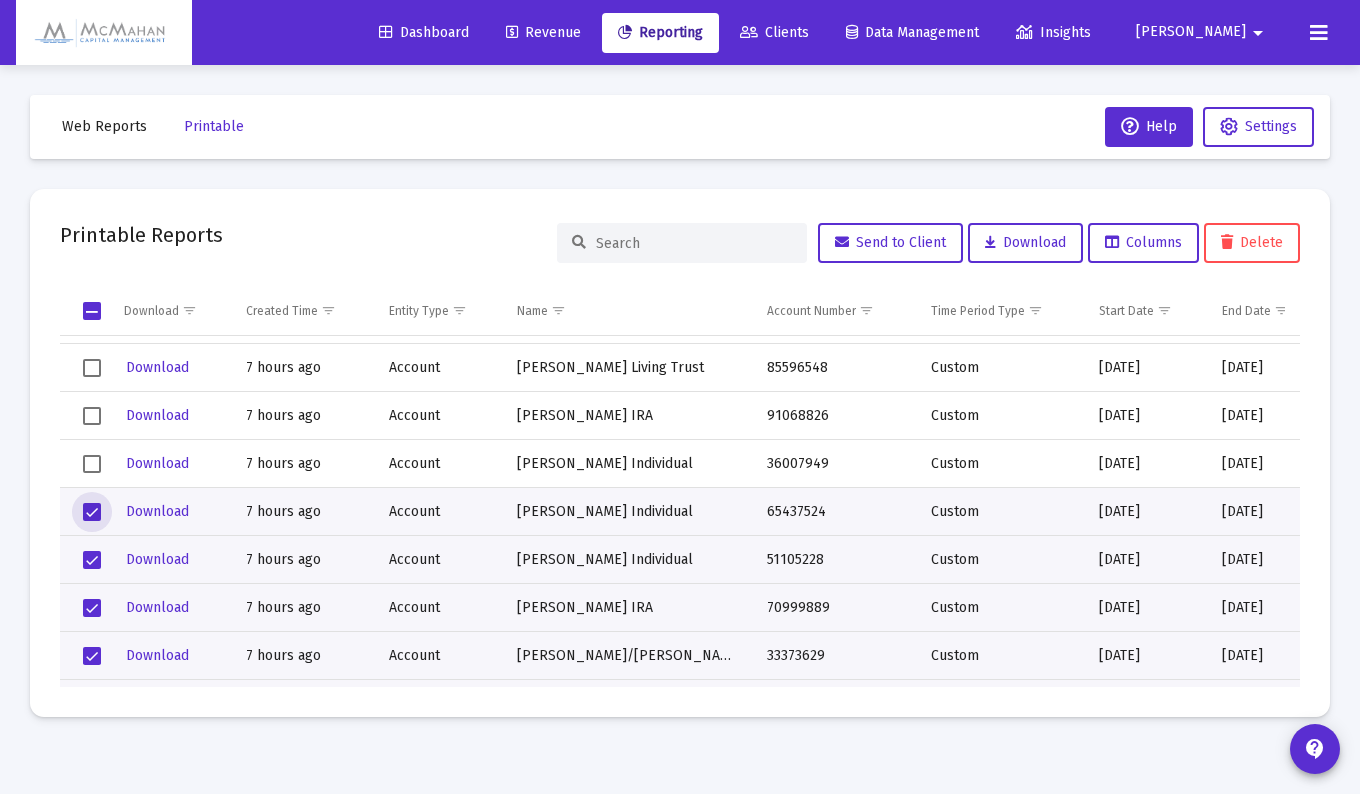 click 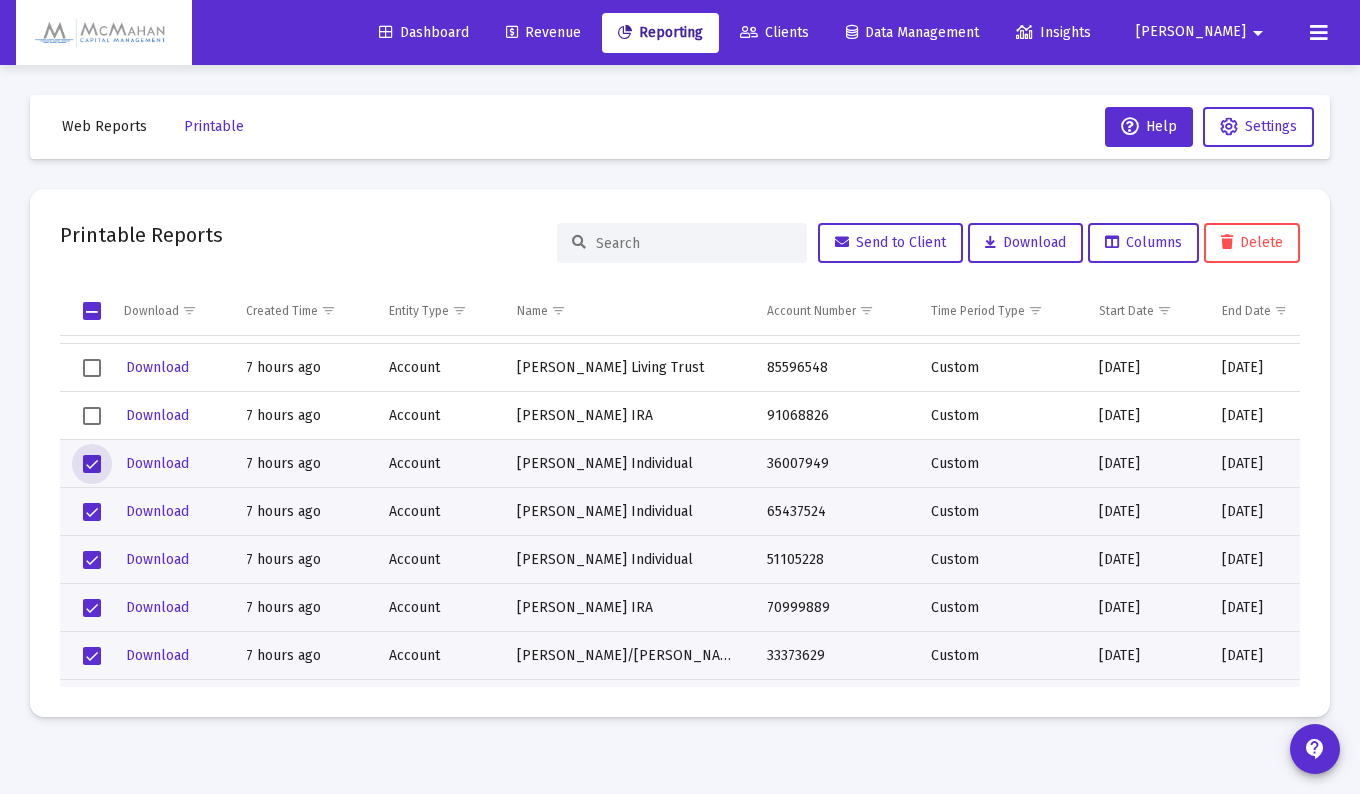drag, startPoint x: 95, startPoint y: 414, endPoint x: 96, endPoint y: 377, distance: 37.01351 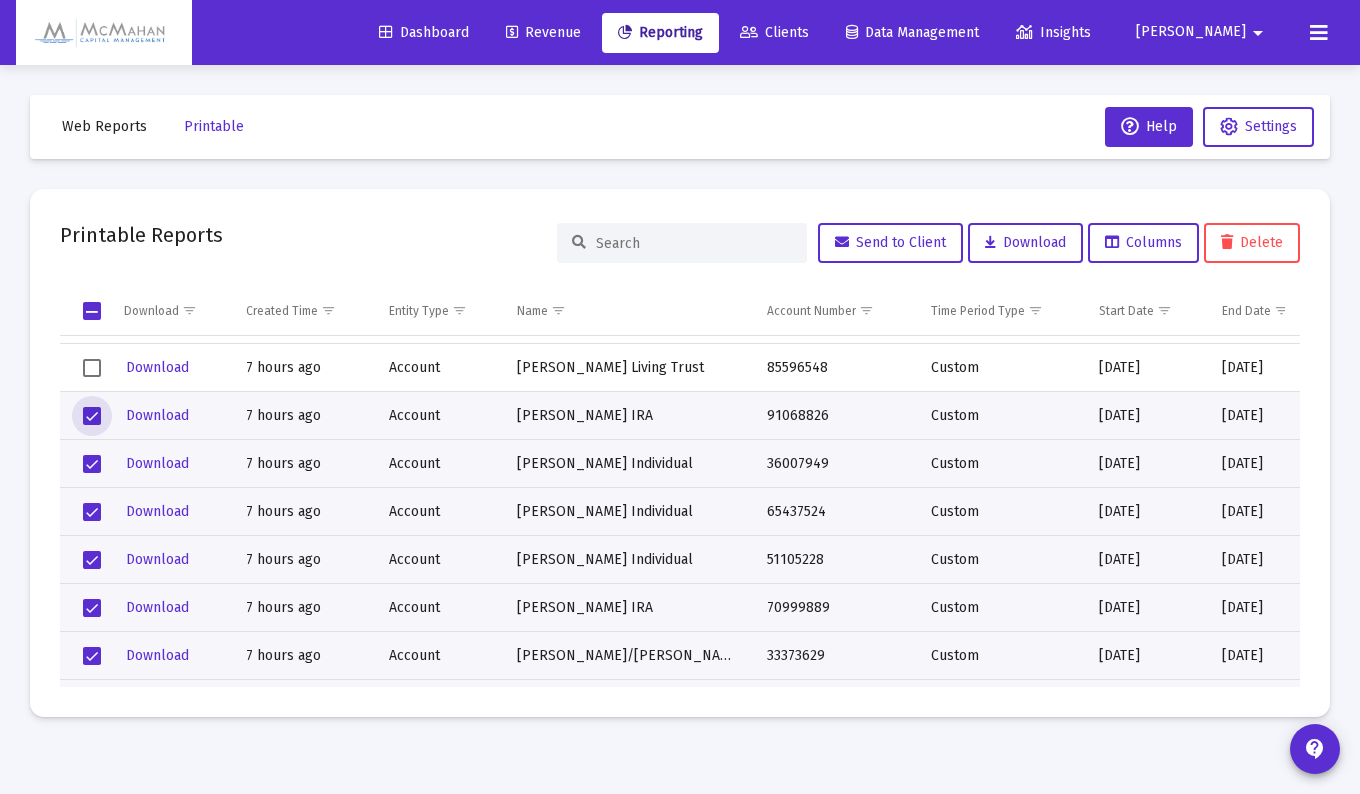 click 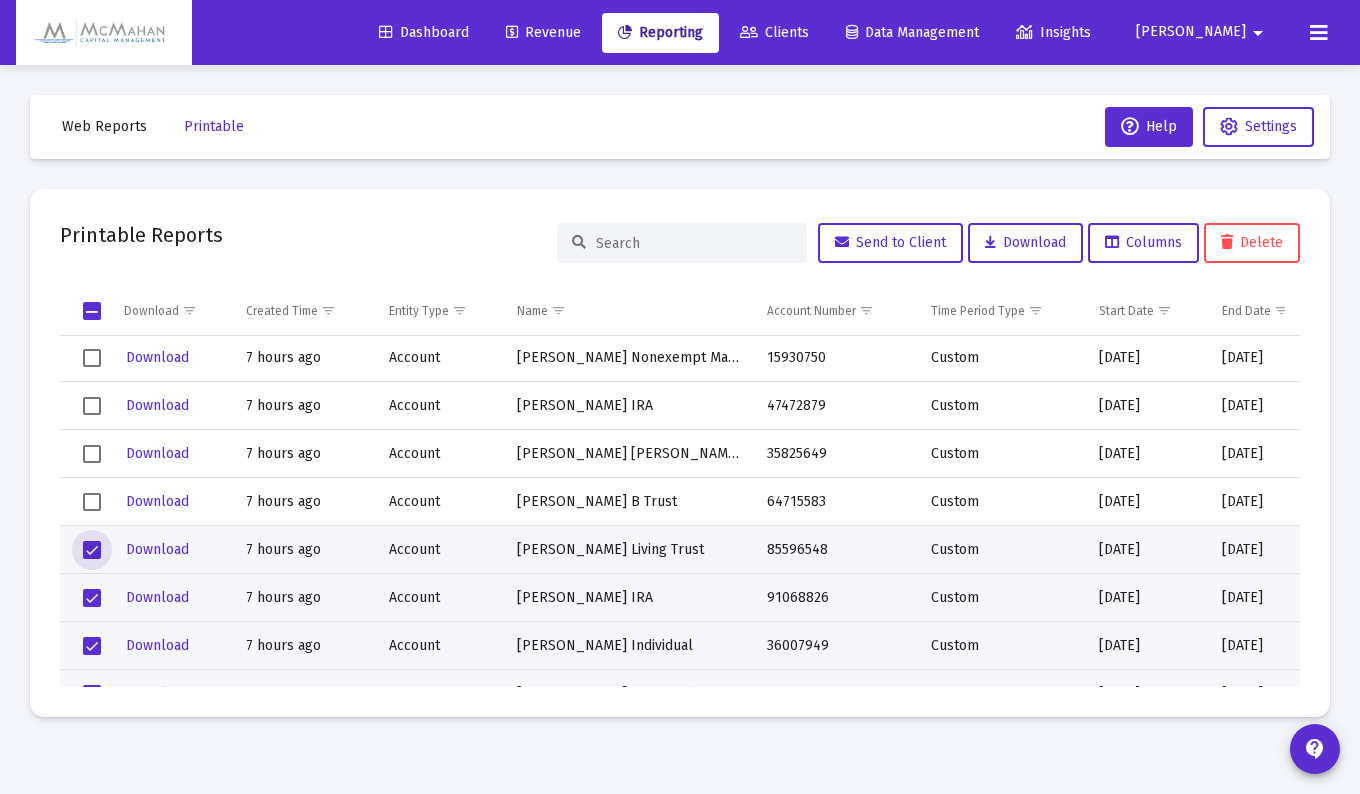 scroll, scrollTop: 3200, scrollLeft: 0, axis: vertical 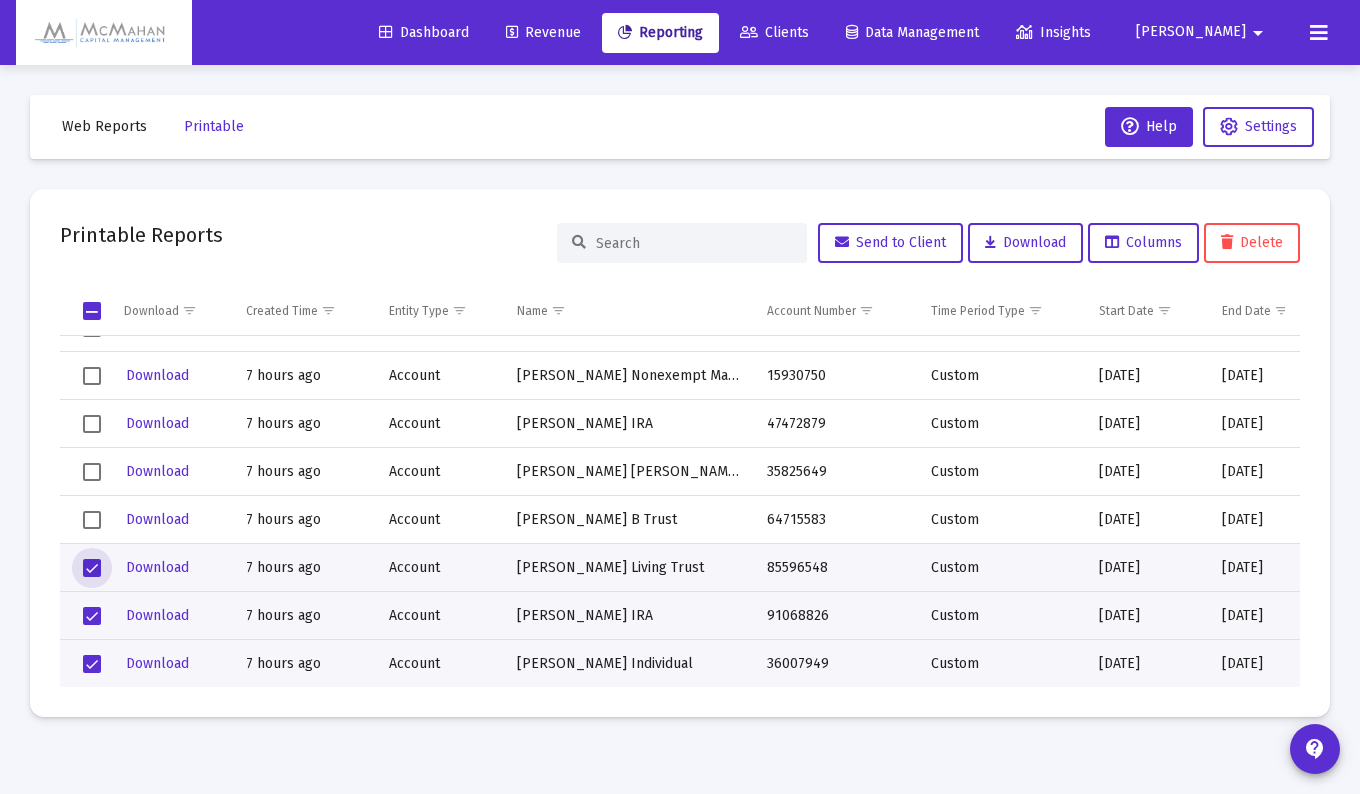 click 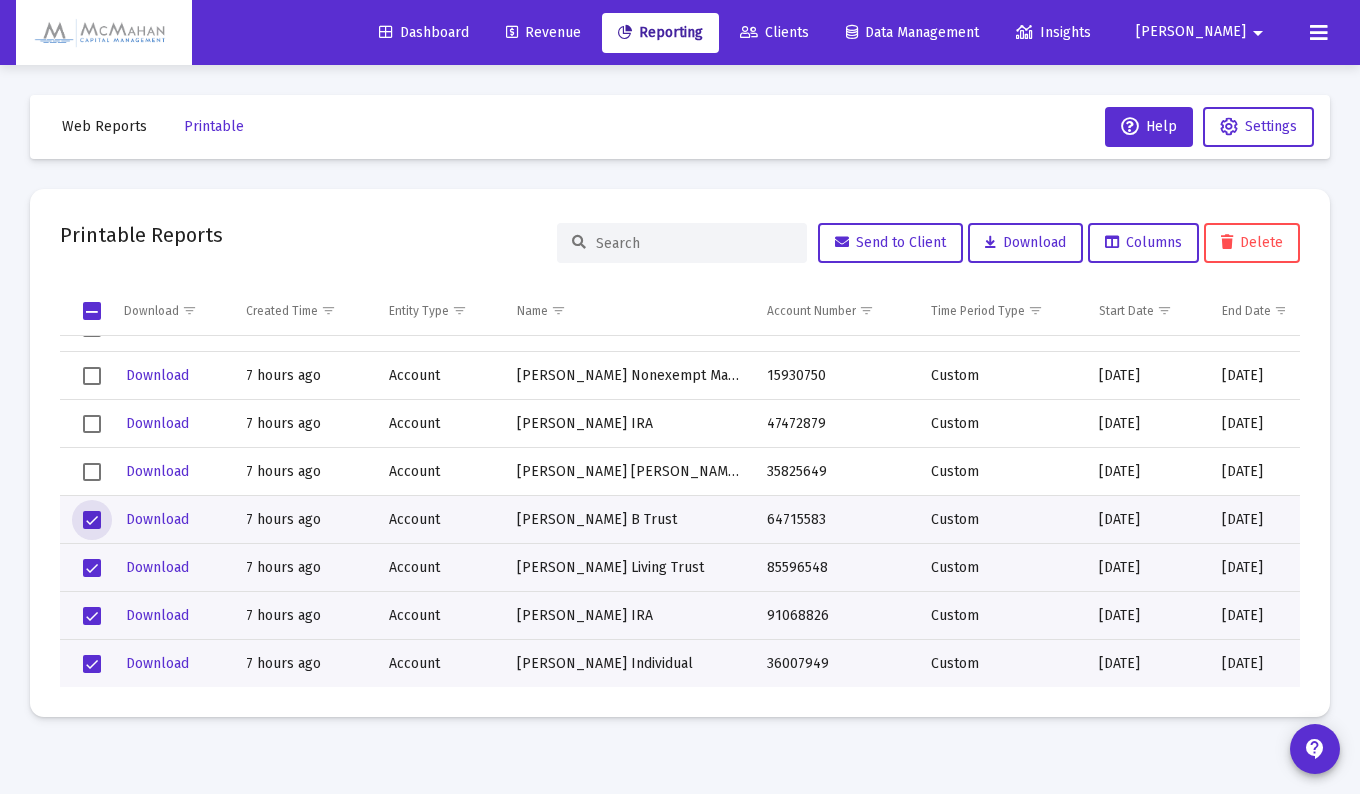 click 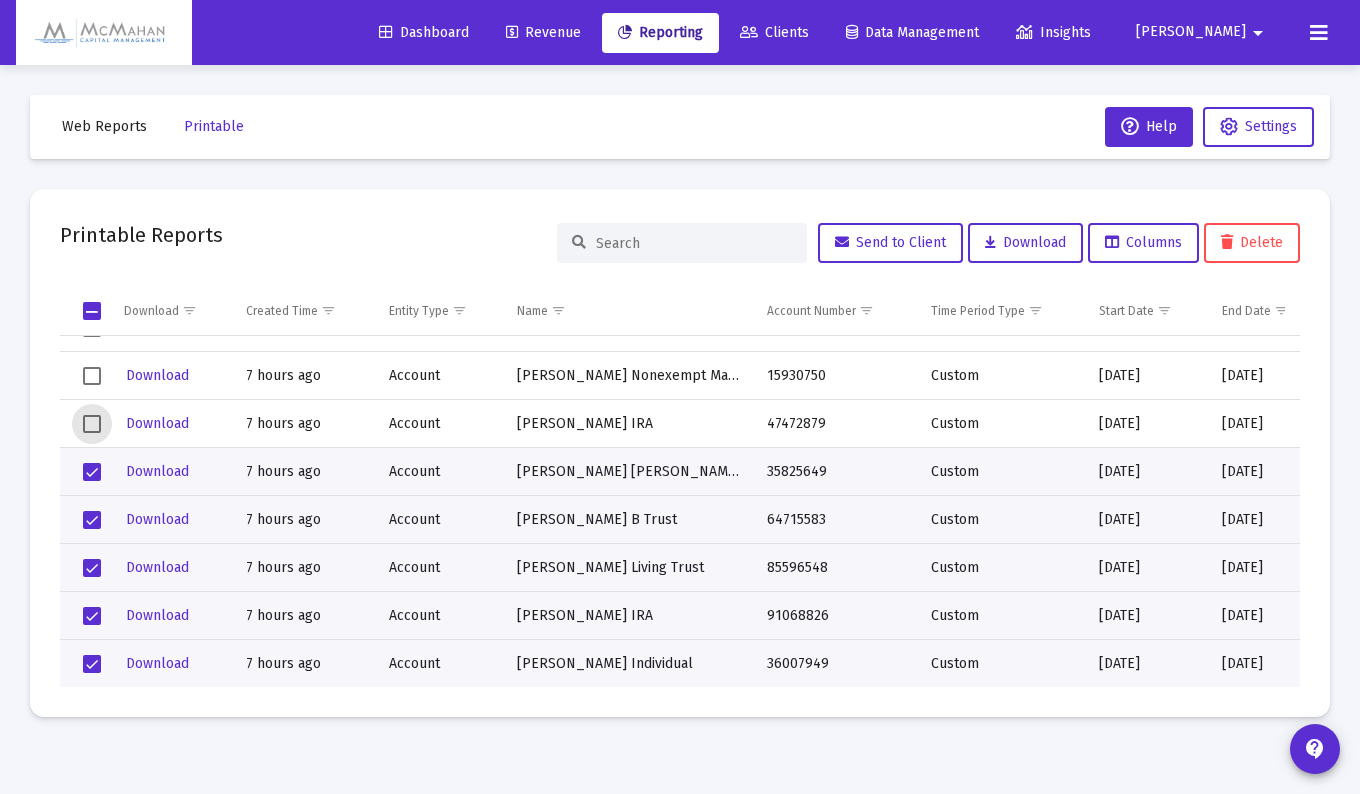click 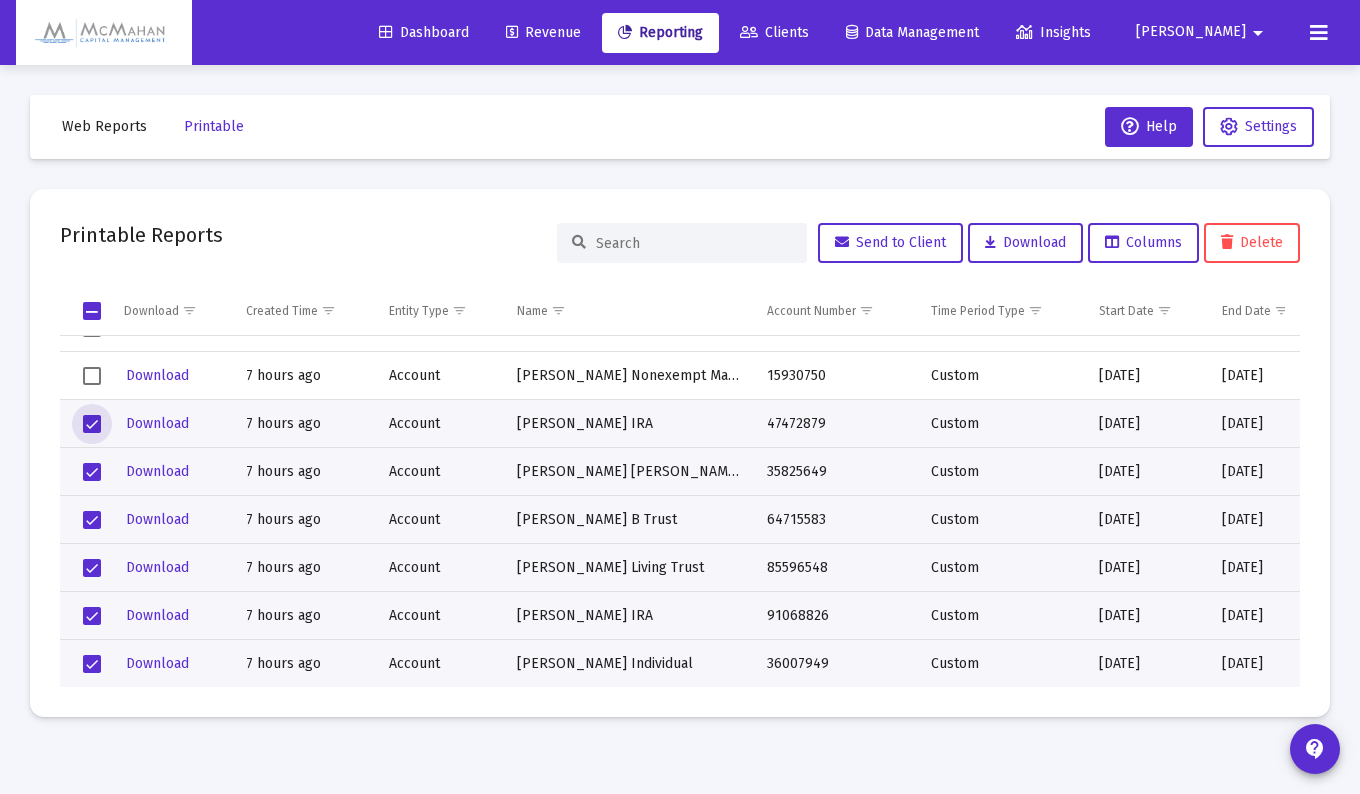 click 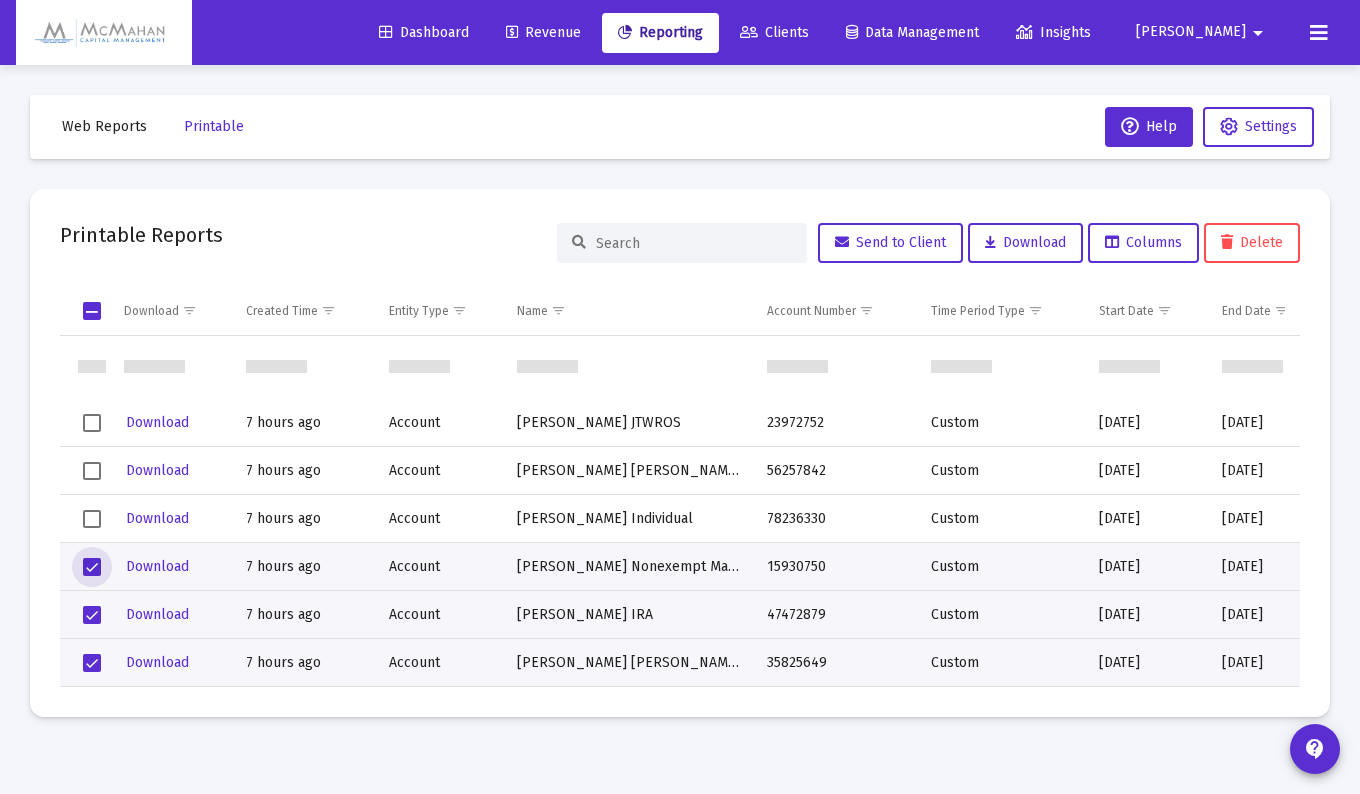 scroll, scrollTop: 3000, scrollLeft: 0, axis: vertical 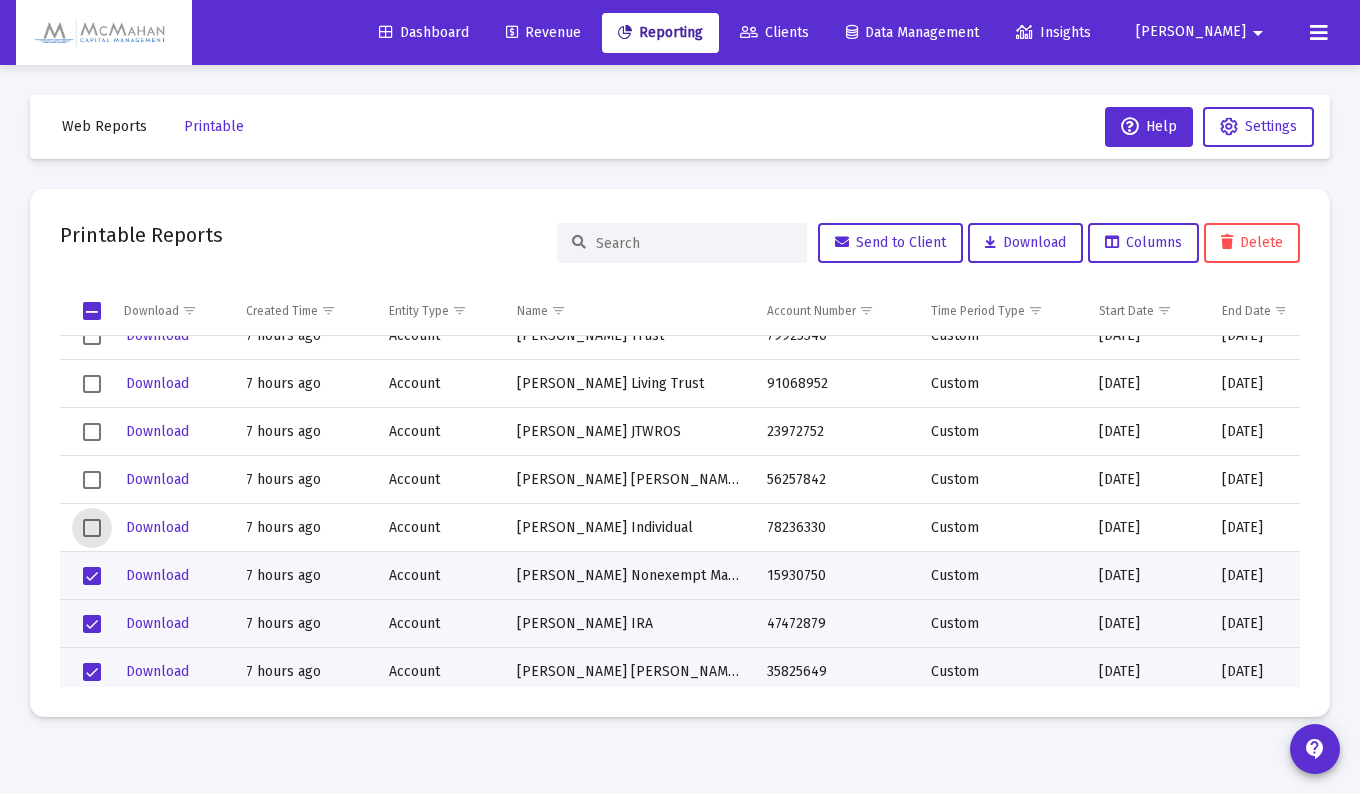 click 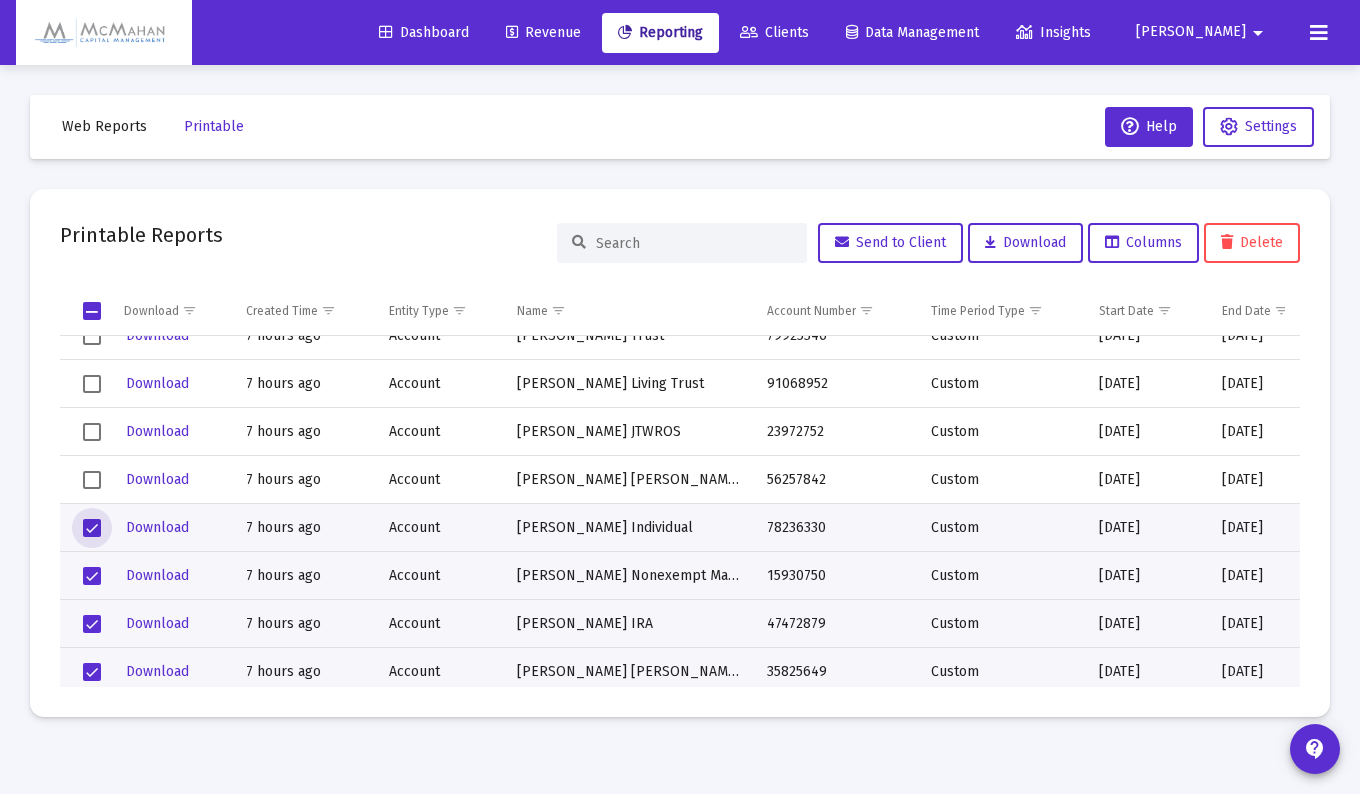 click 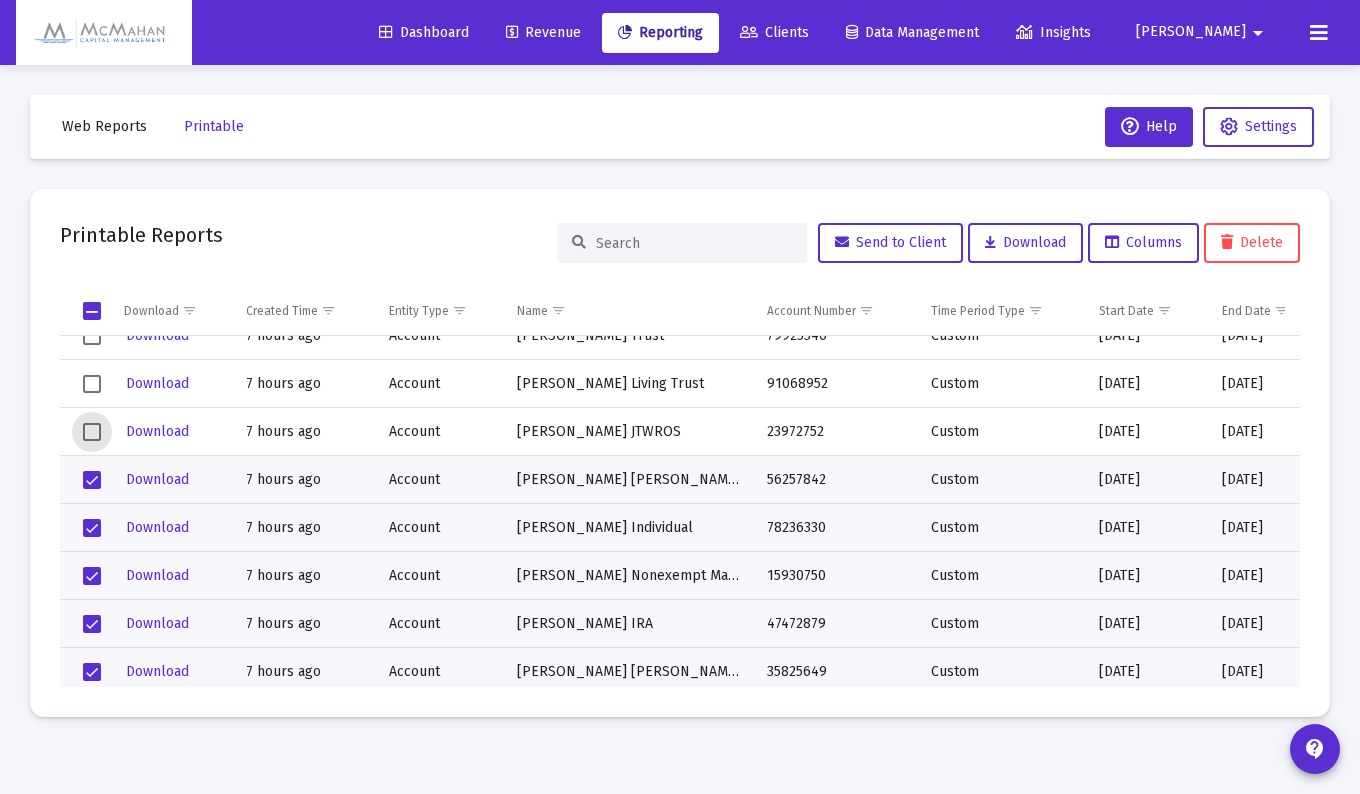 drag, startPoint x: 90, startPoint y: 430, endPoint x: 90, endPoint y: 414, distance: 16 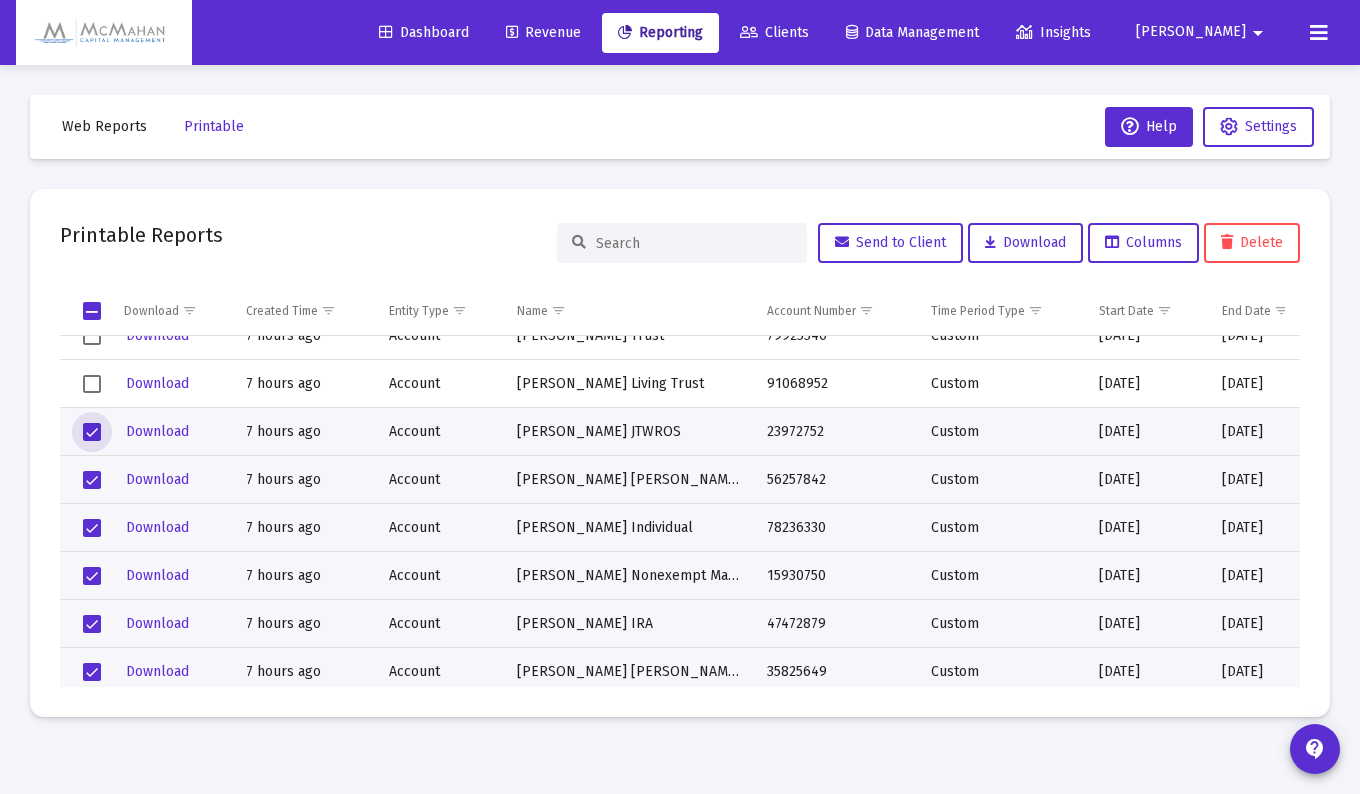 click 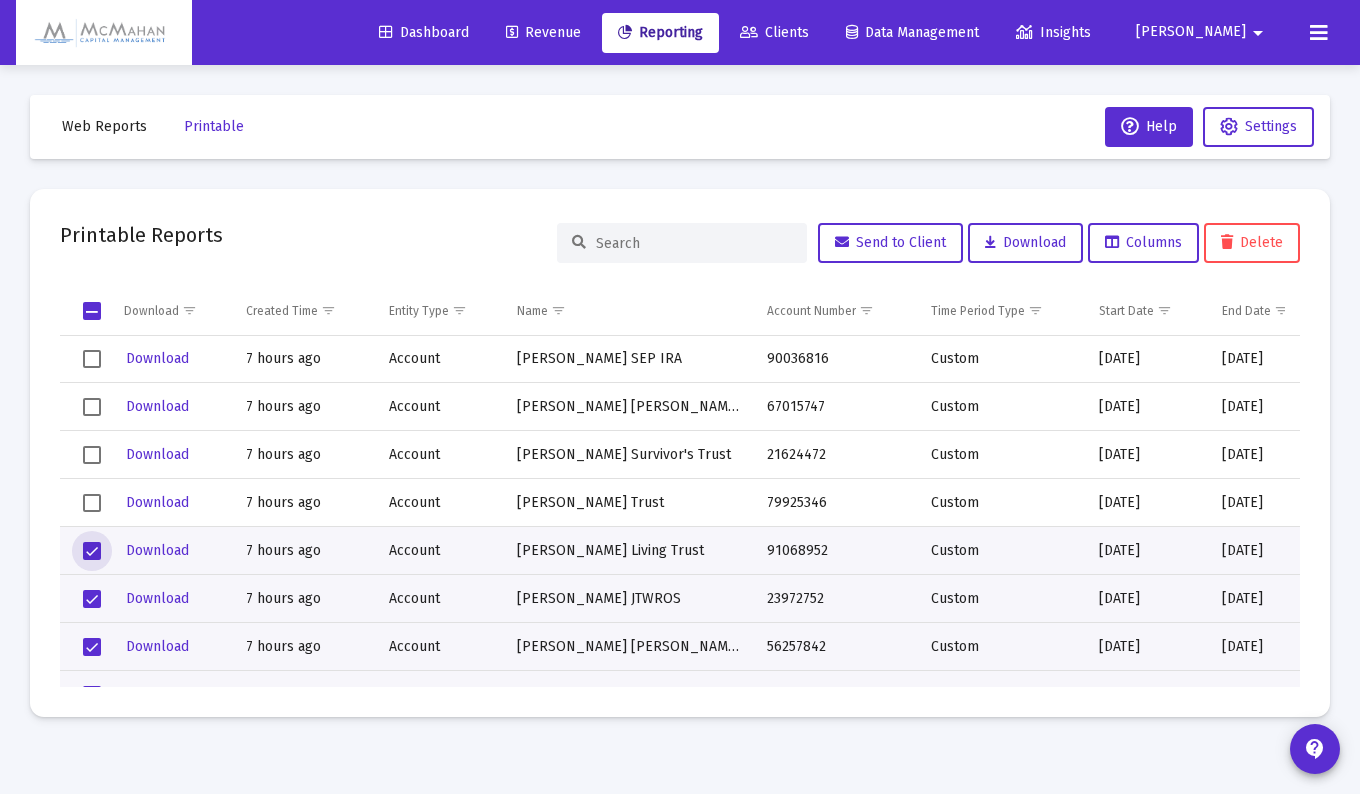 scroll, scrollTop: 2800, scrollLeft: 0, axis: vertical 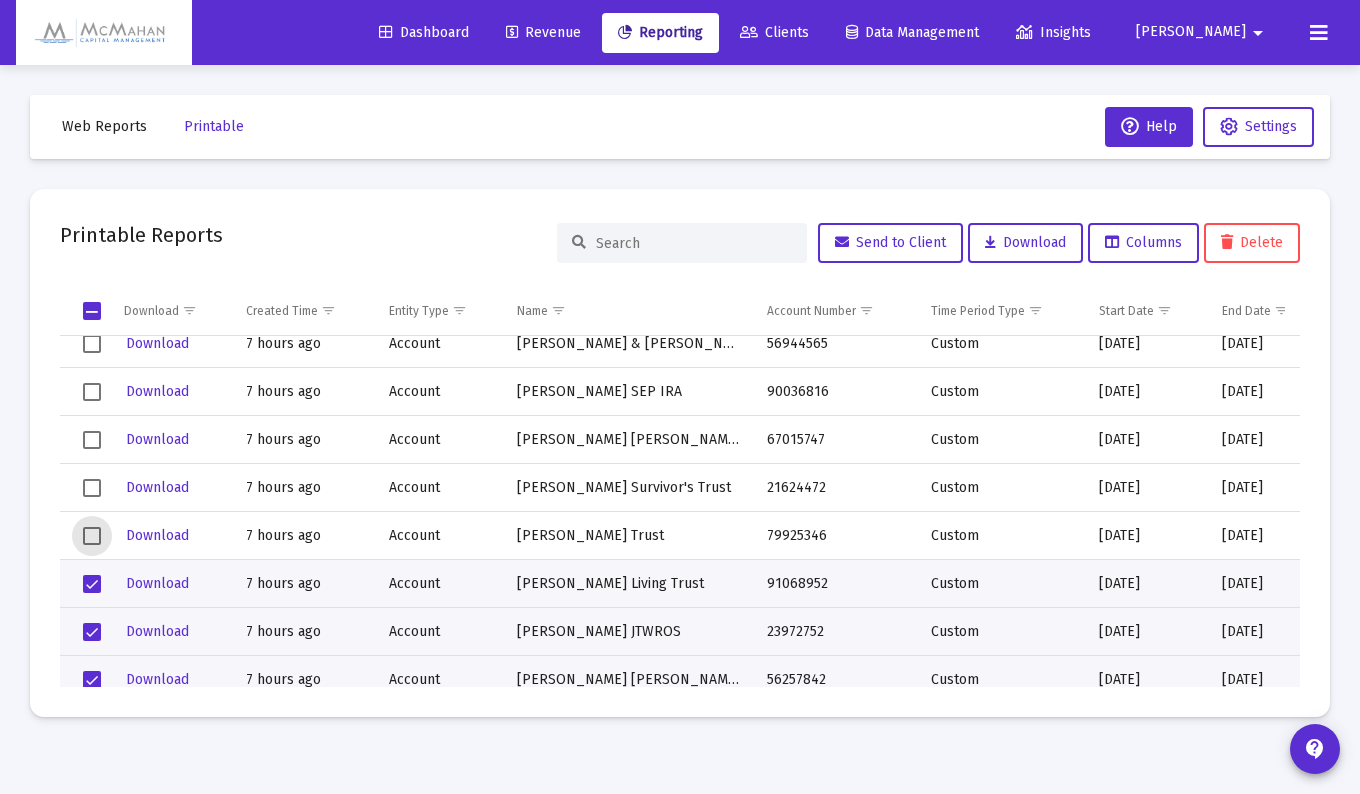 click 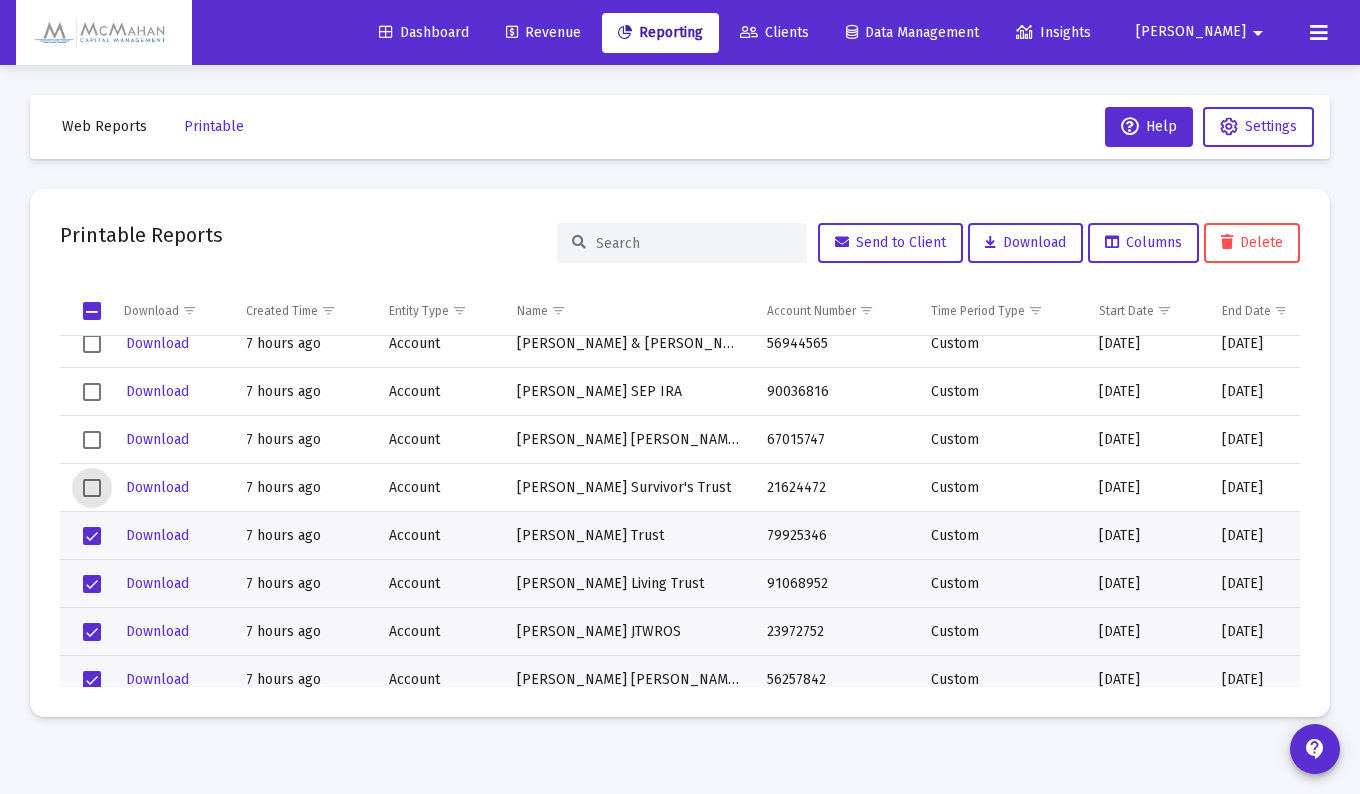 drag, startPoint x: 94, startPoint y: 486, endPoint x: 95, endPoint y: 448, distance: 38.013157 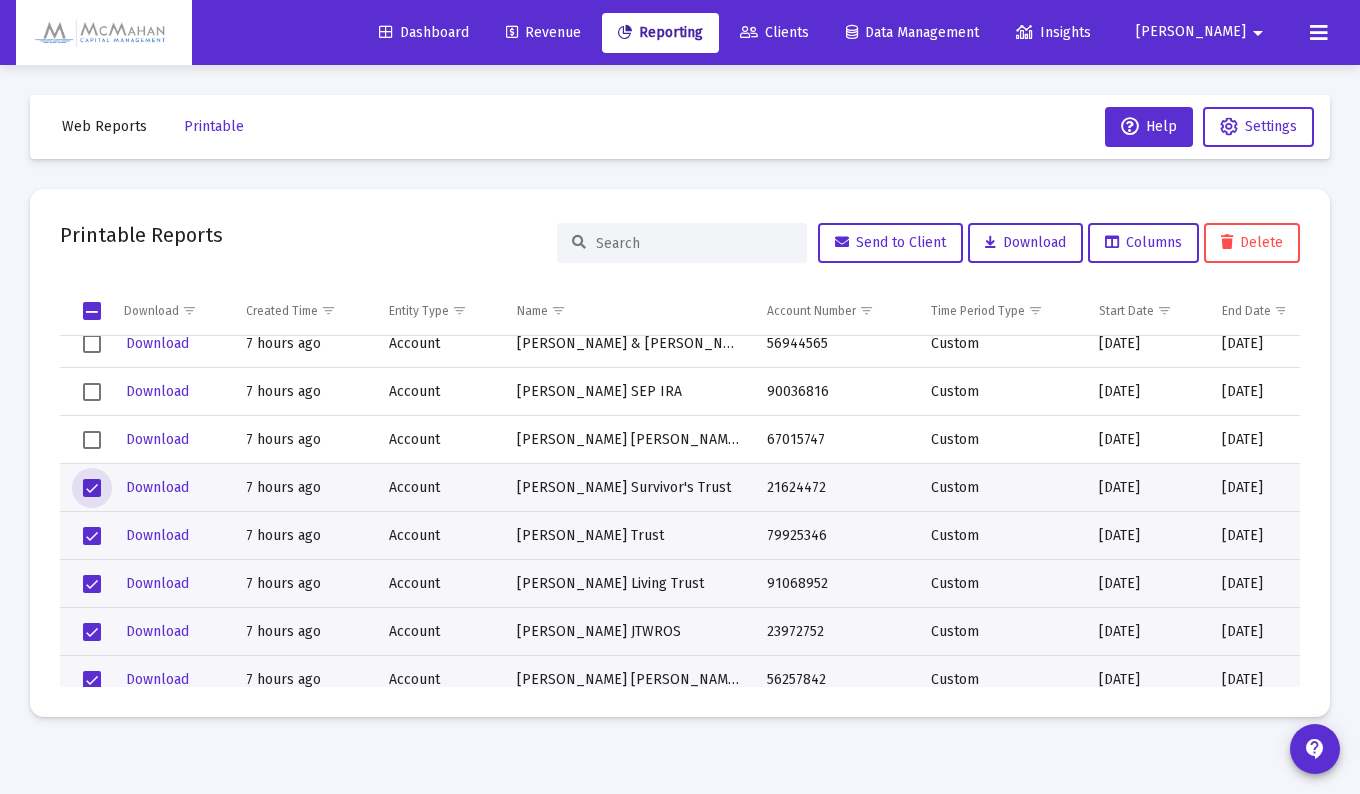 click 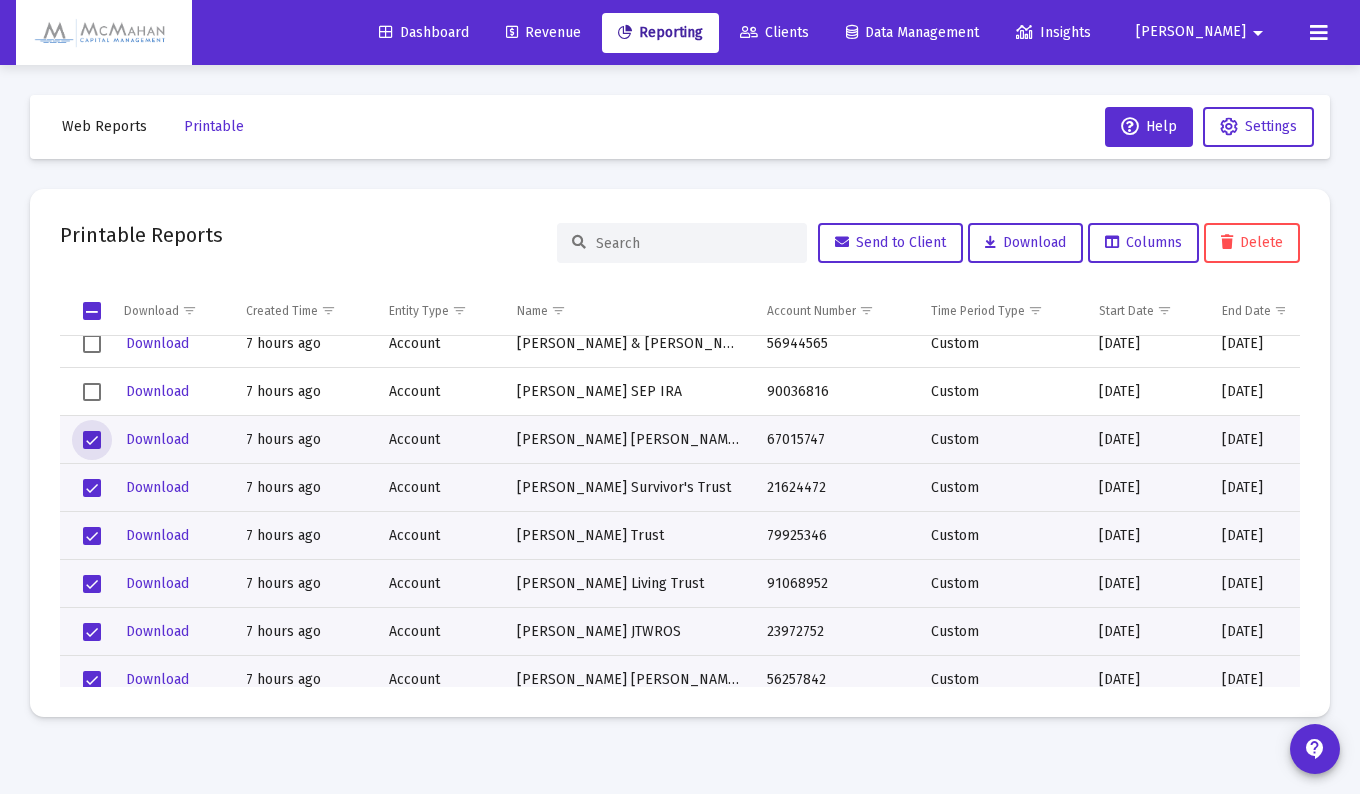 click 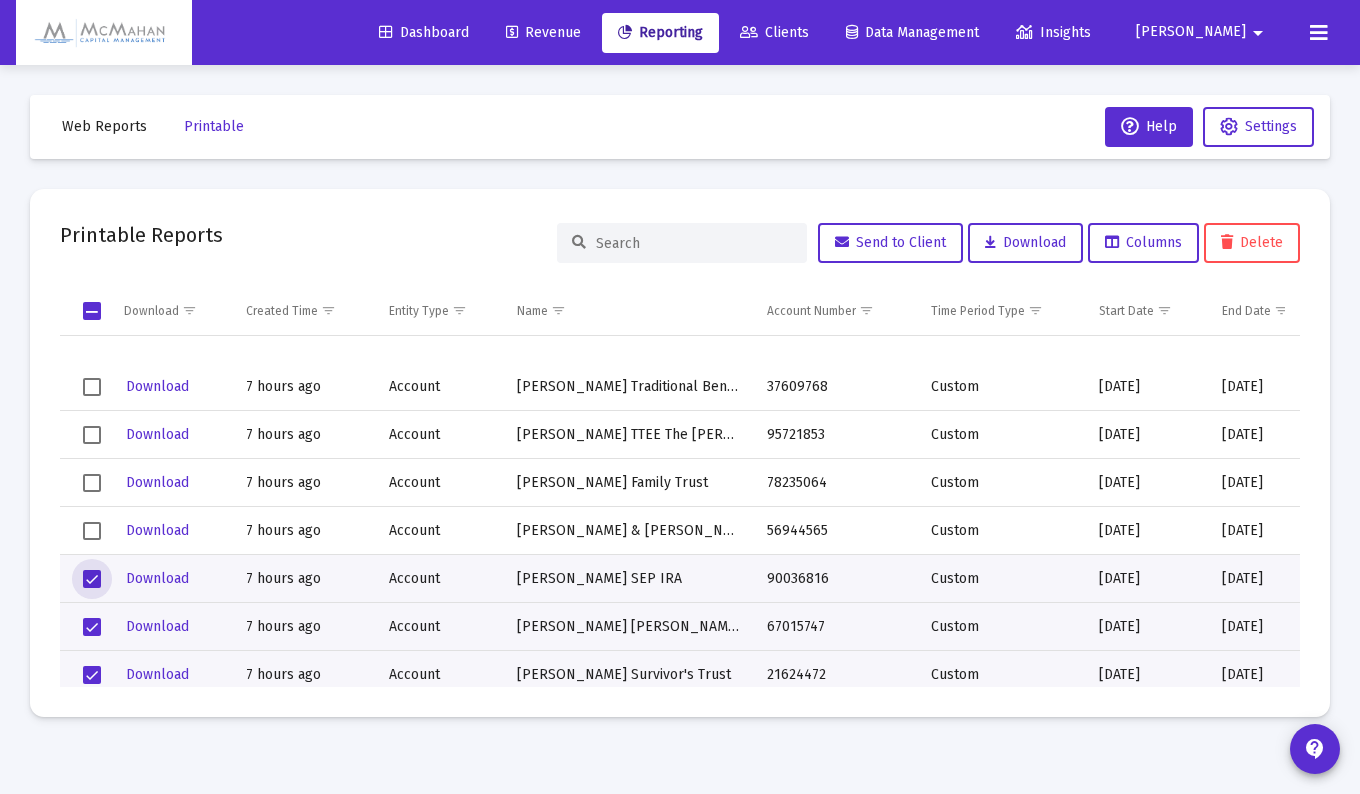 scroll, scrollTop: 2600, scrollLeft: 0, axis: vertical 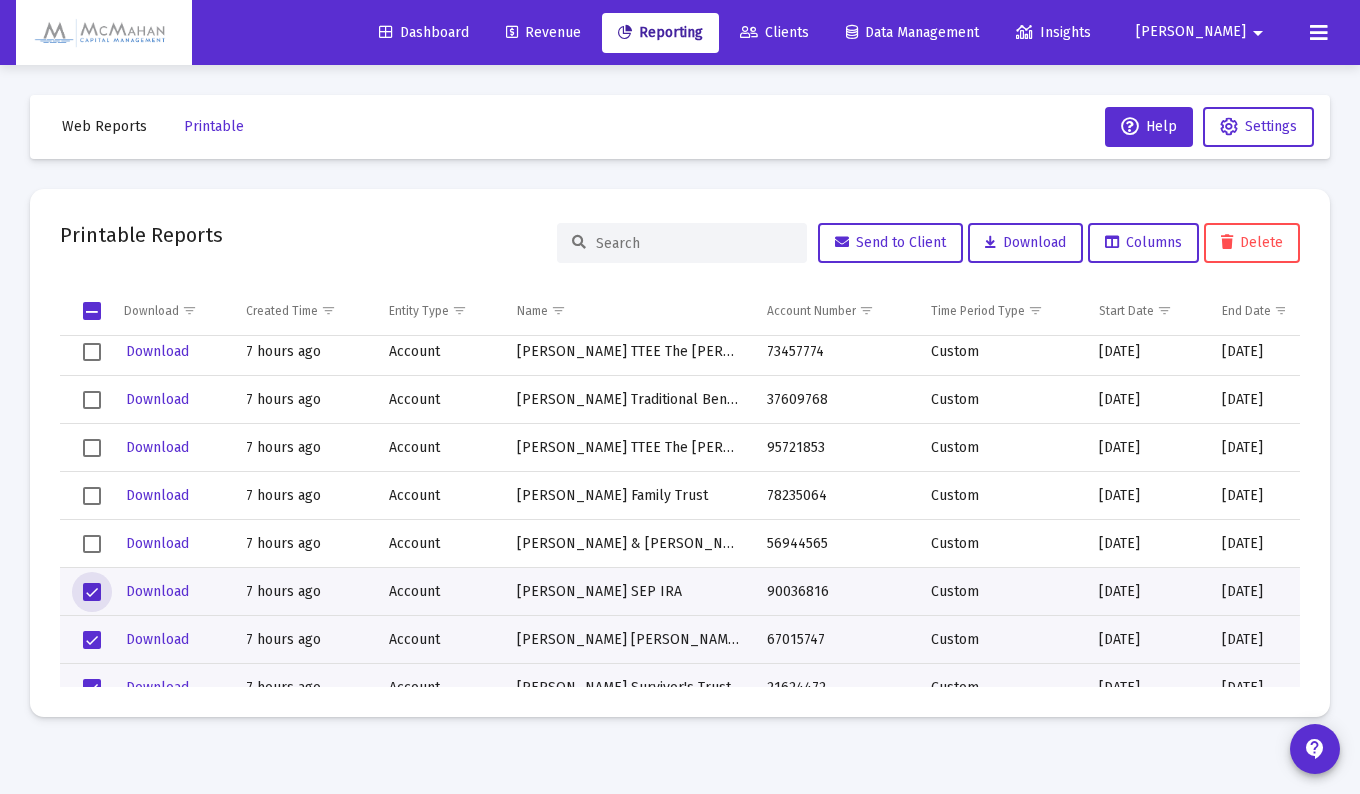 drag, startPoint x: 86, startPoint y: 547, endPoint x: 91, endPoint y: 520, distance: 27.45906 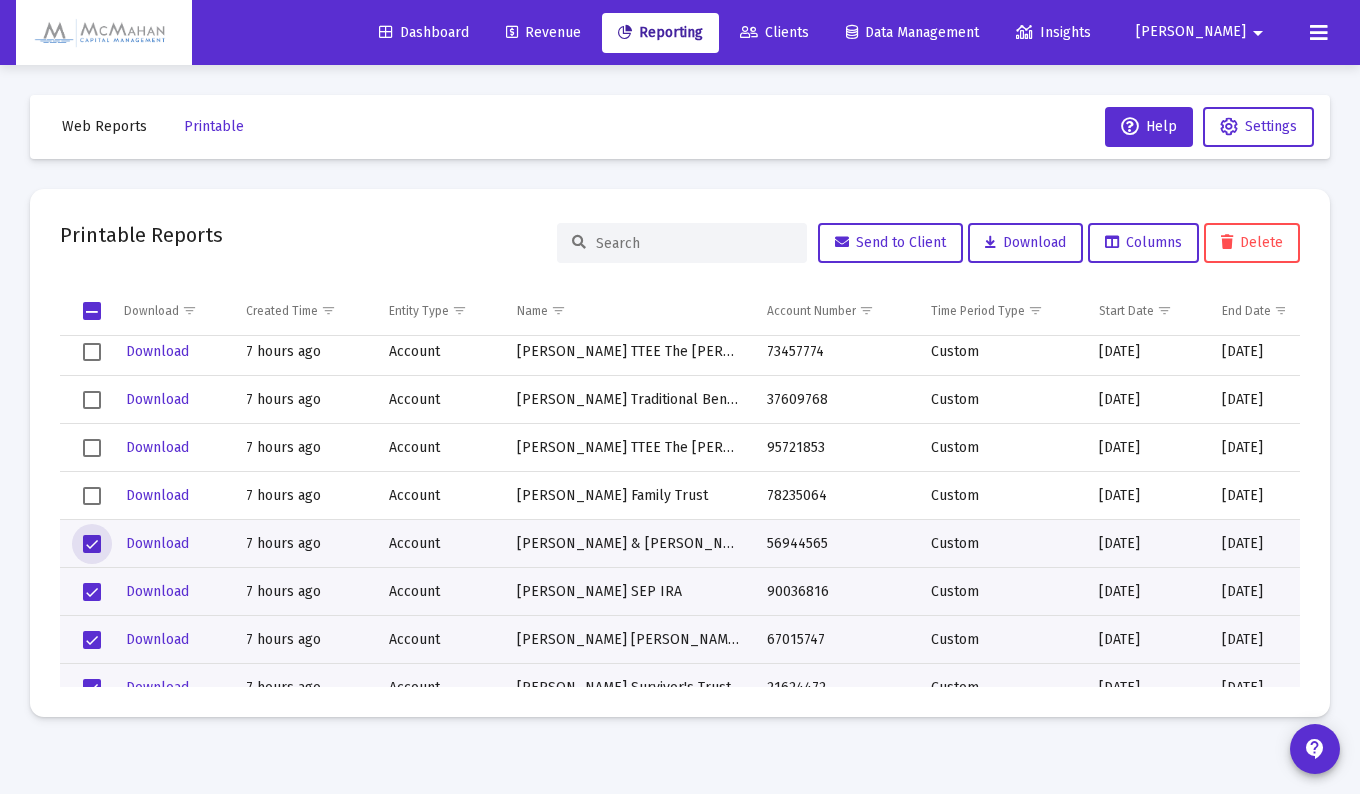 click 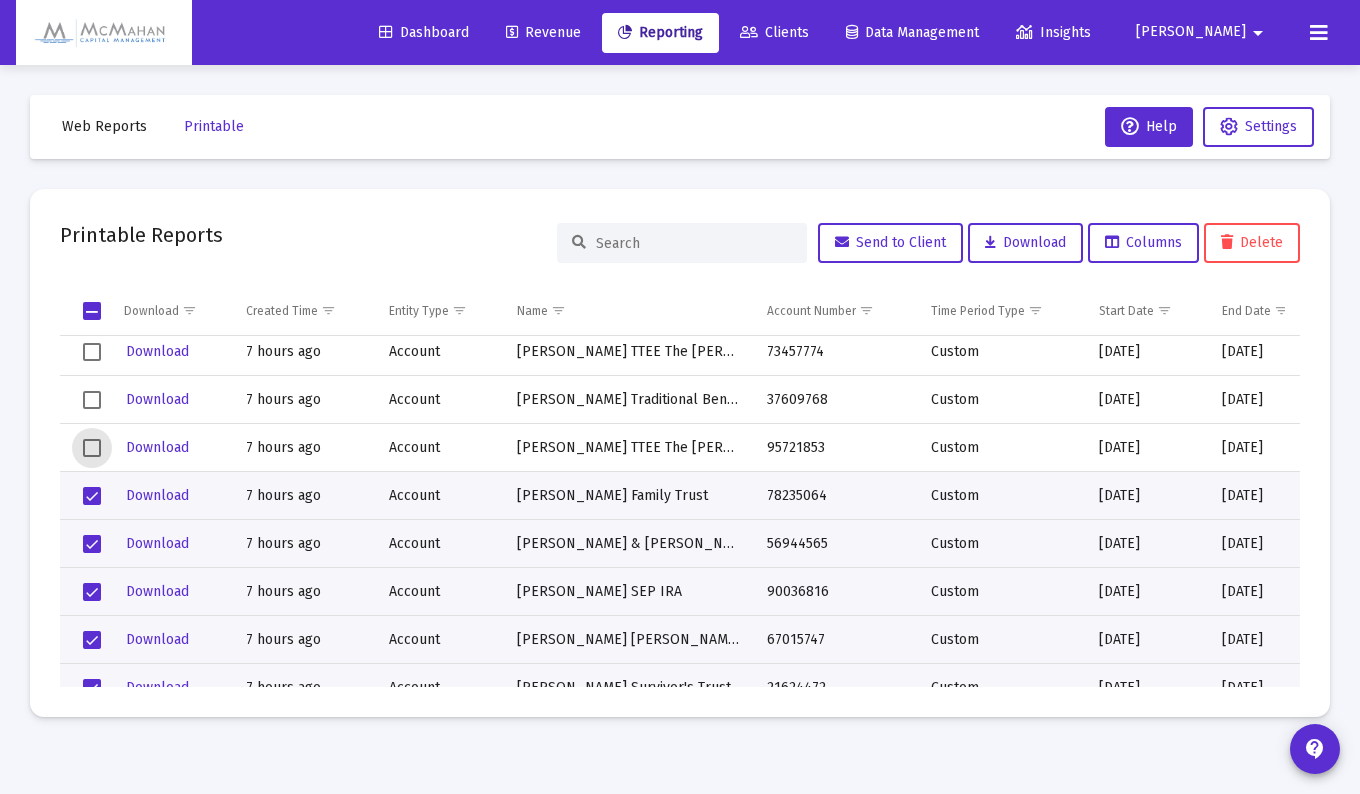 click 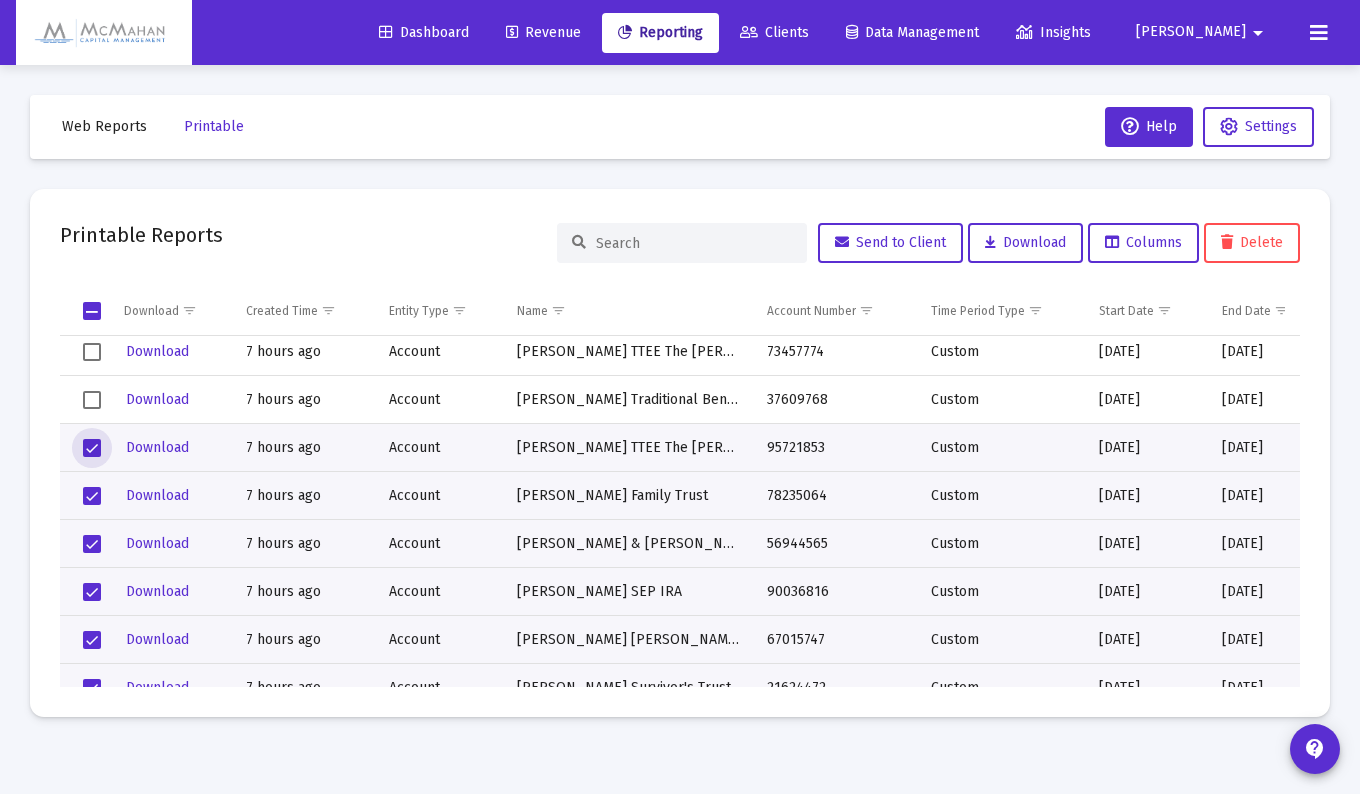 click 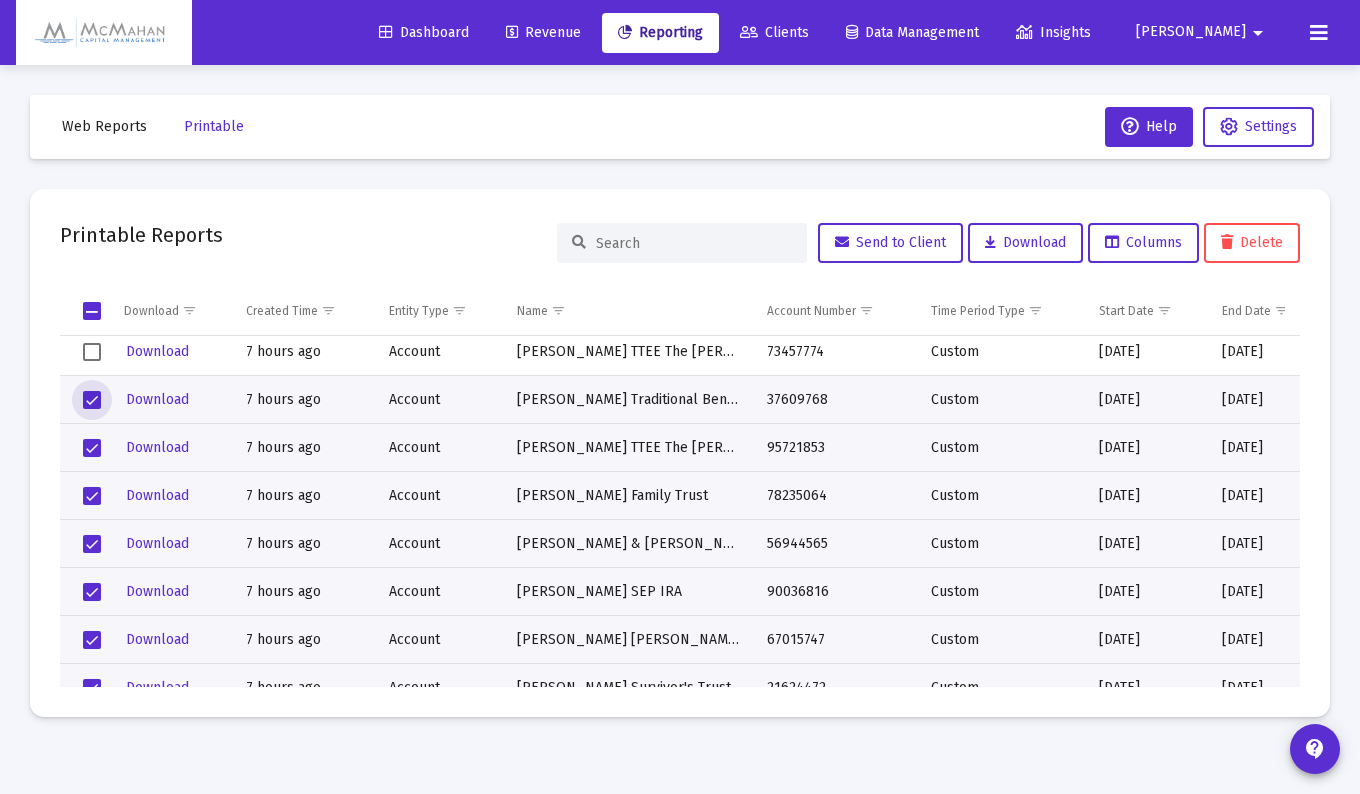click 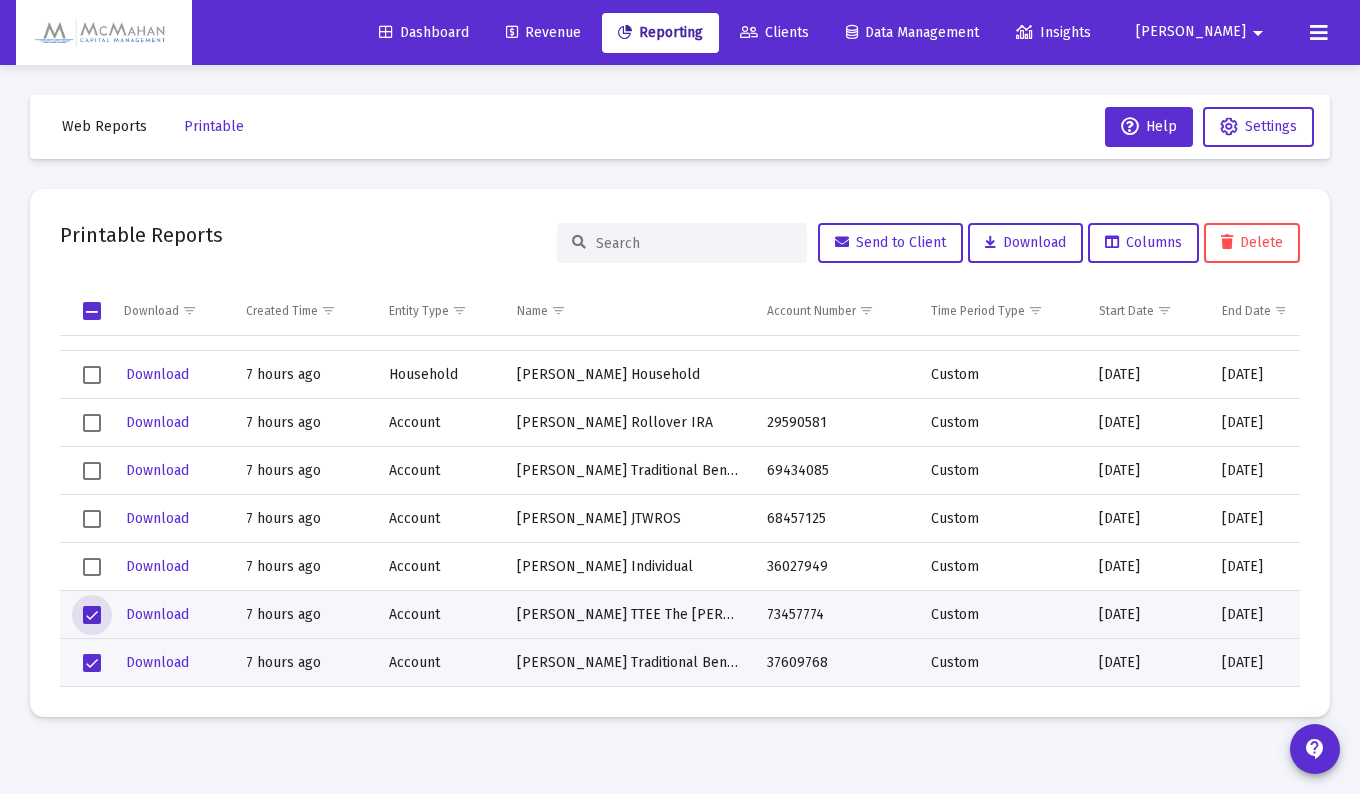 scroll, scrollTop: 2300, scrollLeft: 0, axis: vertical 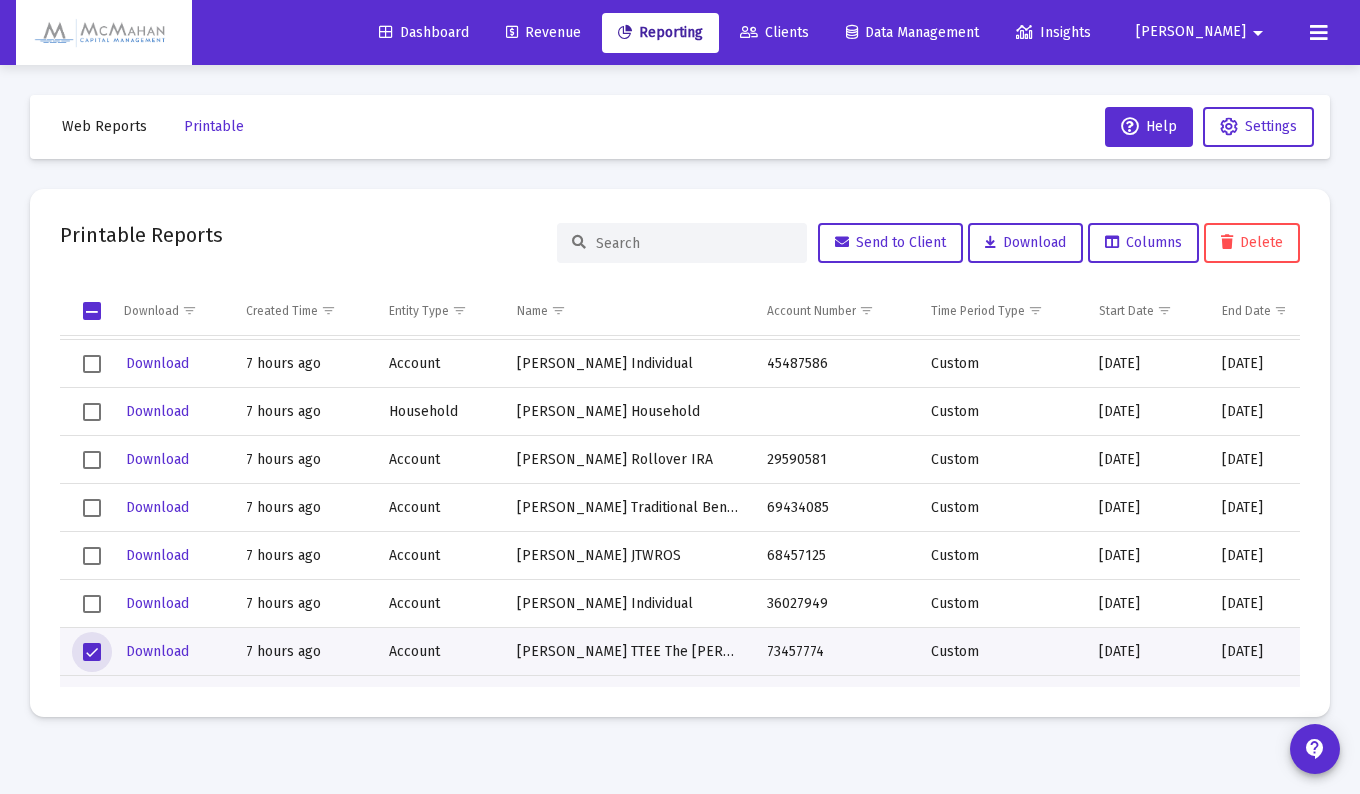 drag, startPoint x: 91, startPoint y: 599, endPoint x: 88, endPoint y: 573, distance: 26.172504 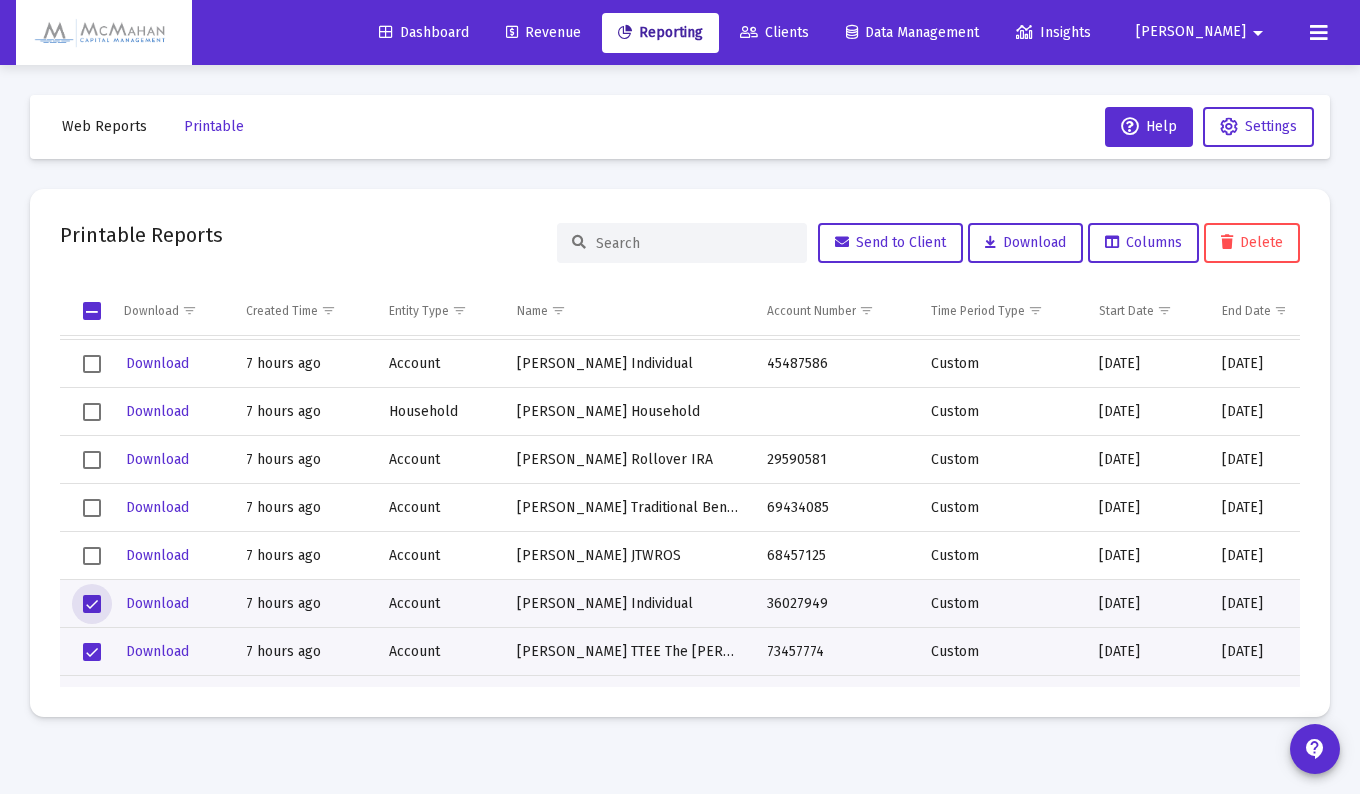 click 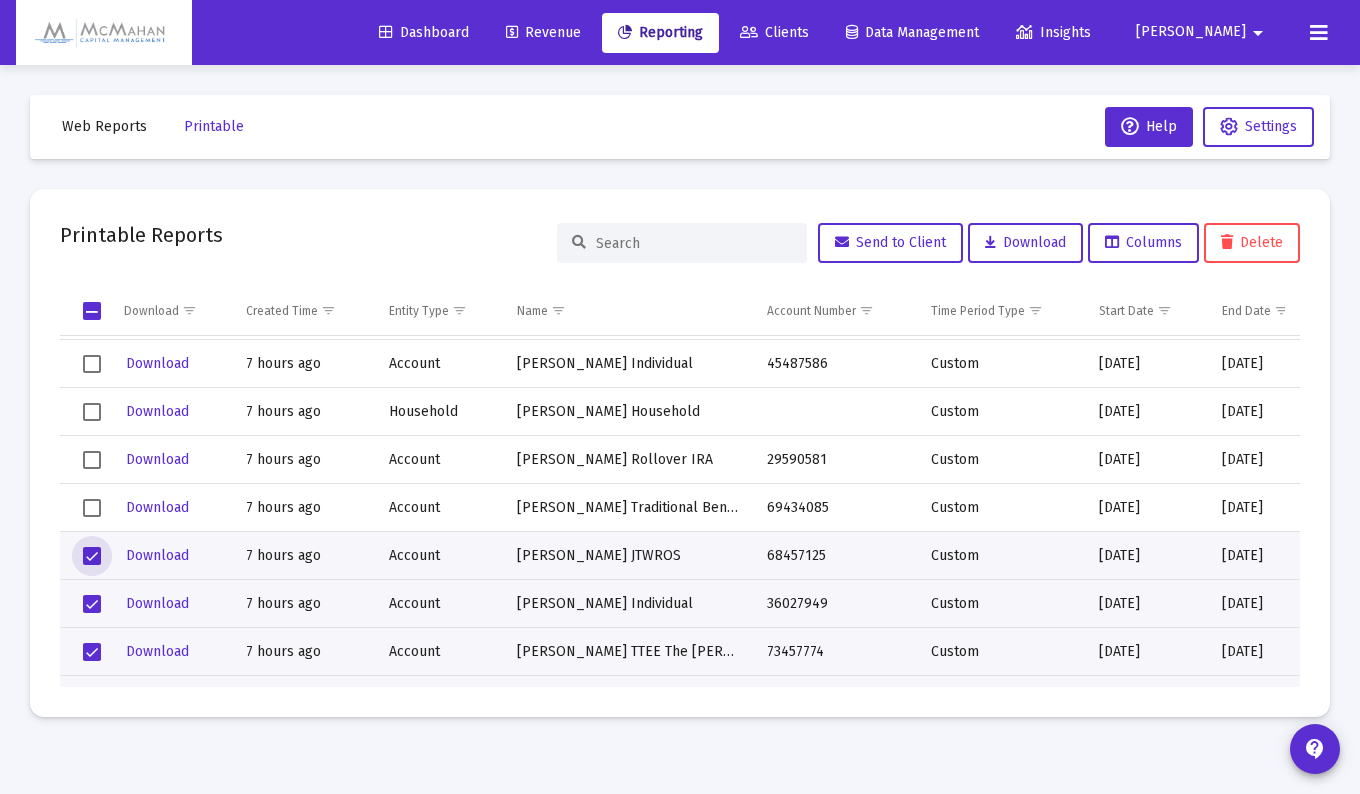 click 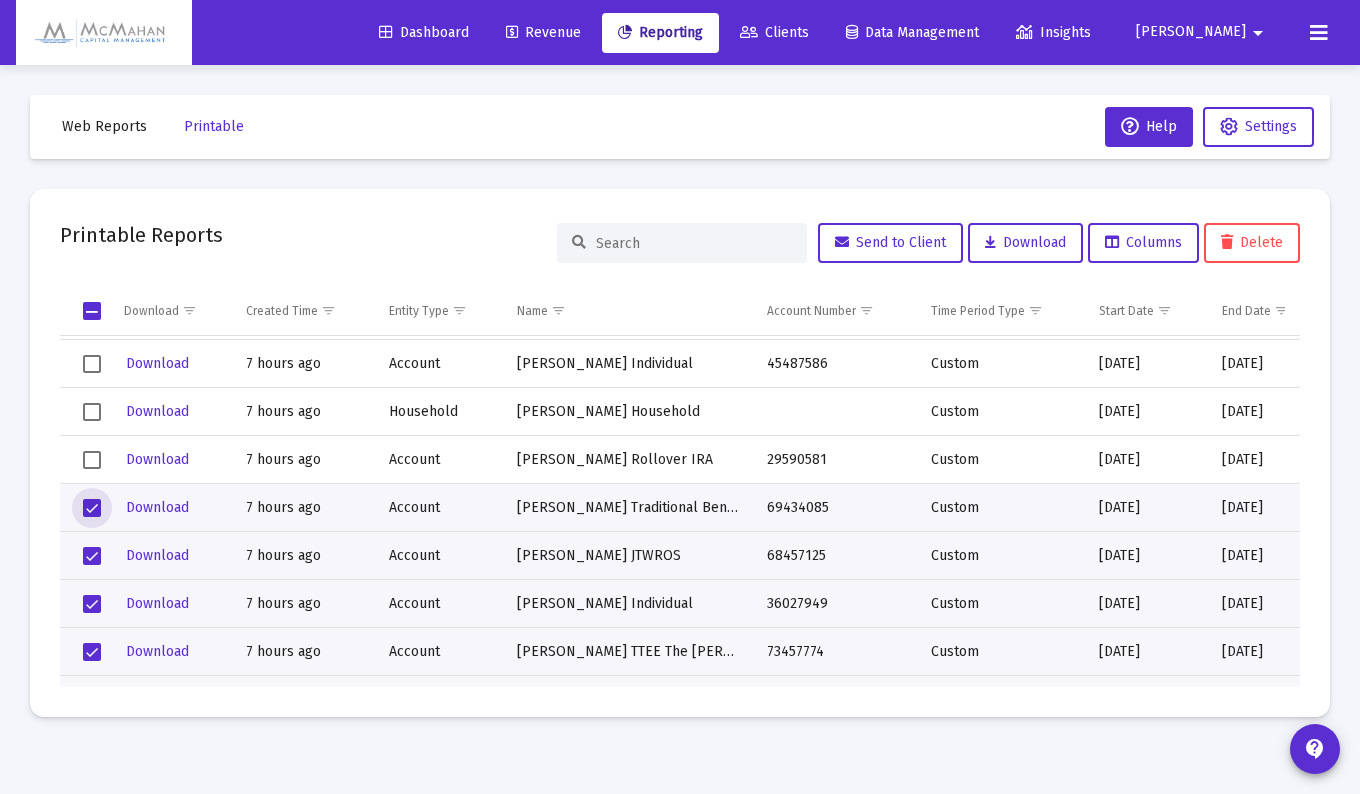 drag, startPoint x: 87, startPoint y: 452, endPoint x: 90, endPoint y: 438, distance: 14.3178215 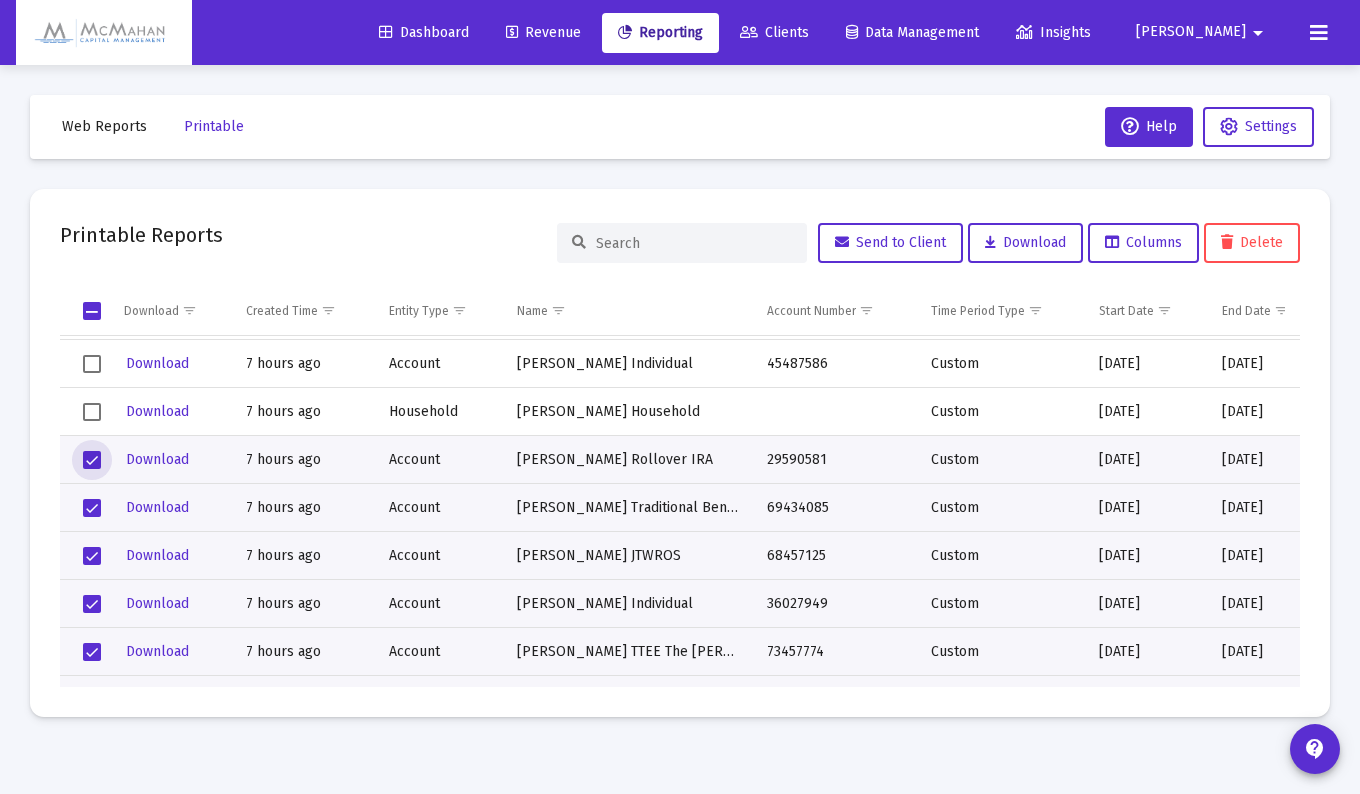 click 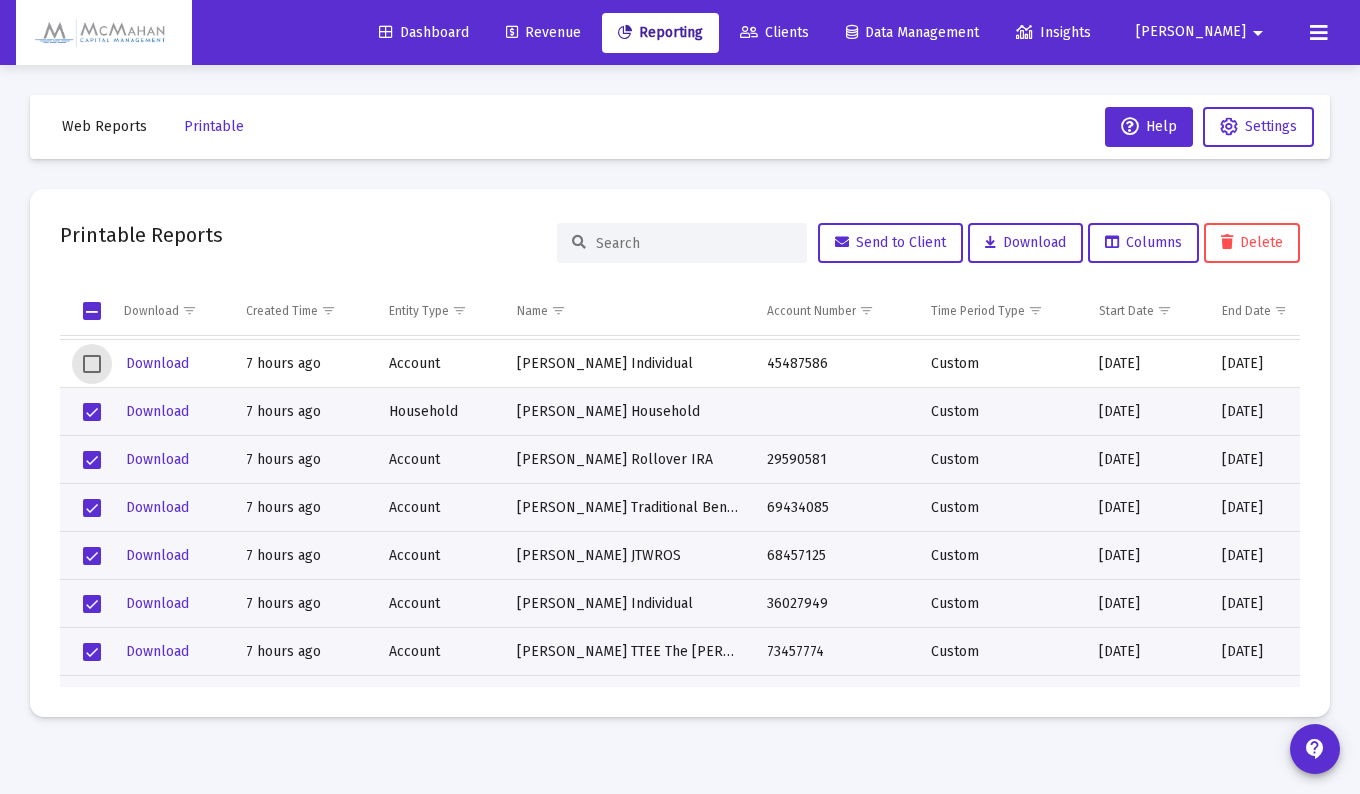 click 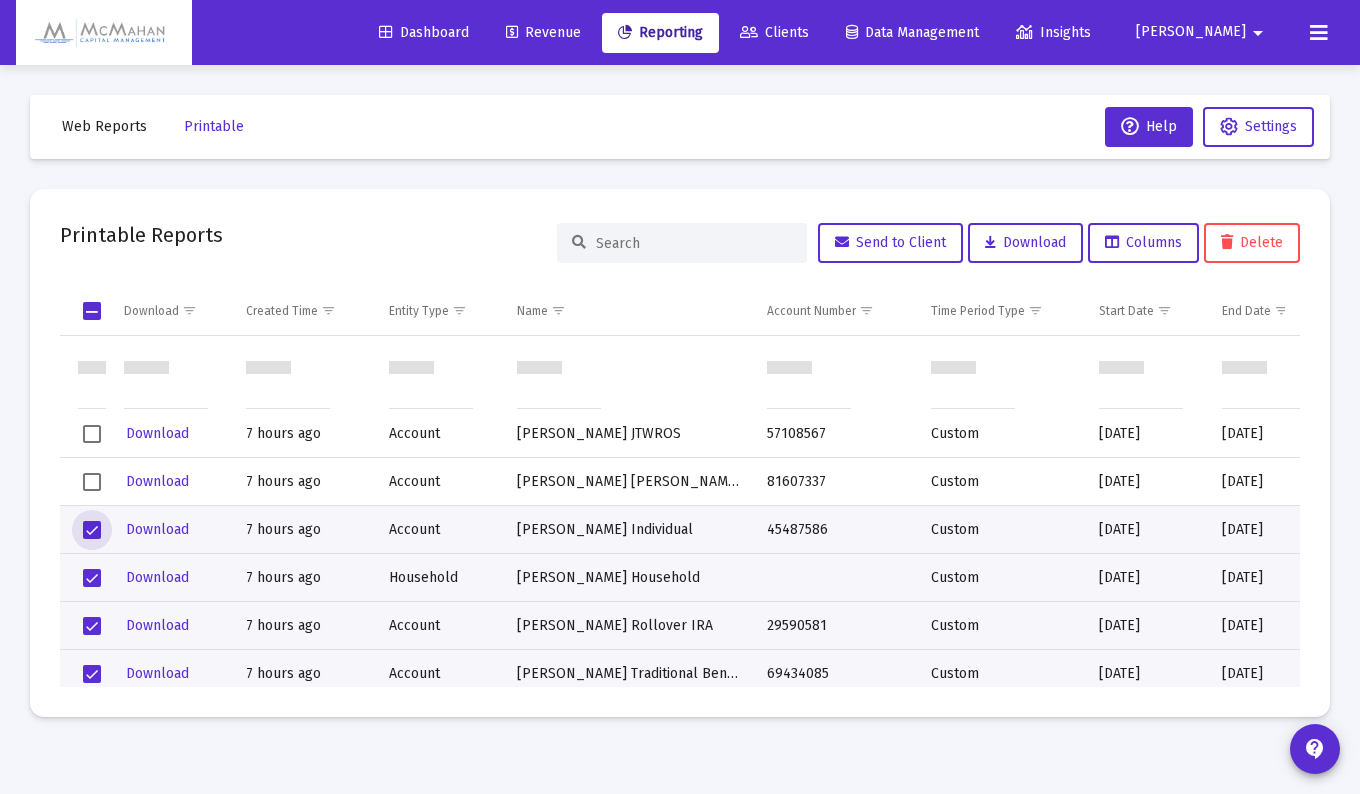 scroll, scrollTop: 2100, scrollLeft: 0, axis: vertical 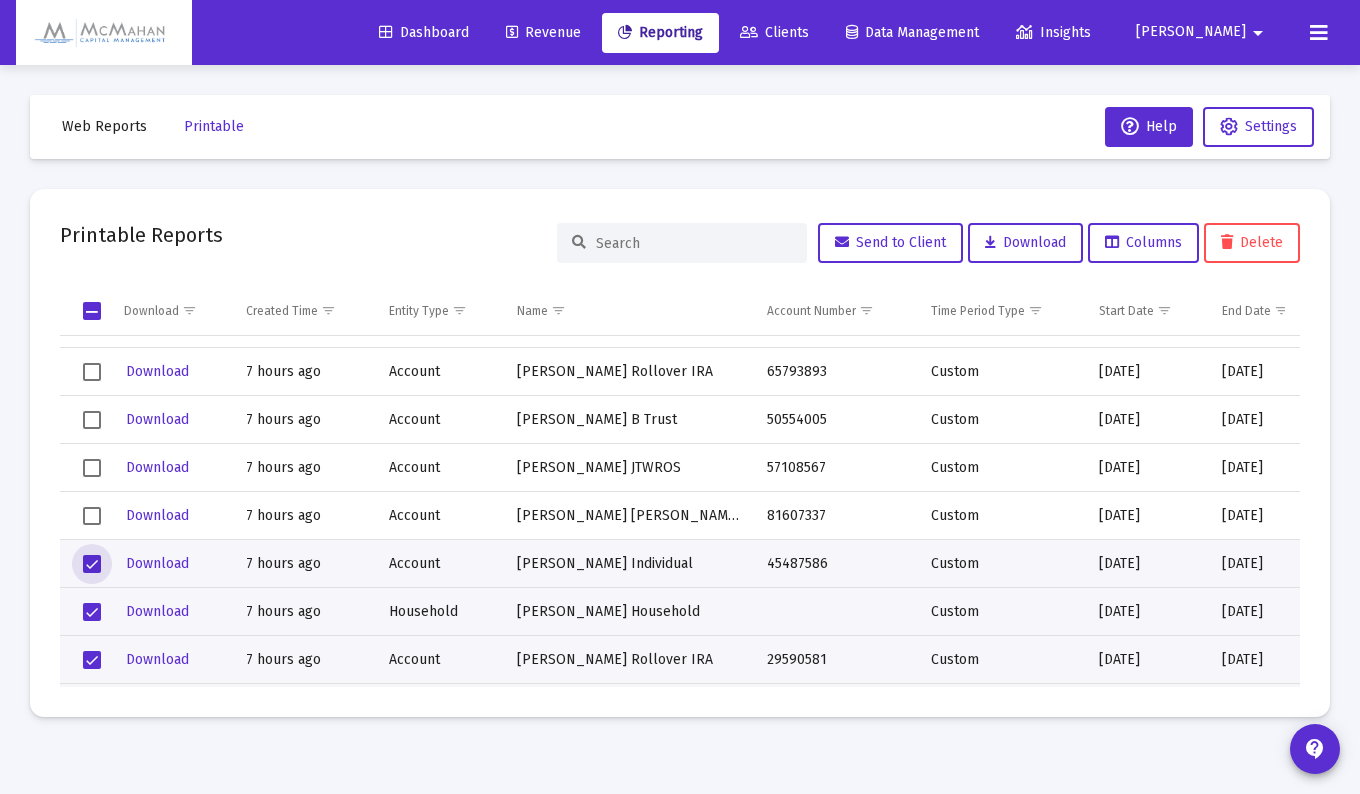 click 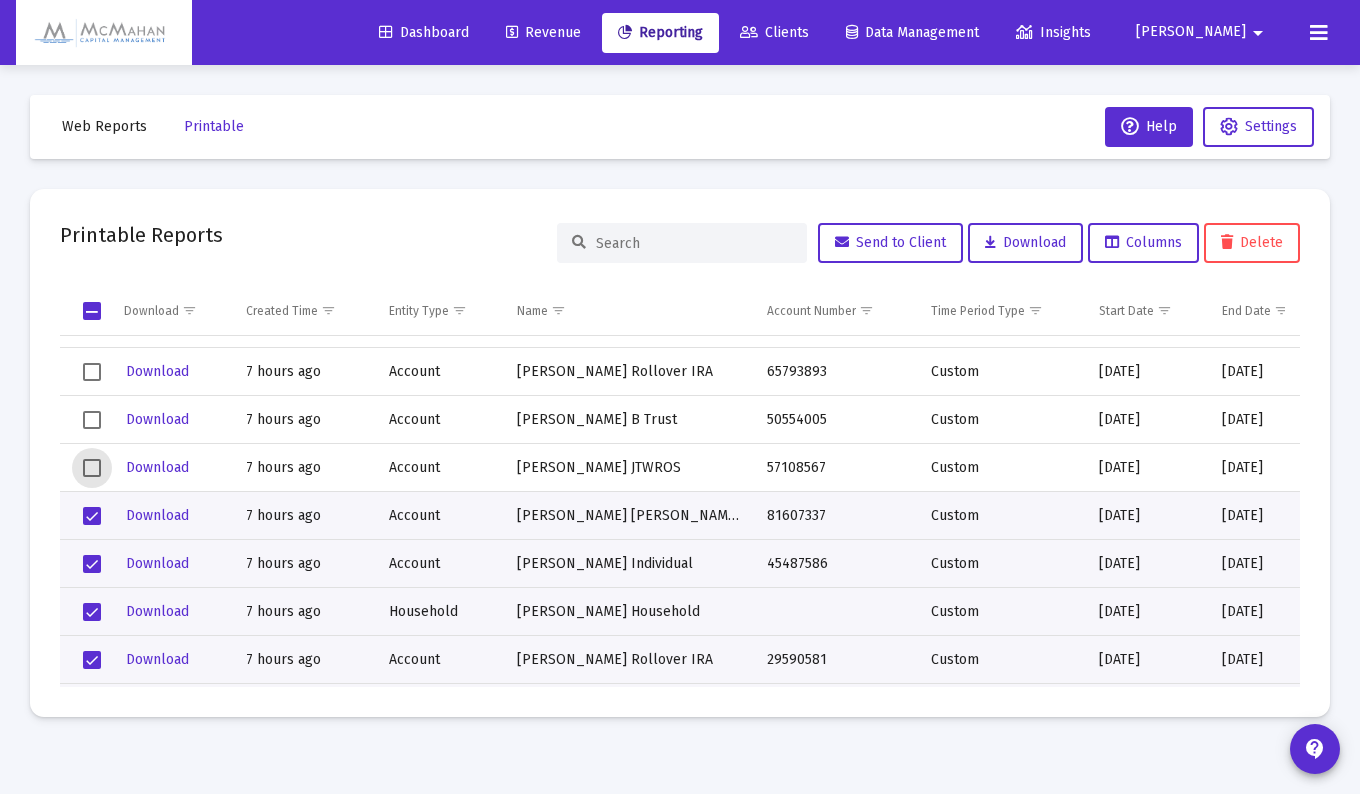drag, startPoint x: 91, startPoint y: 466, endPoint x: 92, endPoint y: 441, distance: 25.019993 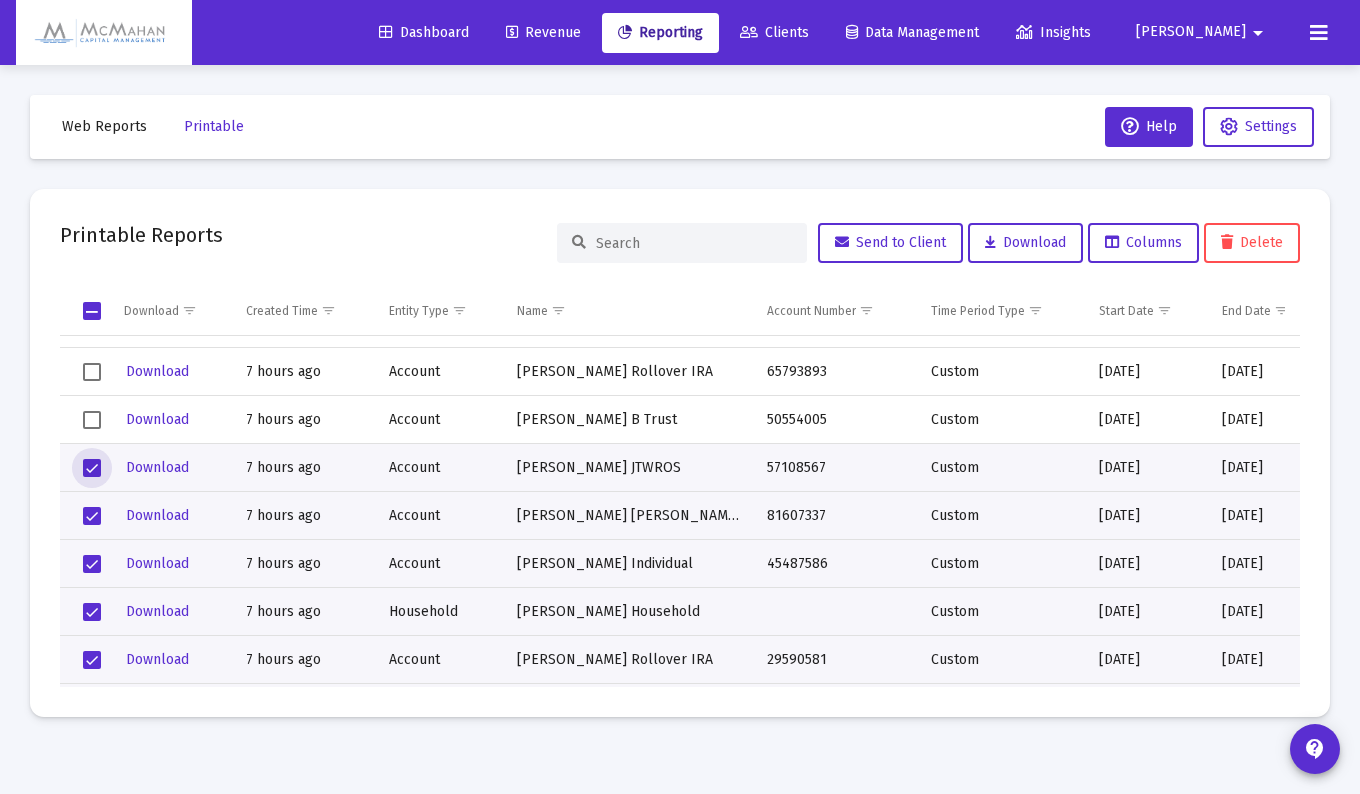 click 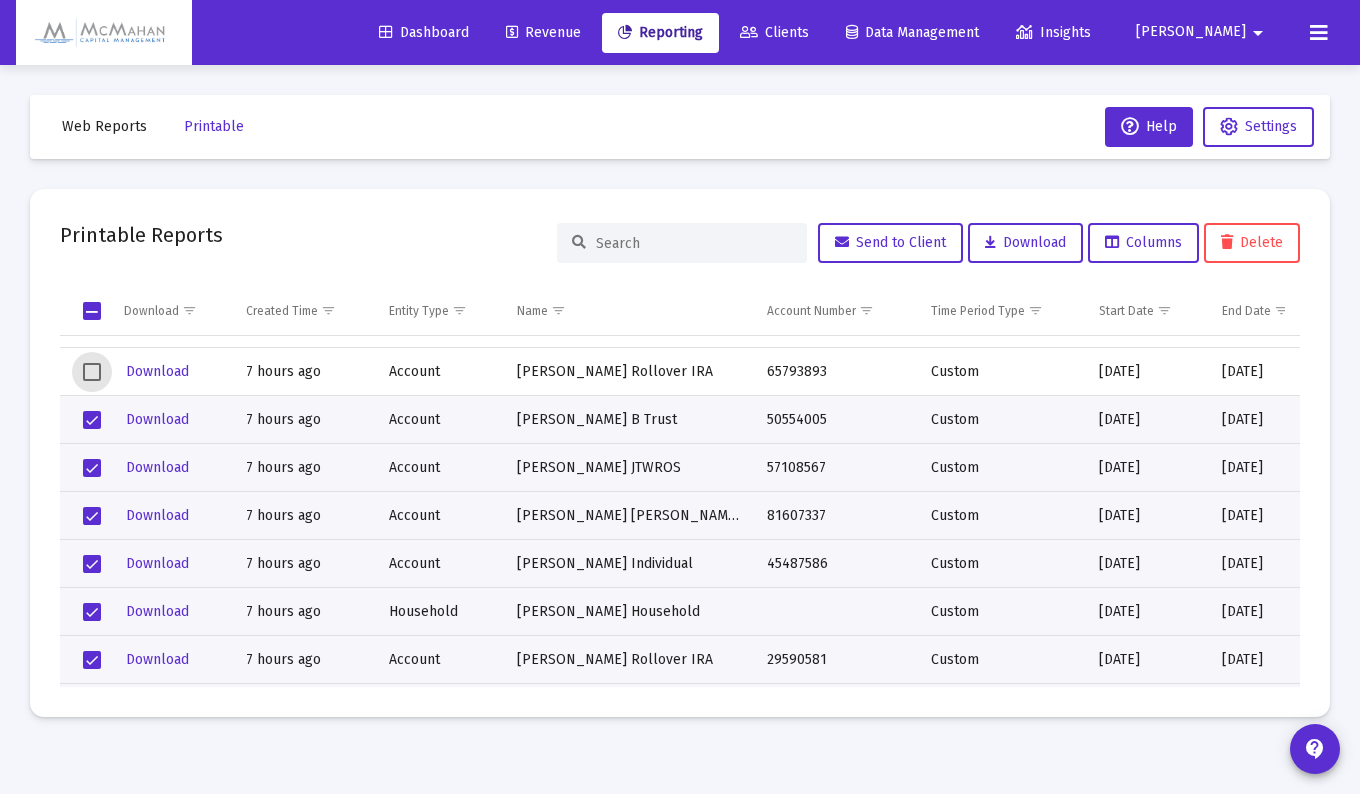 click 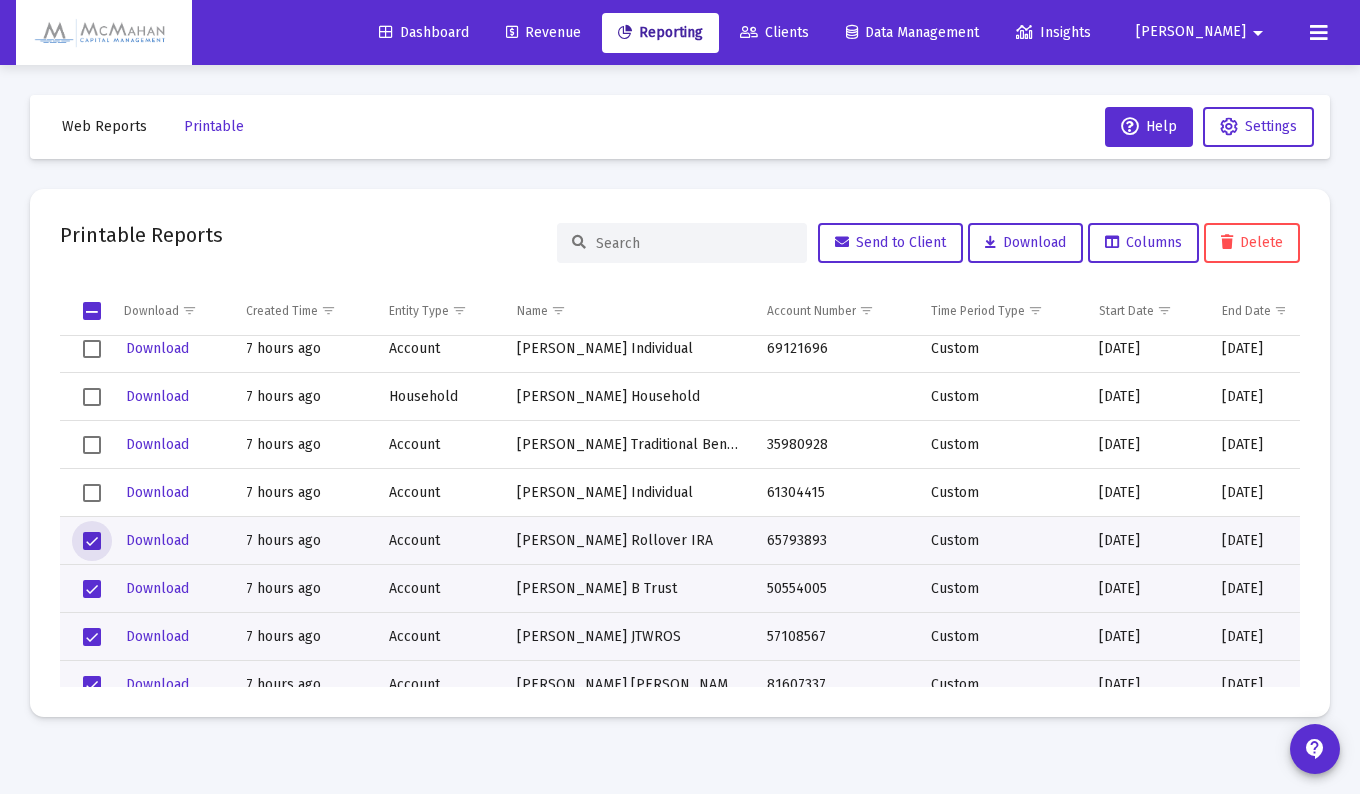 scroll, scrollTop: 1900, scrollLeft: 0, axis: vertical 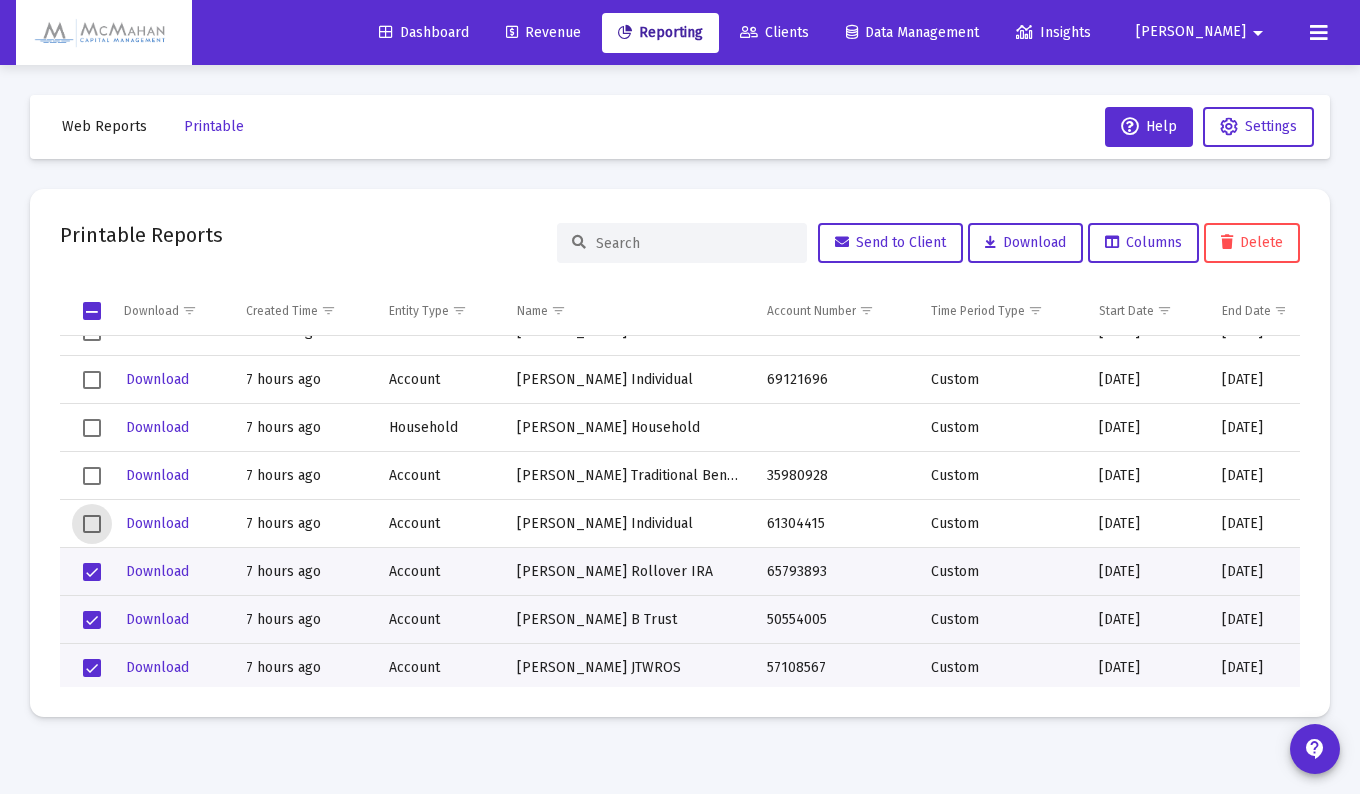 drag, startPoint x: 95, startPoint y: 521, endPoint x: 96, endPoint y: 506, distance: 15.033297 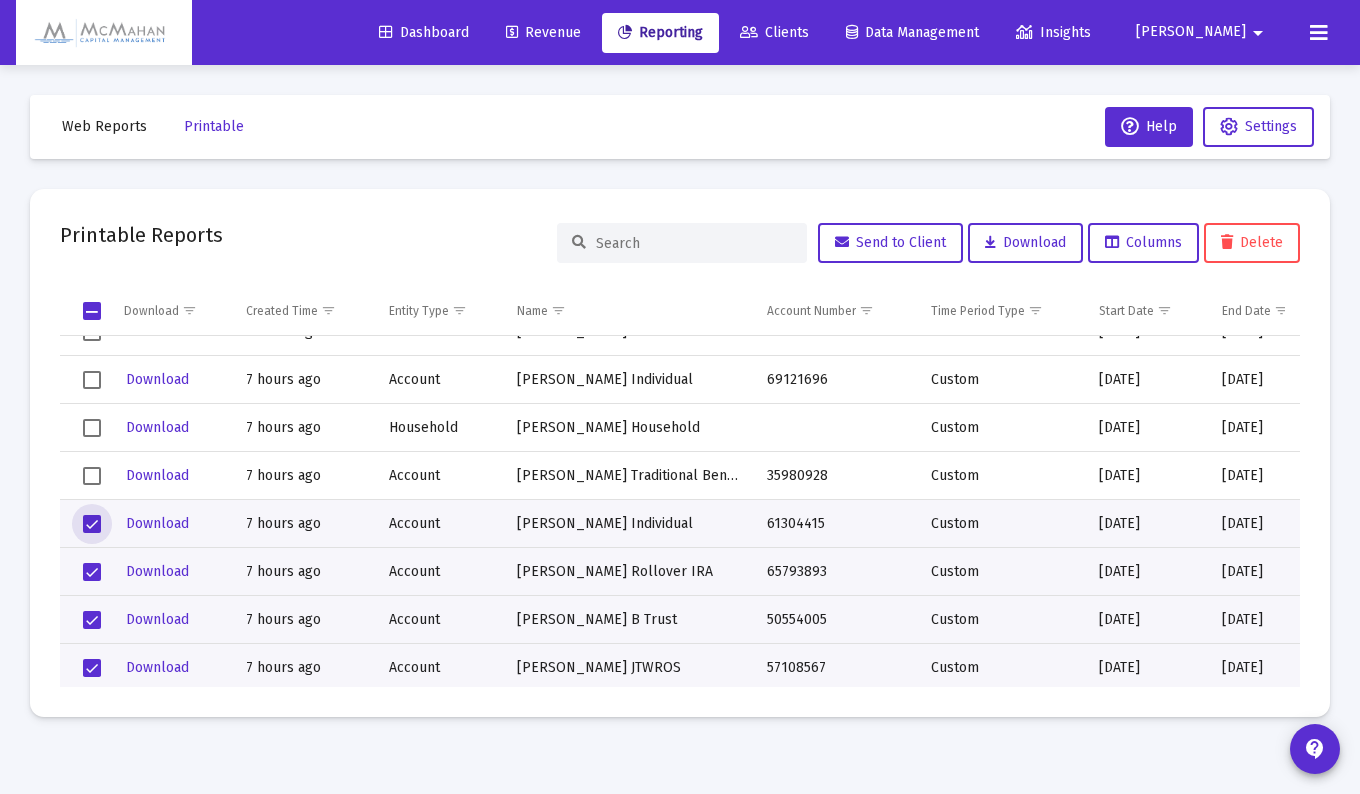 click 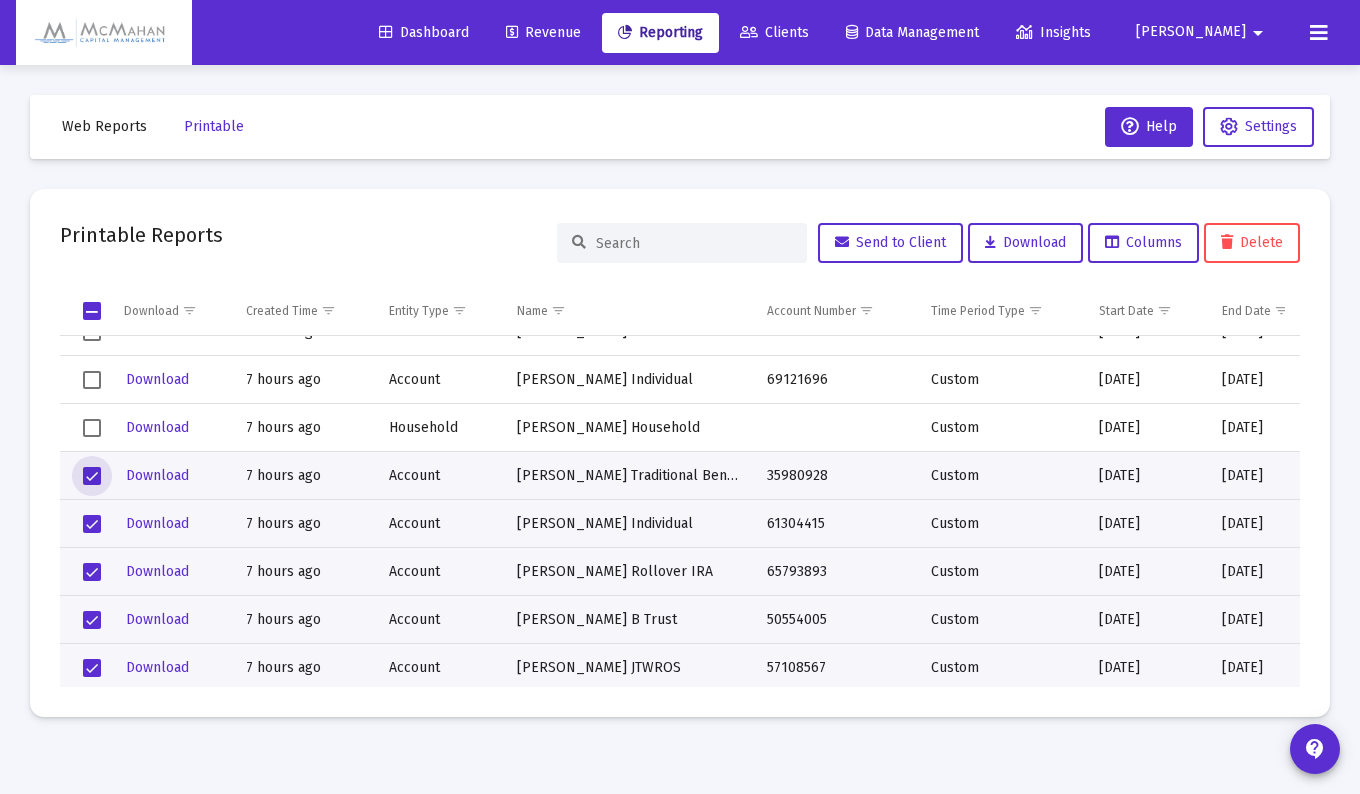 click 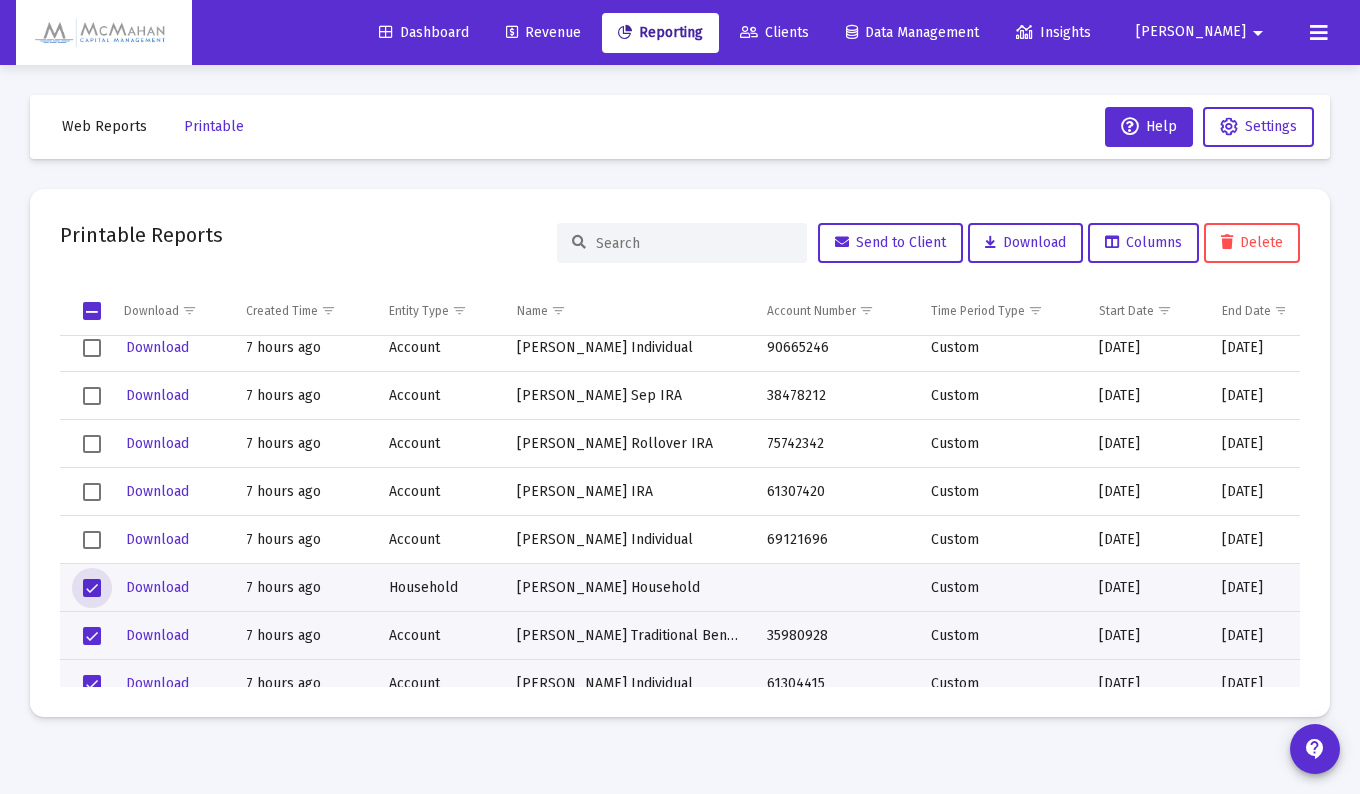 scroll, scrollTop: 1700, scrollLeft: 0, axis: vertical 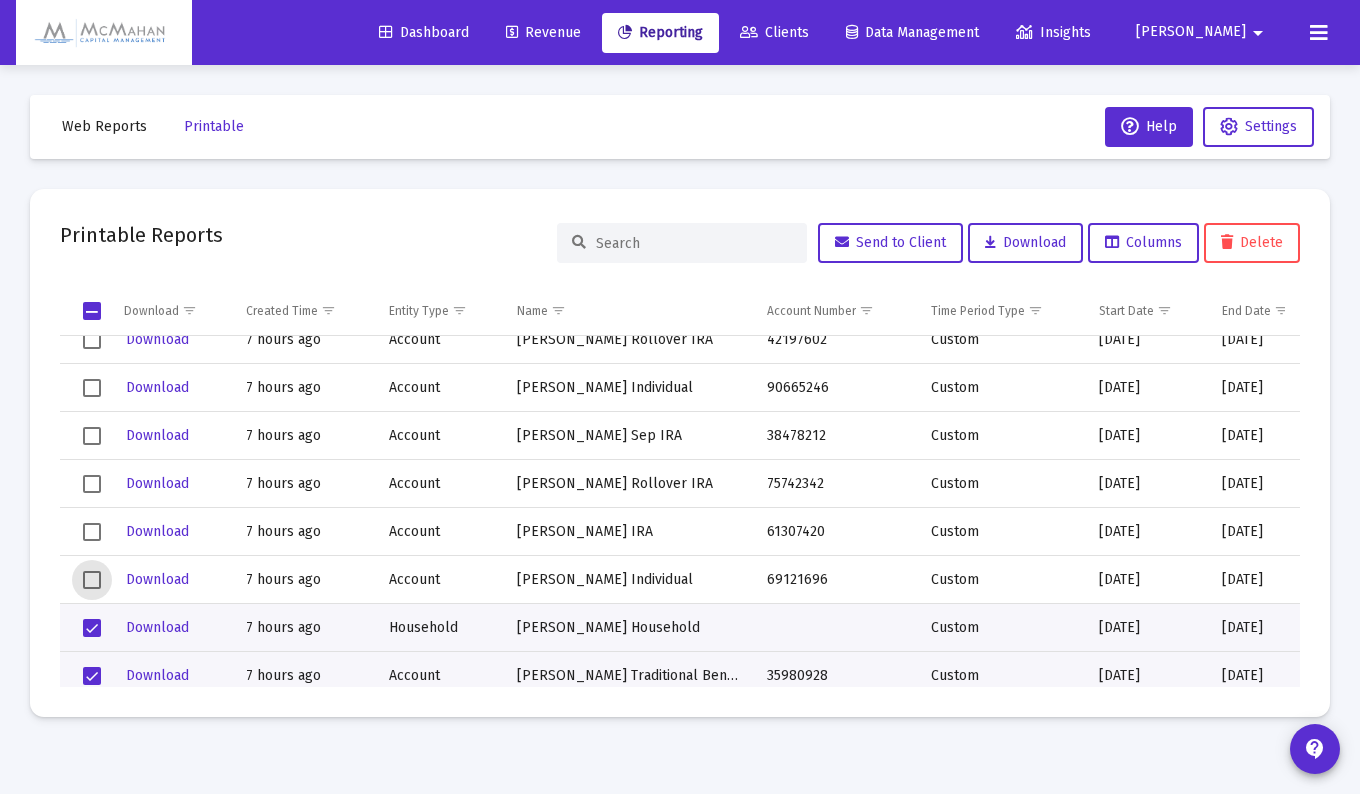 drag, startPoint x: 89, startPoint y: 575, endPoint x: 88, endPoint y: 537, distance: 38.013157 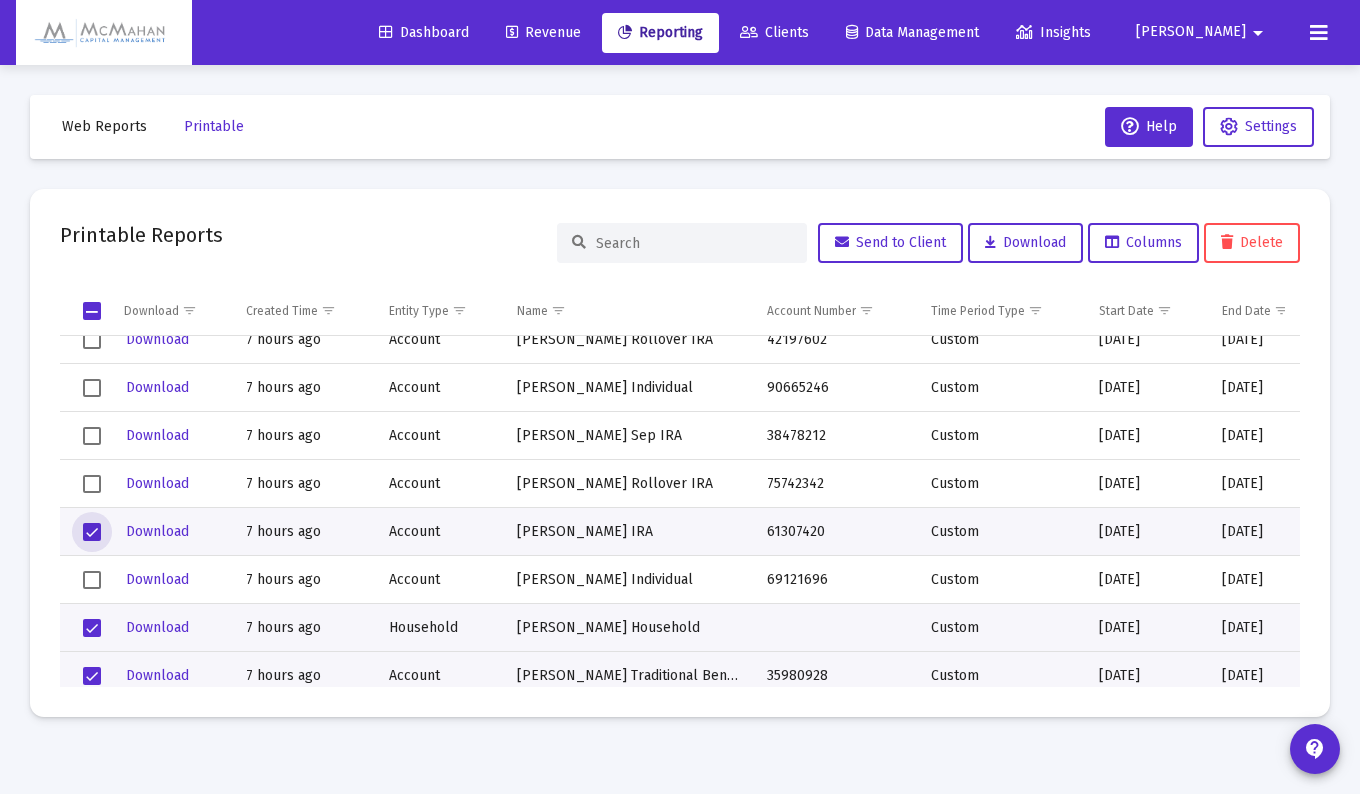 drag, startPoint x: 91, startPoint y: 577, endPoint x: 93, endPoint y: 540, distance: 37.054016 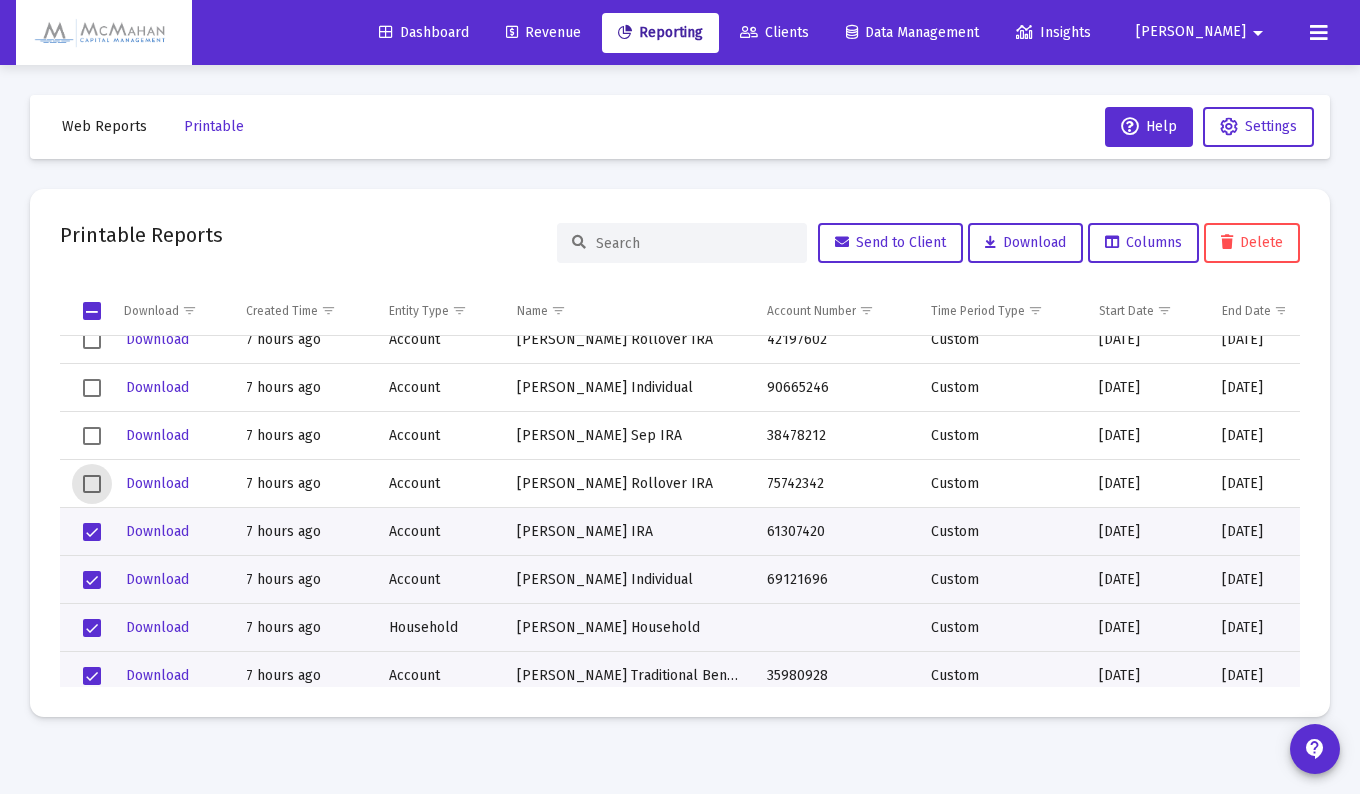 click 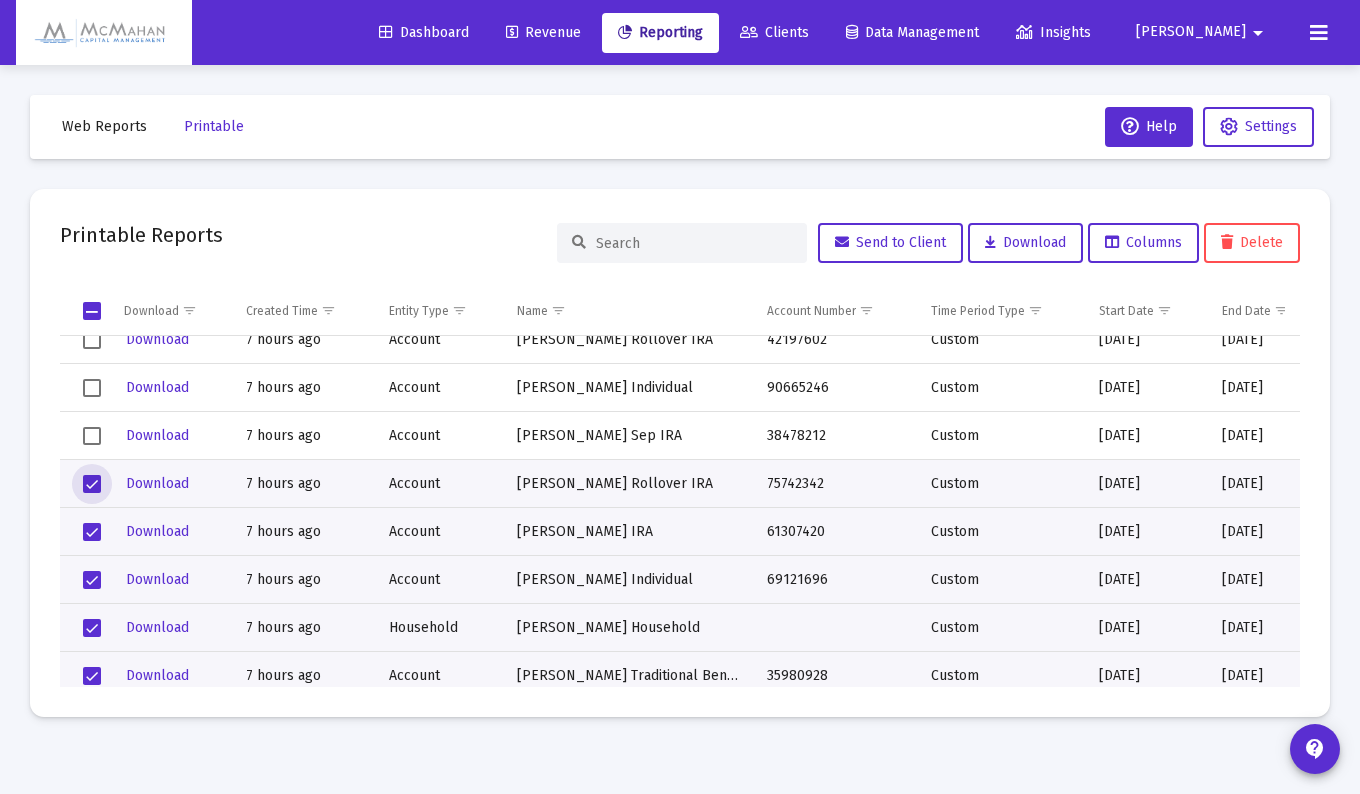 drag, startPoint x: 91, startPoint y: 433, endPoint x: 91, endPoint y: 421, distance: 12 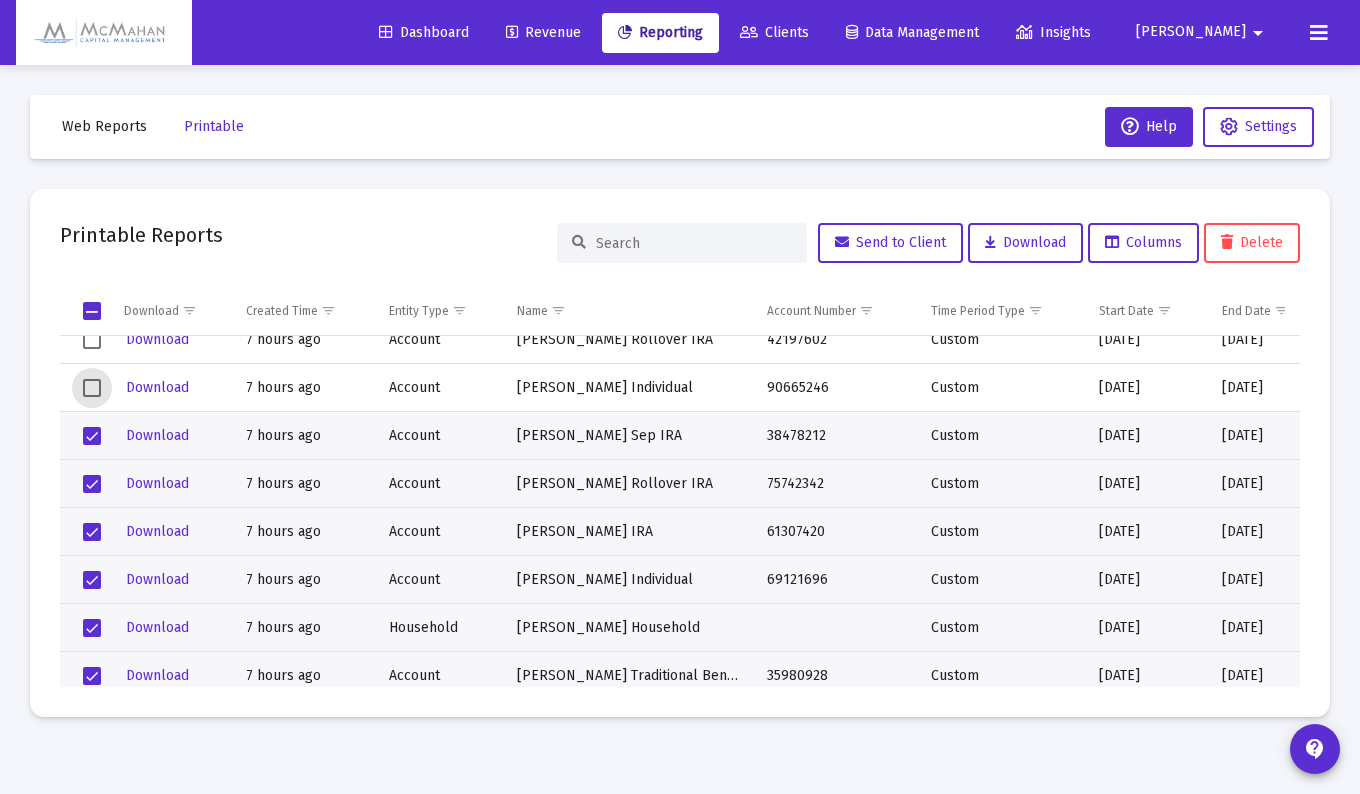 click 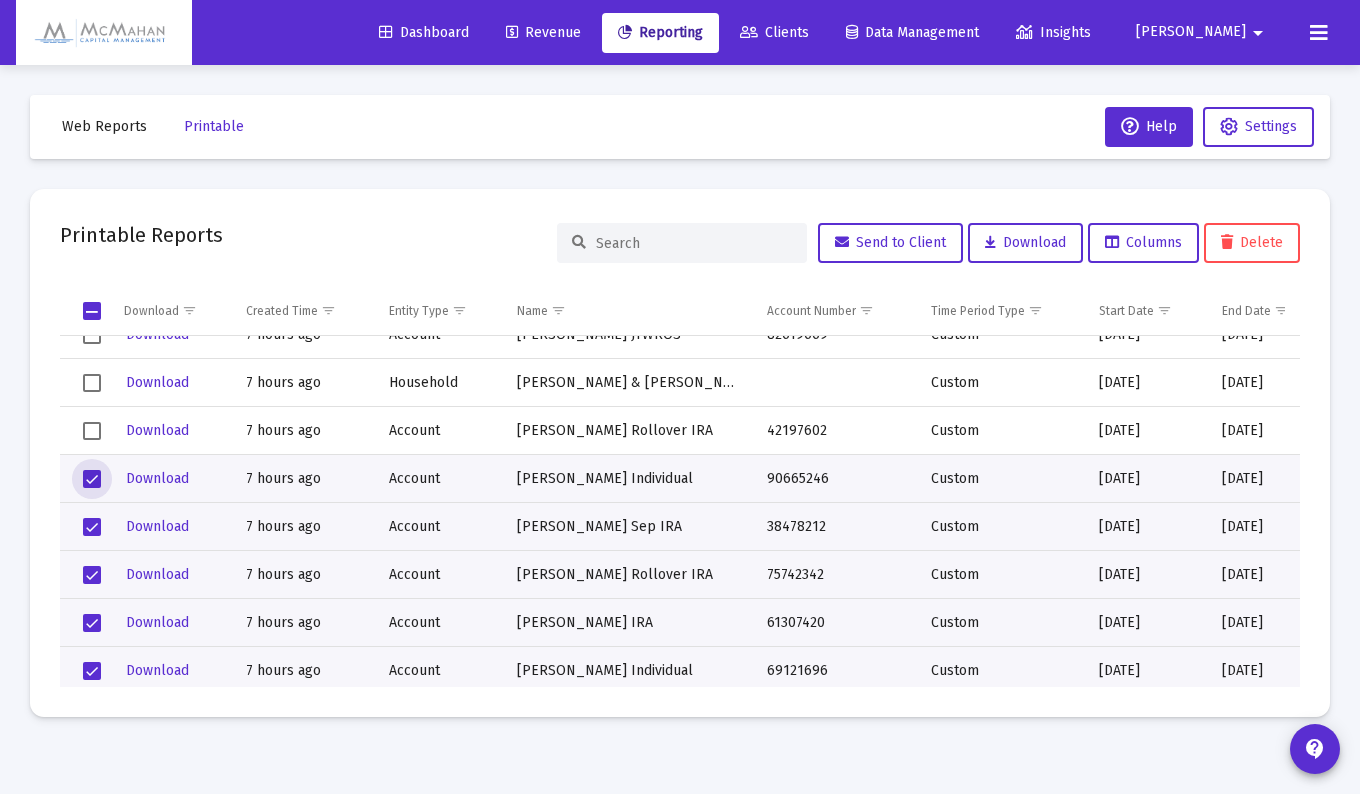 scroll, scrollTop: 1600, scrollLeft: 0, axis: vertical 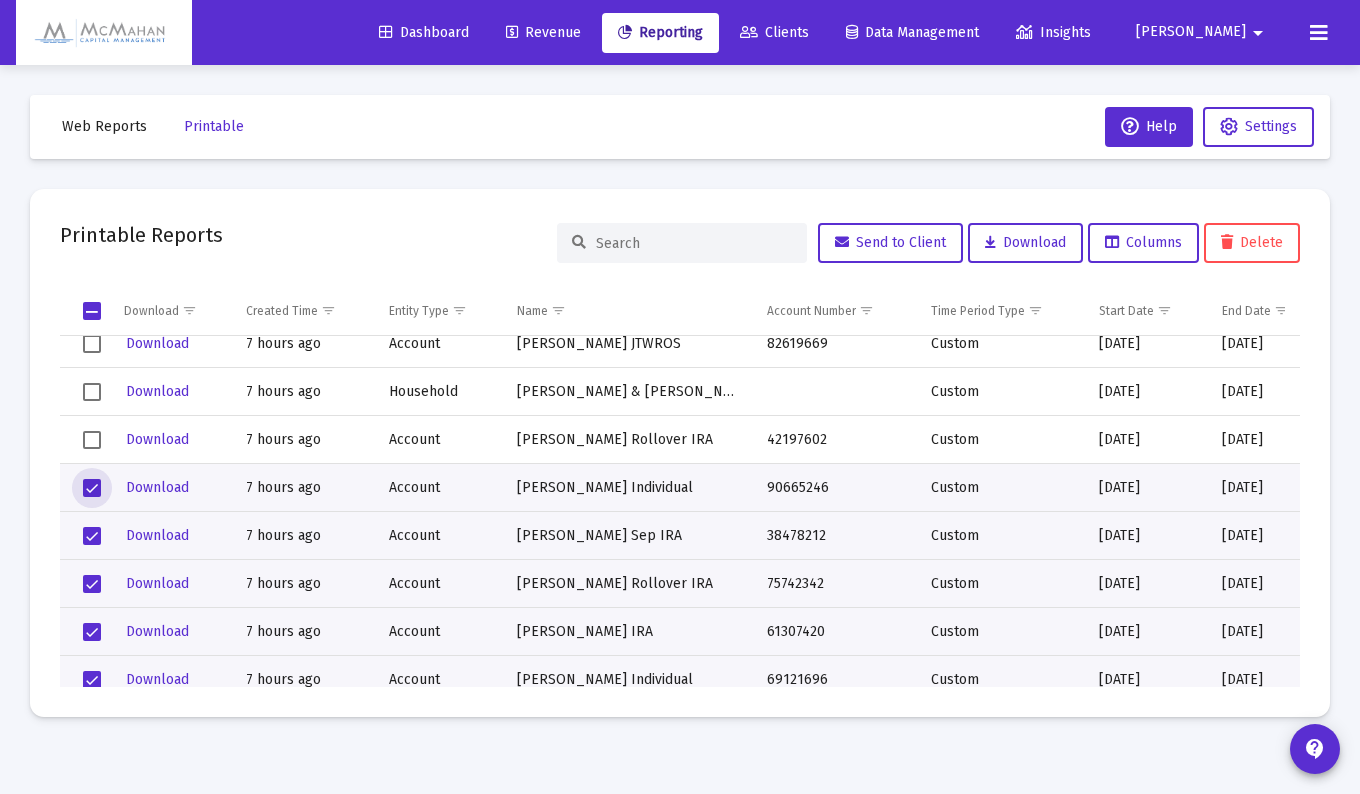 click 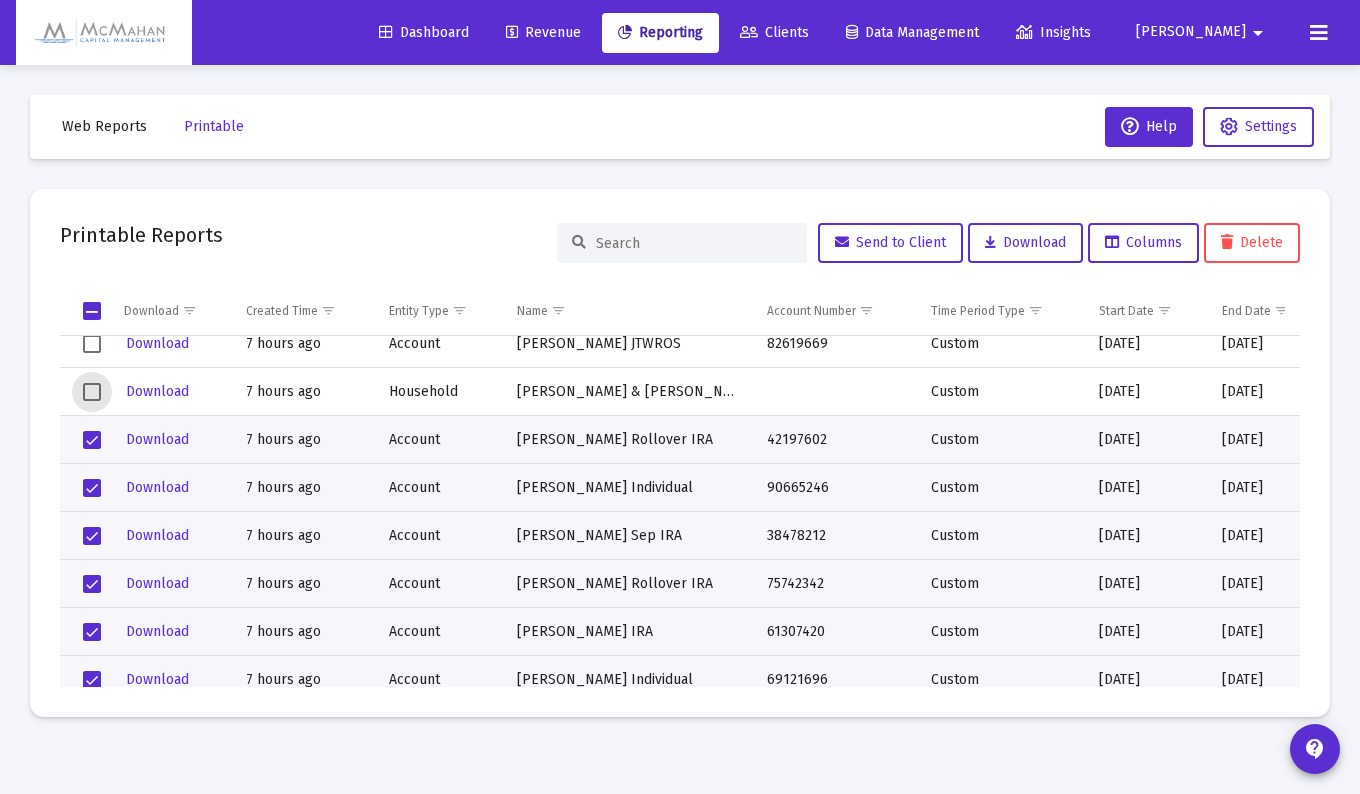 click 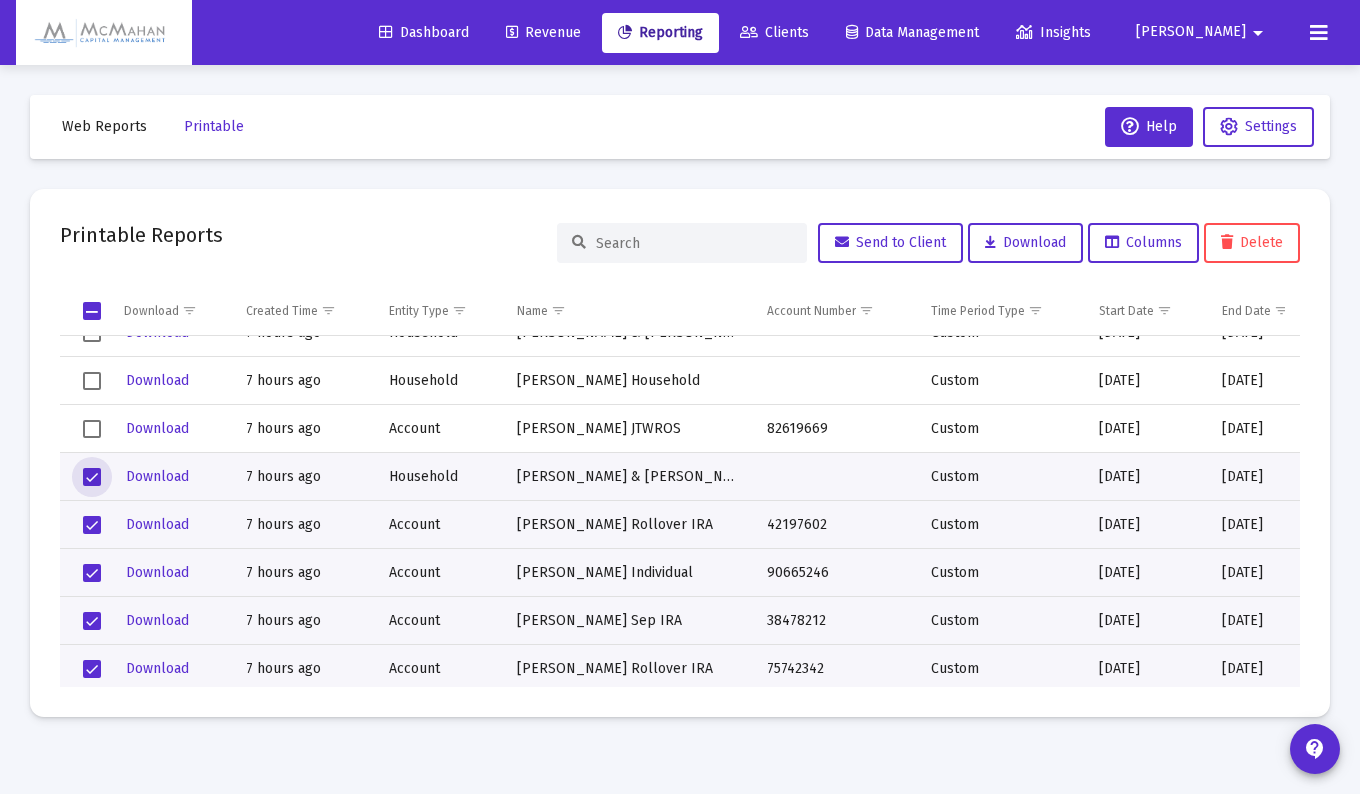 scroll, scrollTop: 1500, scrollLeft: 0, axis: vertical 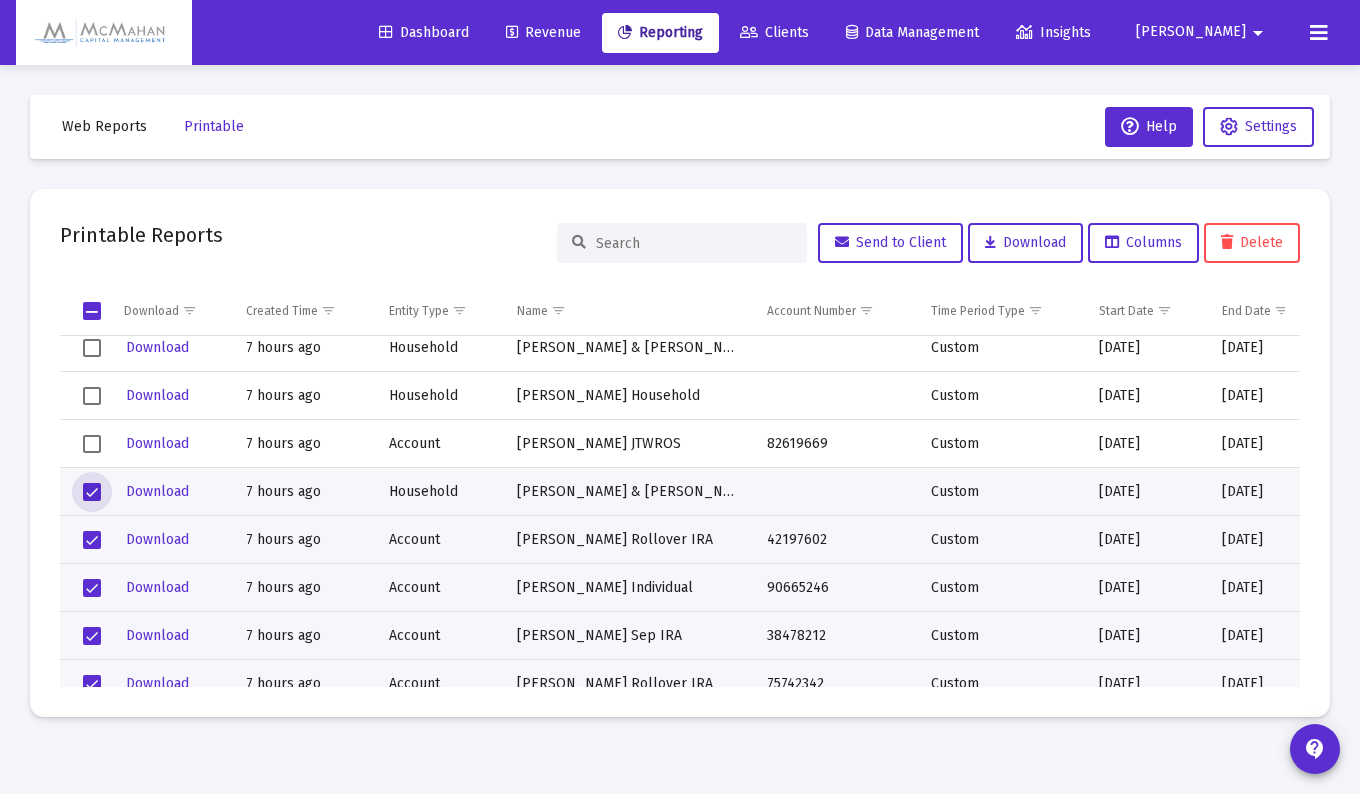 drag, startPoint x: 93, startPoint y: 442, endPoint x: 97, endPoint y: 428, distance: 14.56022 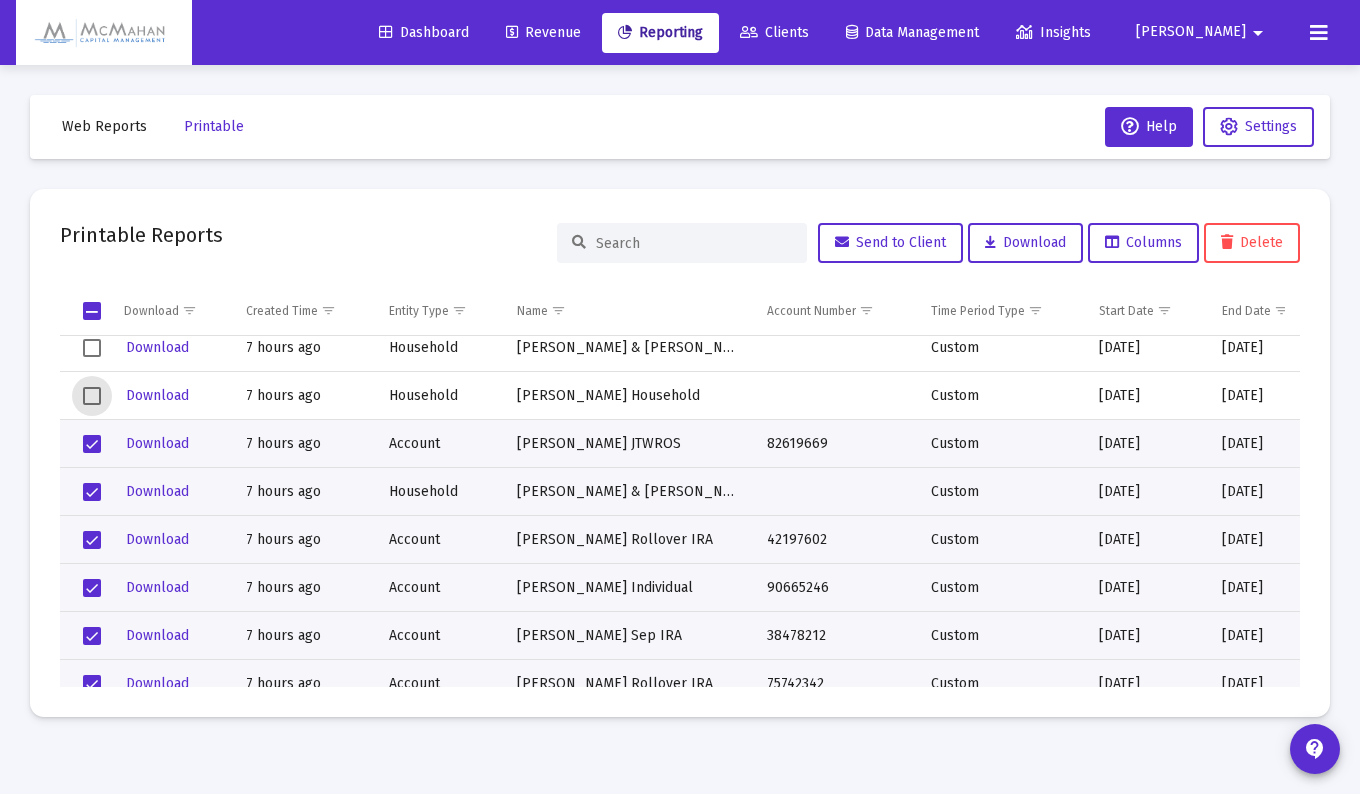 click 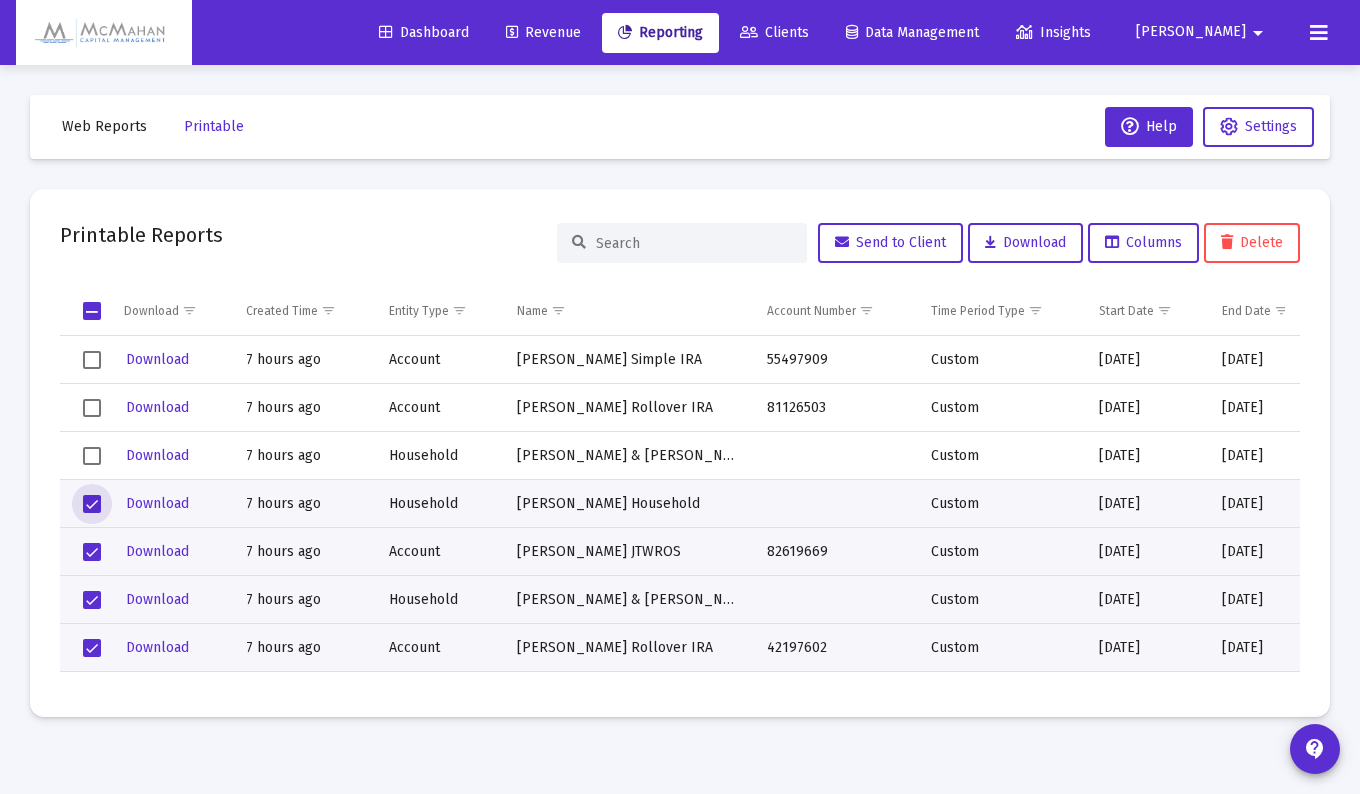 scroll, scrollTop: 1300, scrollLeft: 0, axis: vertical 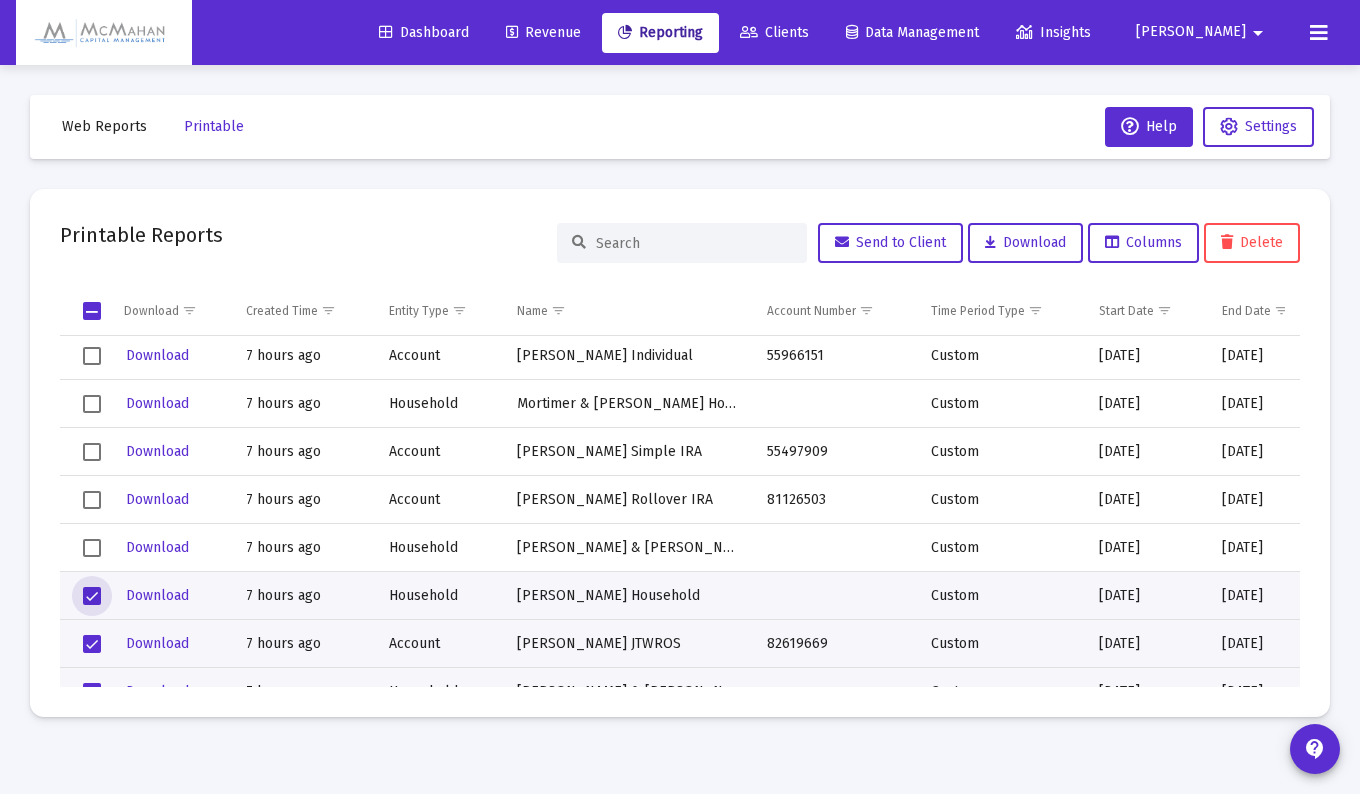 drag, startPoint x: 88, startPoint y: 539, endPoint x: 86, endPoint y: 478, distance: 61.03278 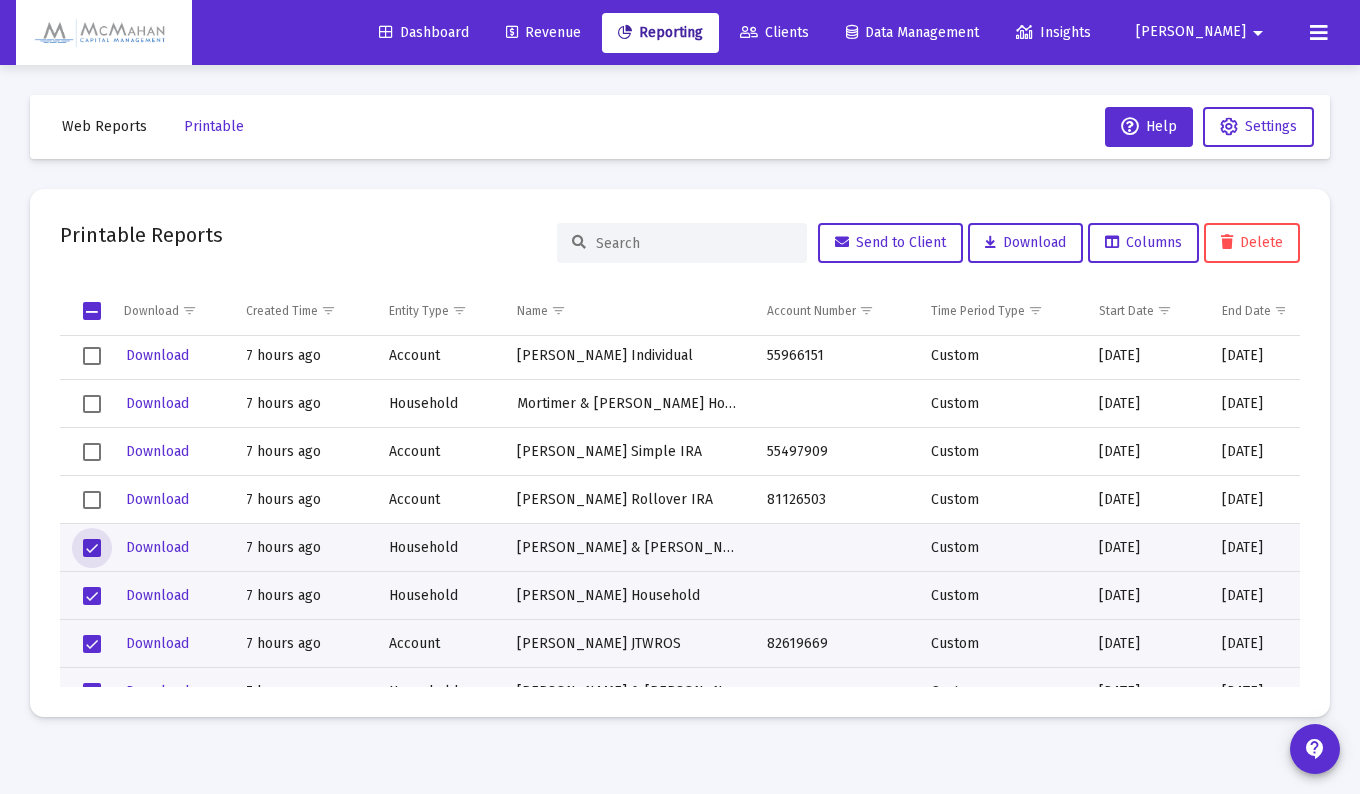 click 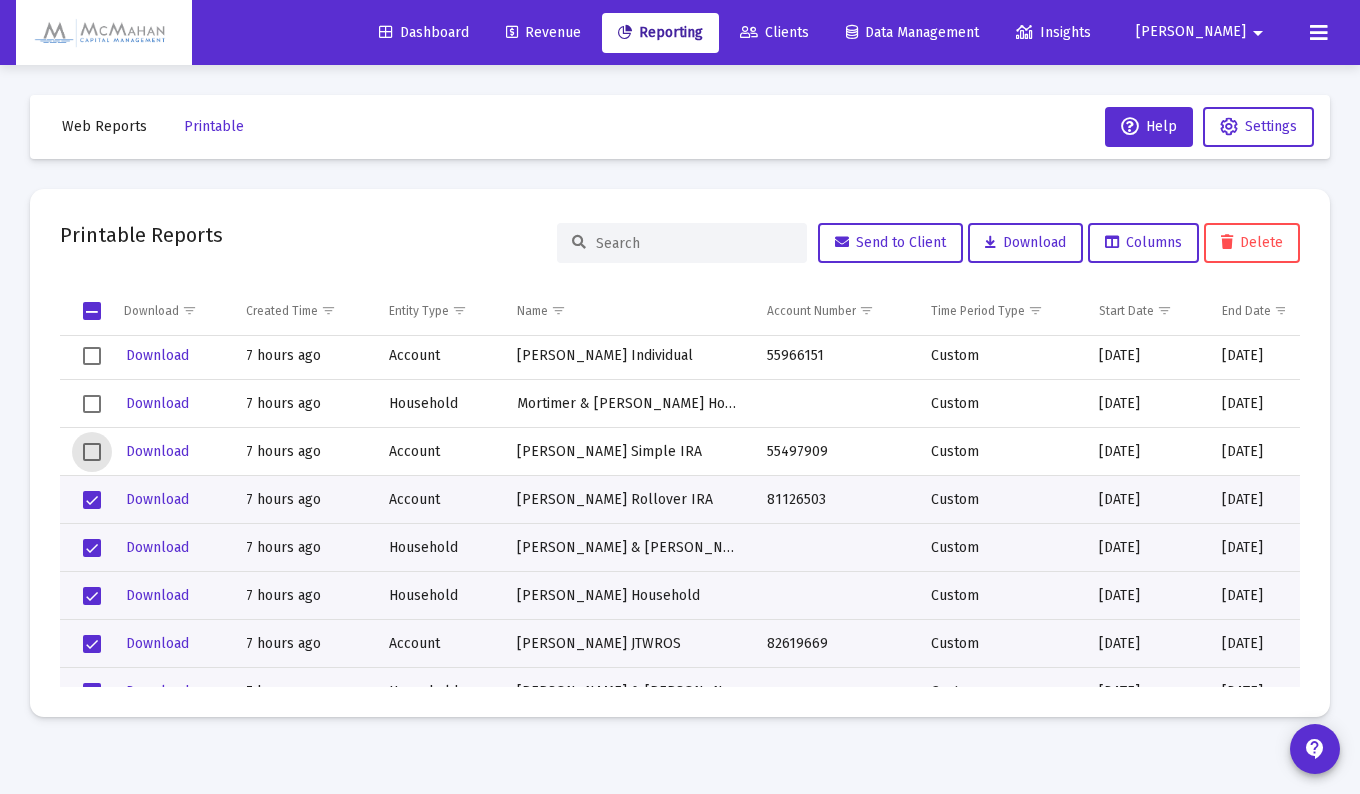 drag, startPoint x: 89, startPoint y: 448, endPoint x: 96, endPoint y: 424, distance: 25 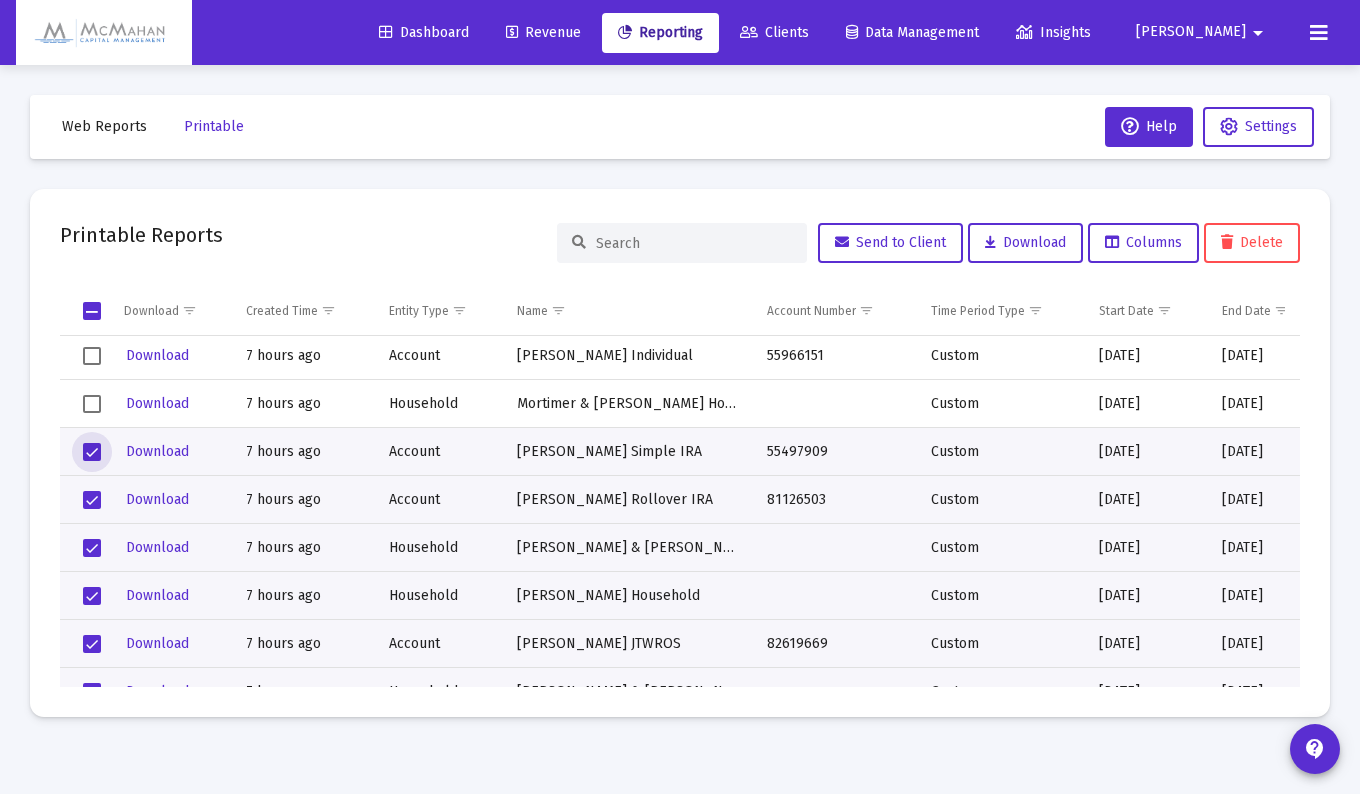 click 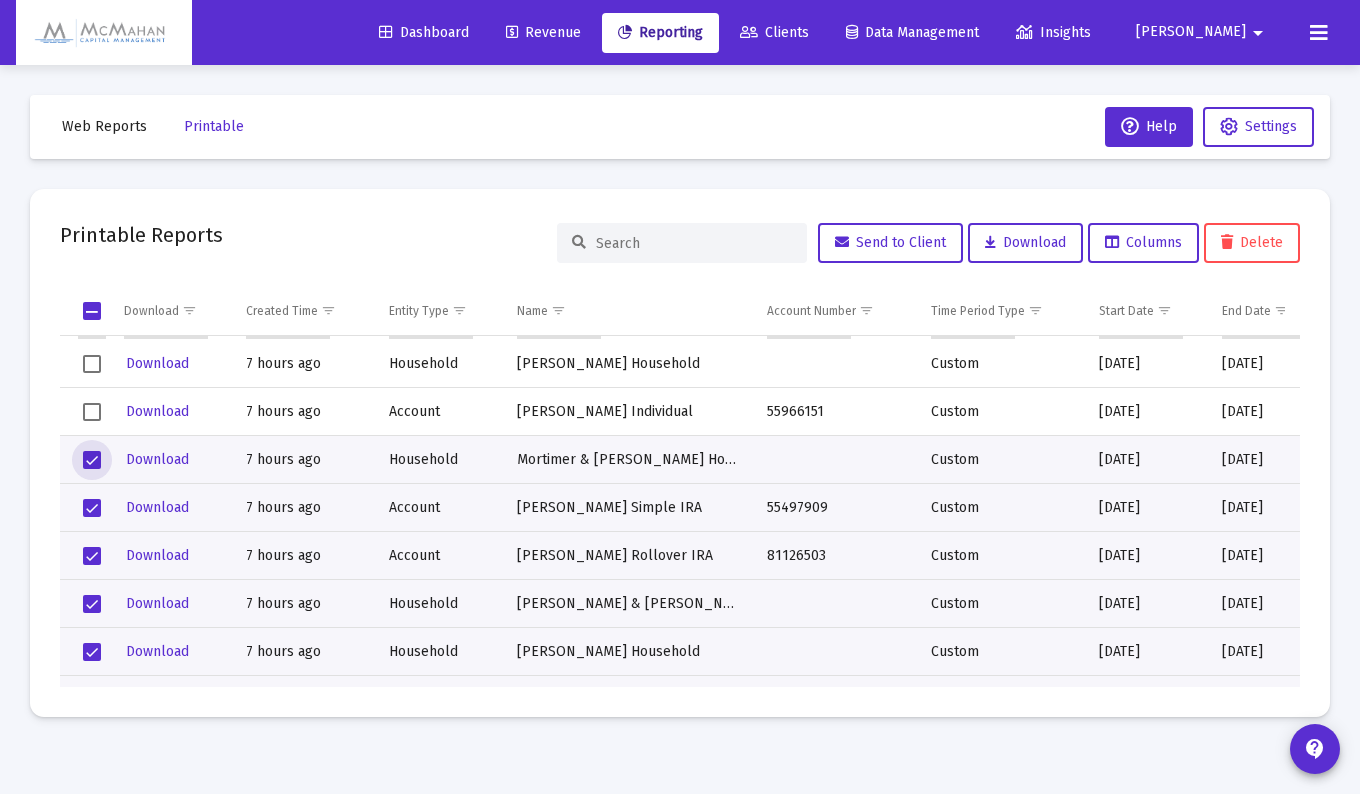 scroll, scrollTop: 1200, scrollLeft: 0, axis: vertical 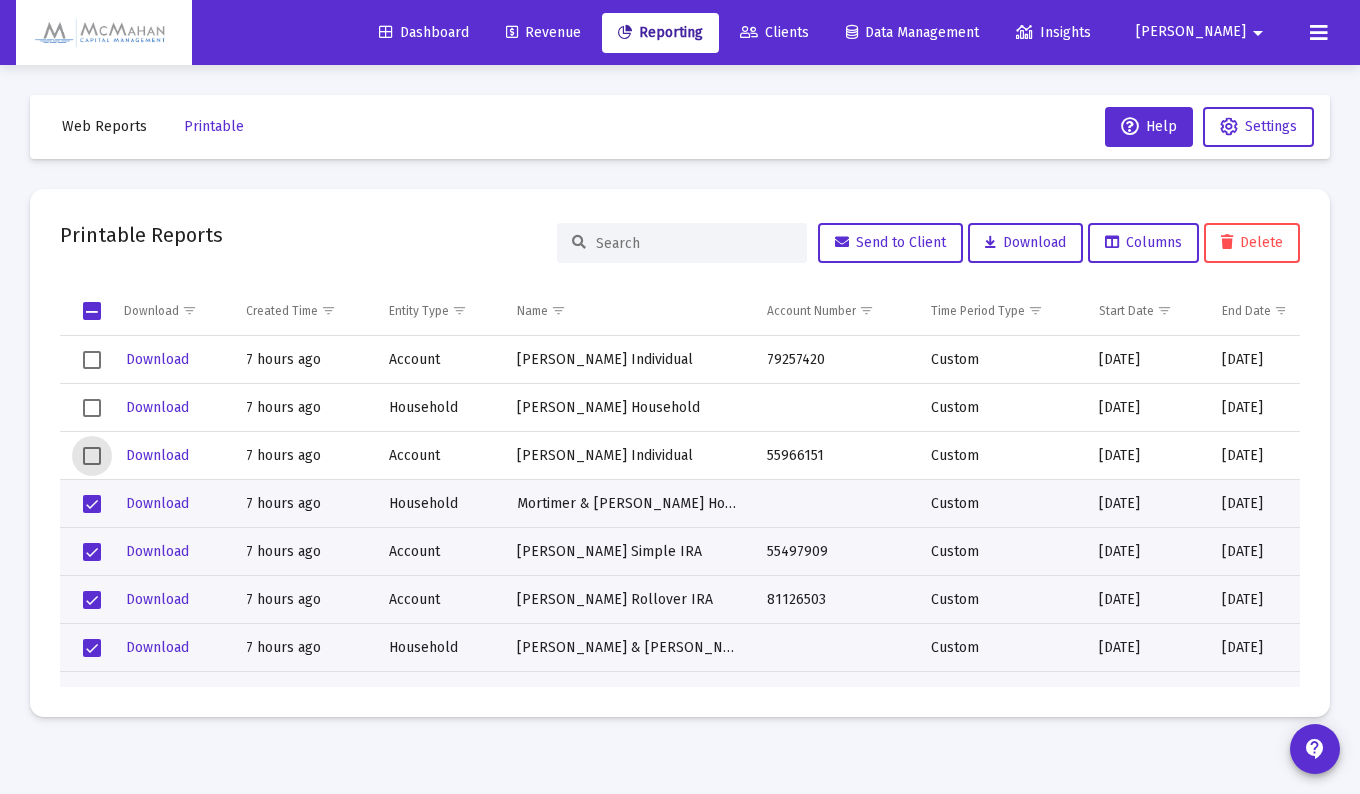 click 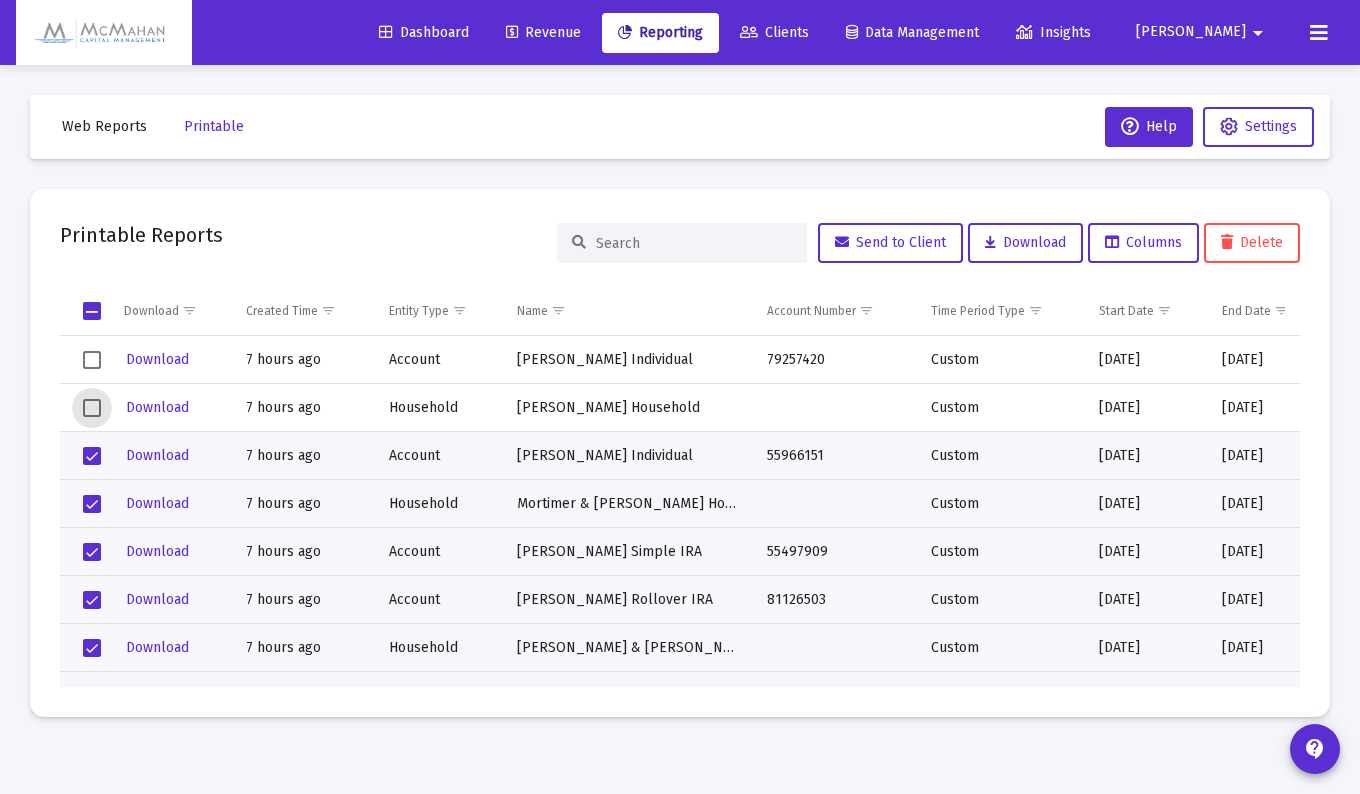 click 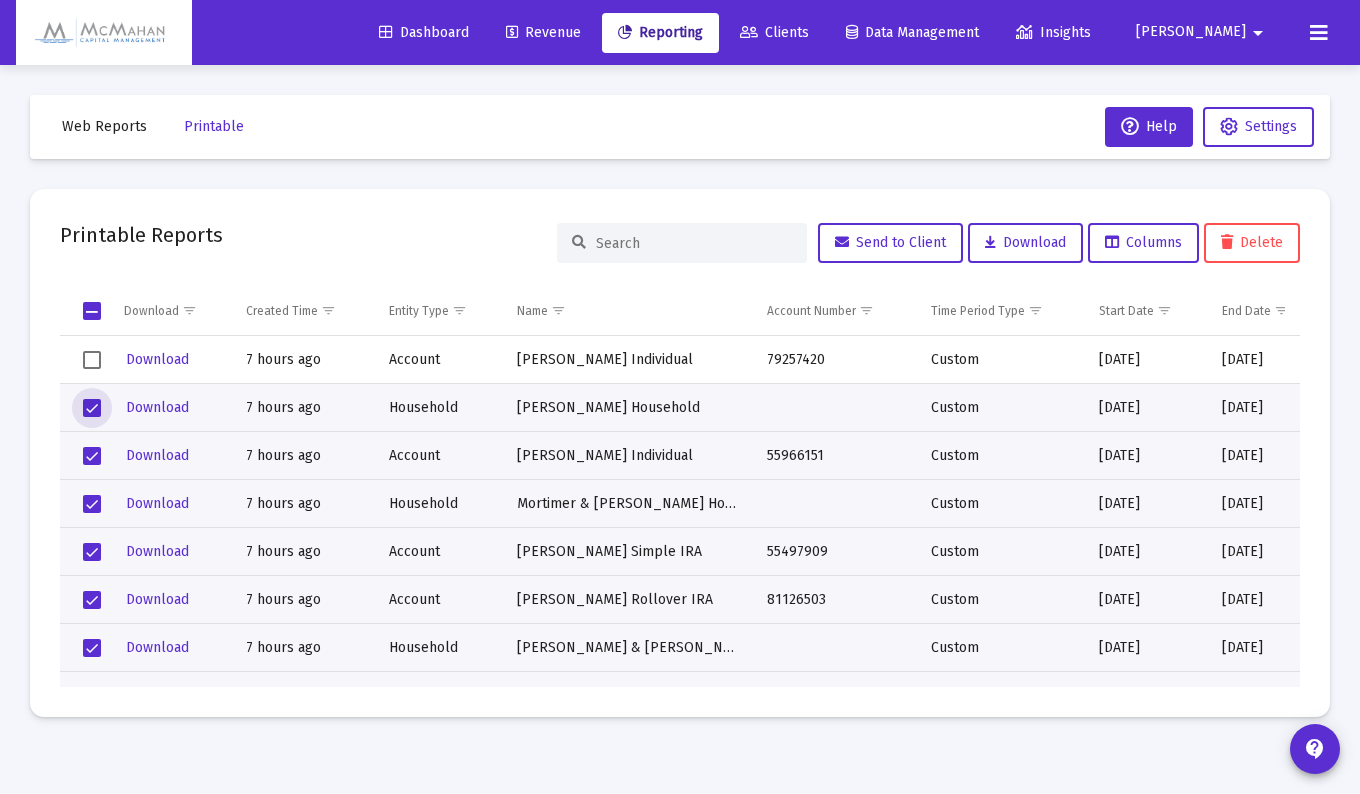click 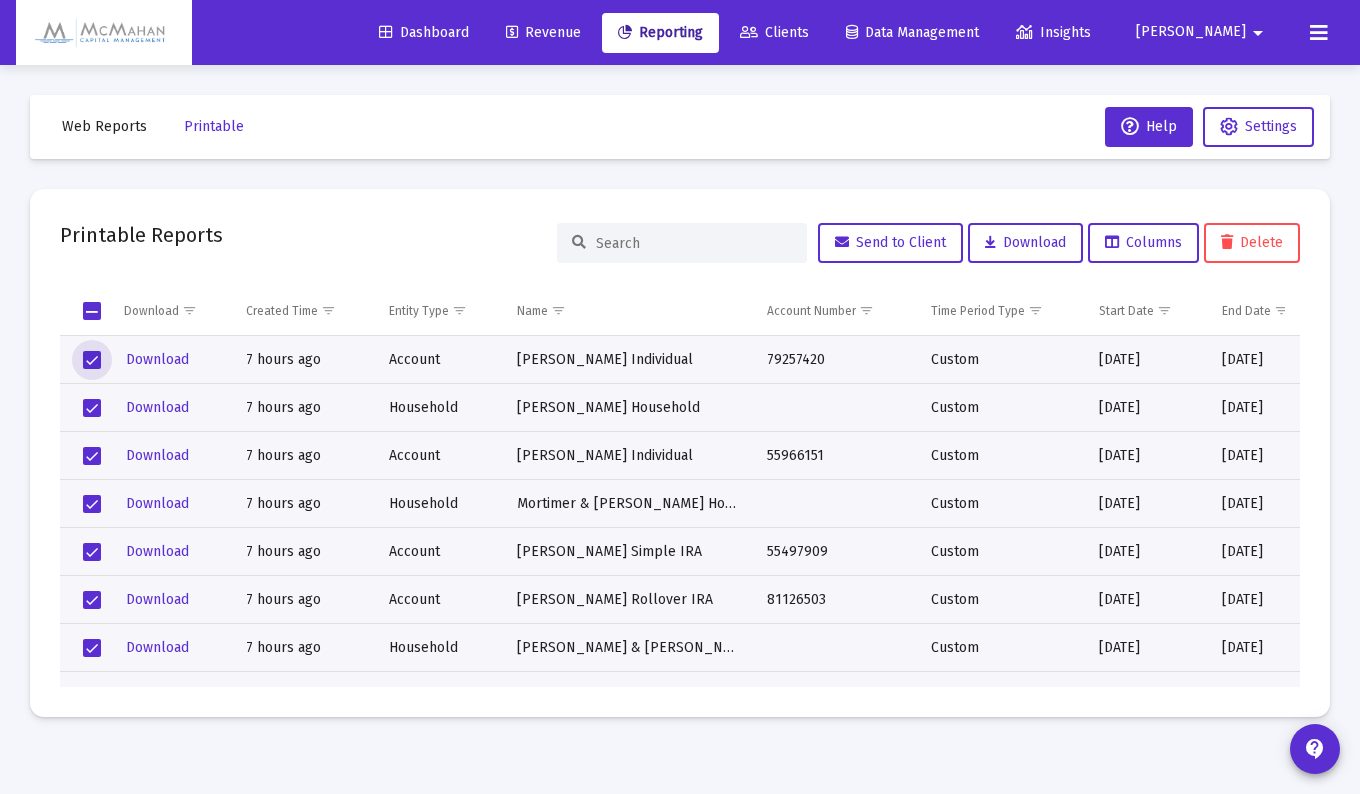 scroll, scrollTop: 1000, scrollLeft: 0, axis: vertical 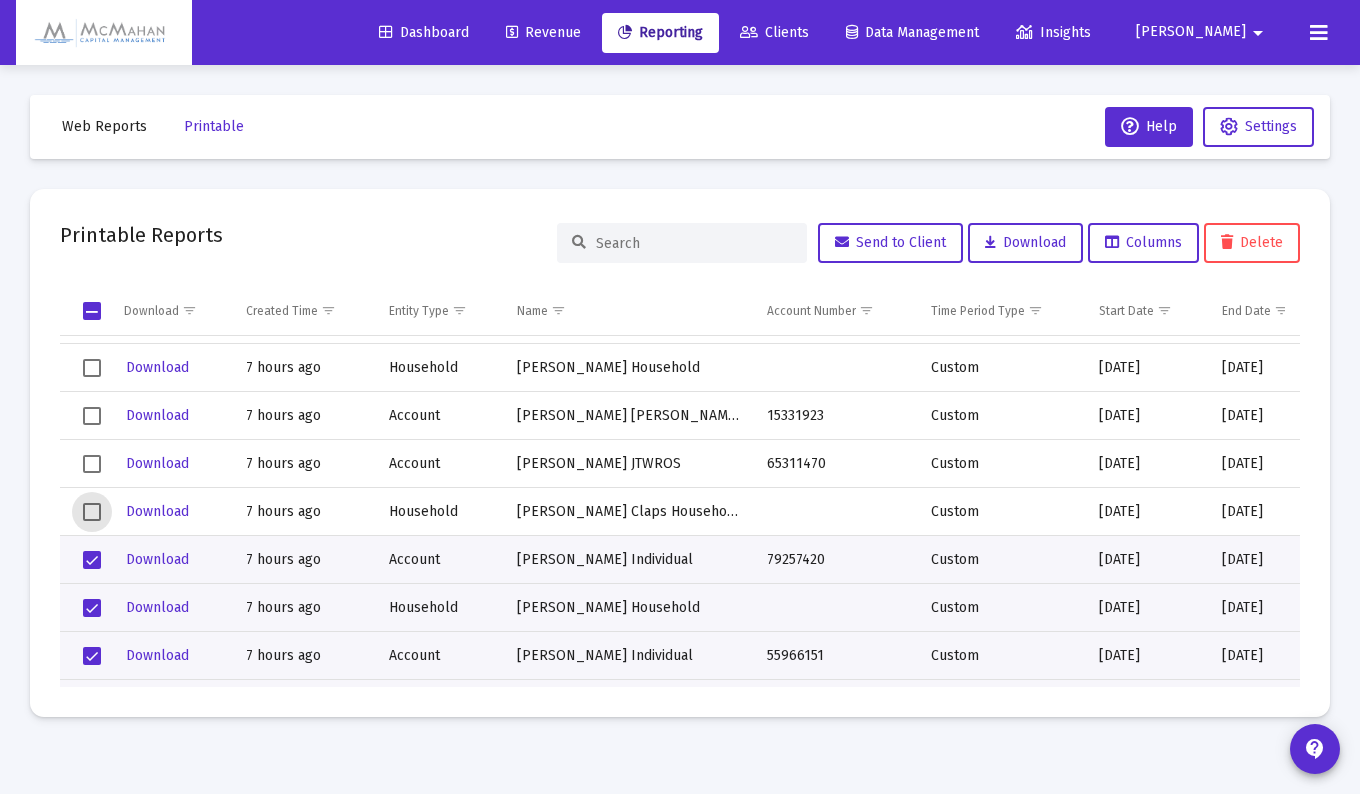 drag, startPoint x: 86, startPoint y: 510, endPoint x: 90, endPoint y: 482, distance: 28.284271 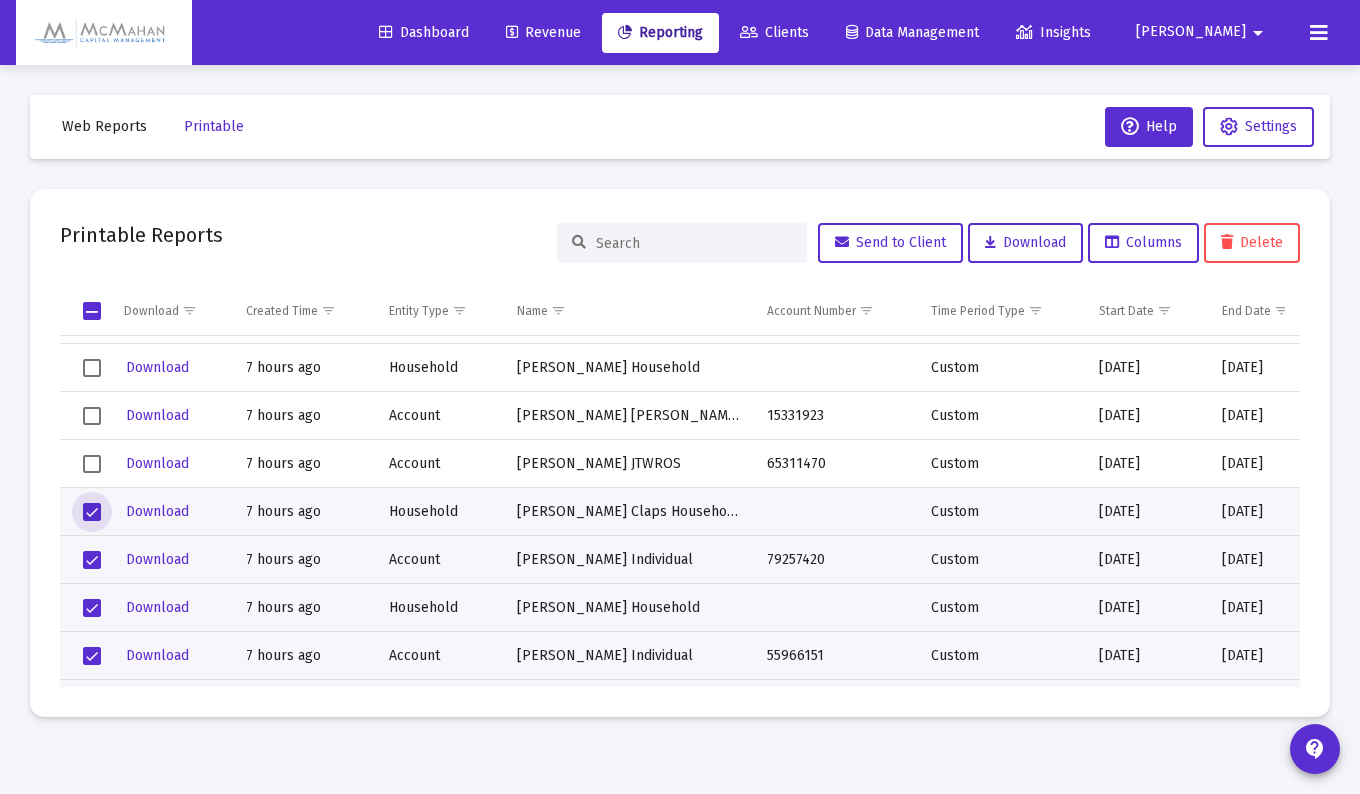 click 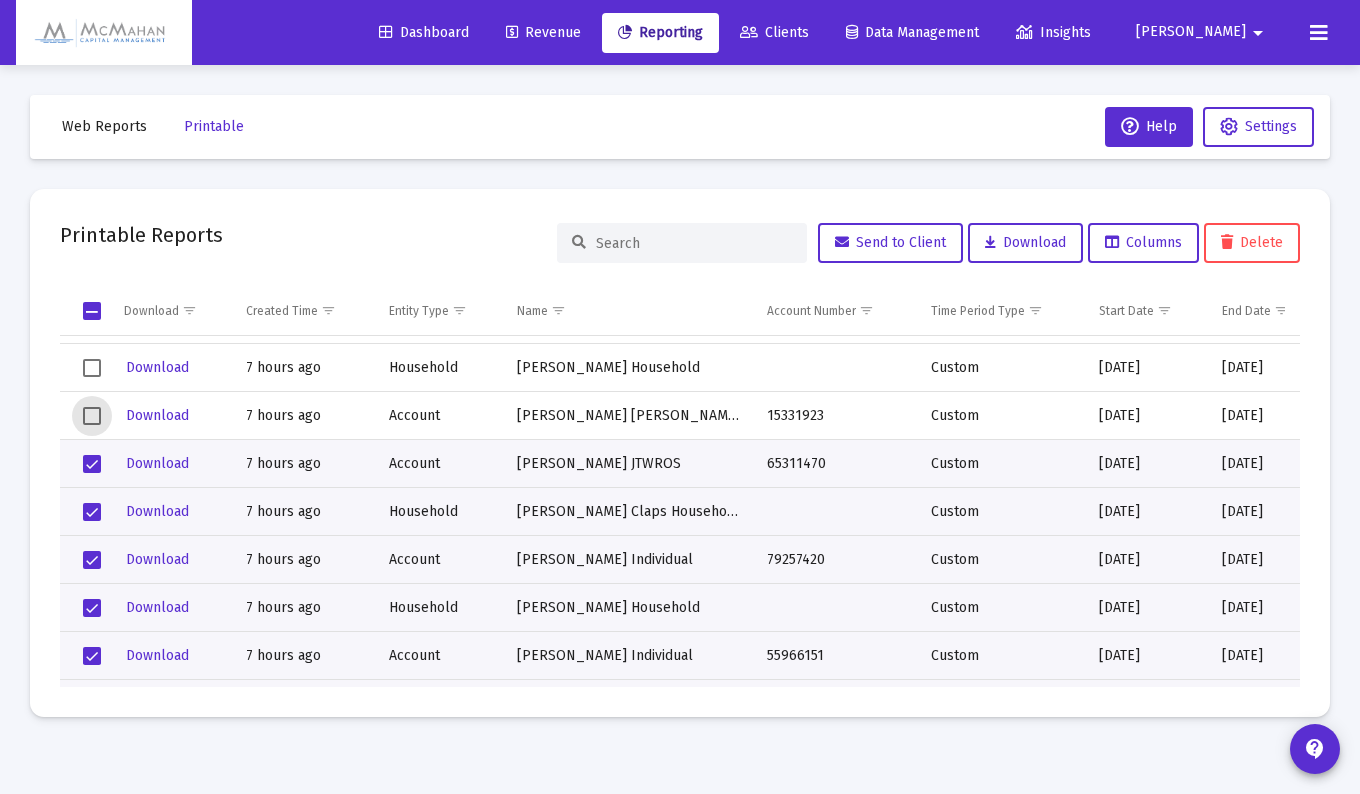 click 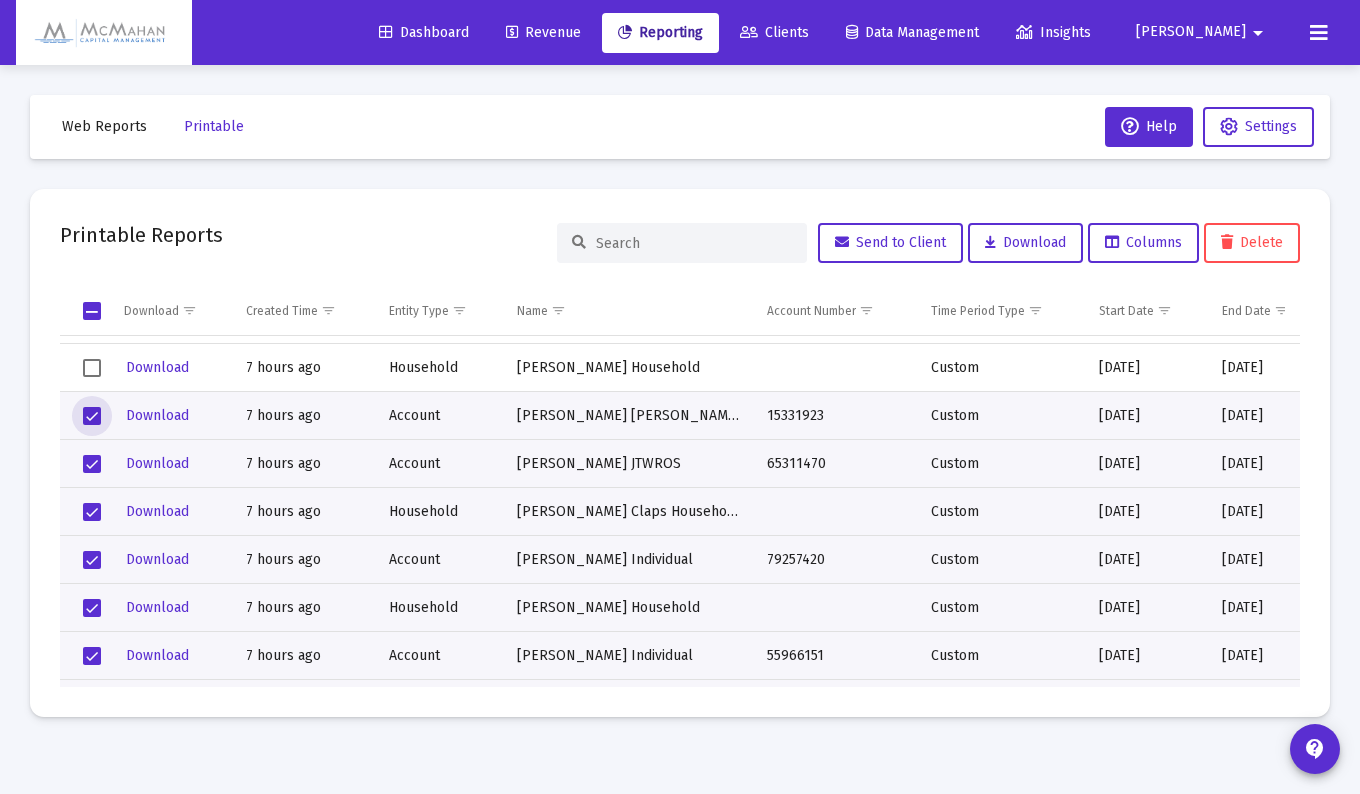 click 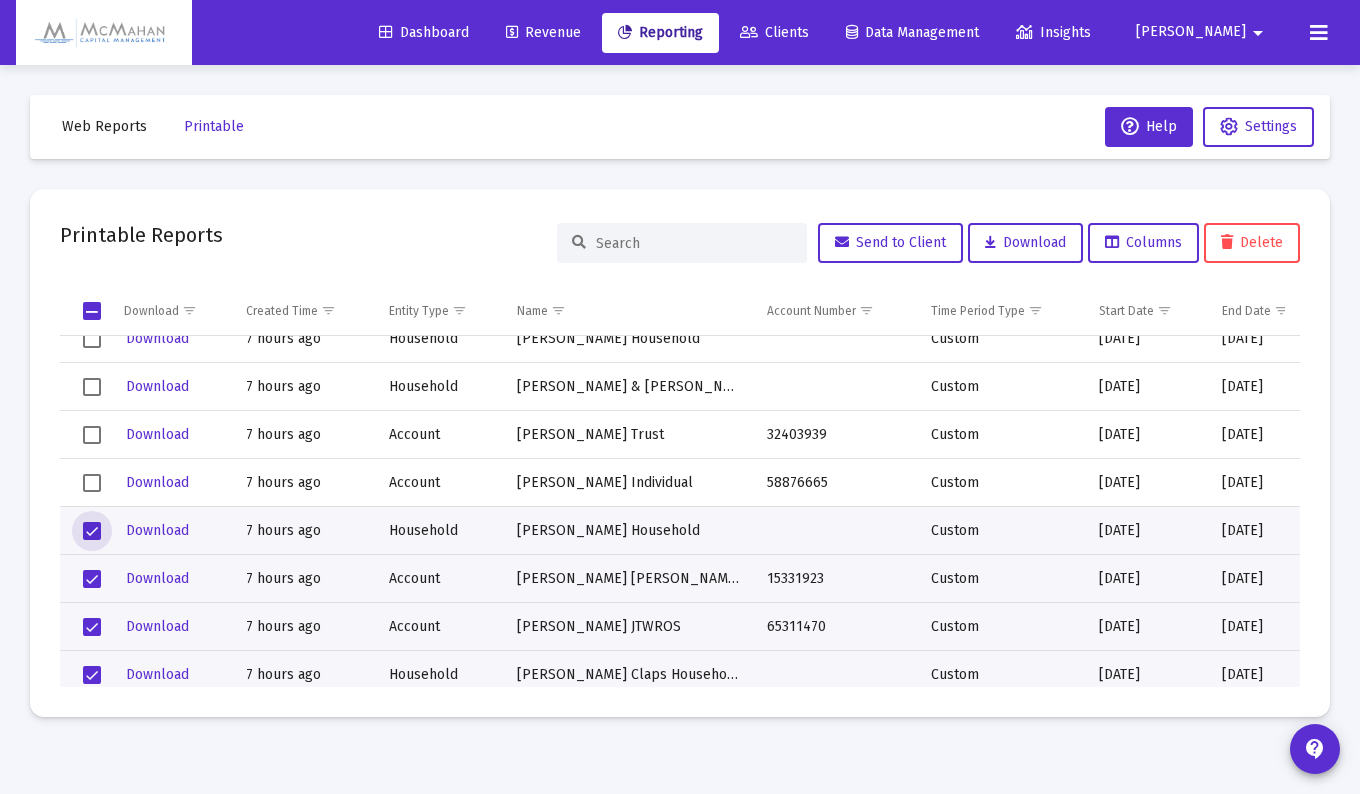 scroll, scrollTop: 800, scrollLeft: 0, axis: vertical 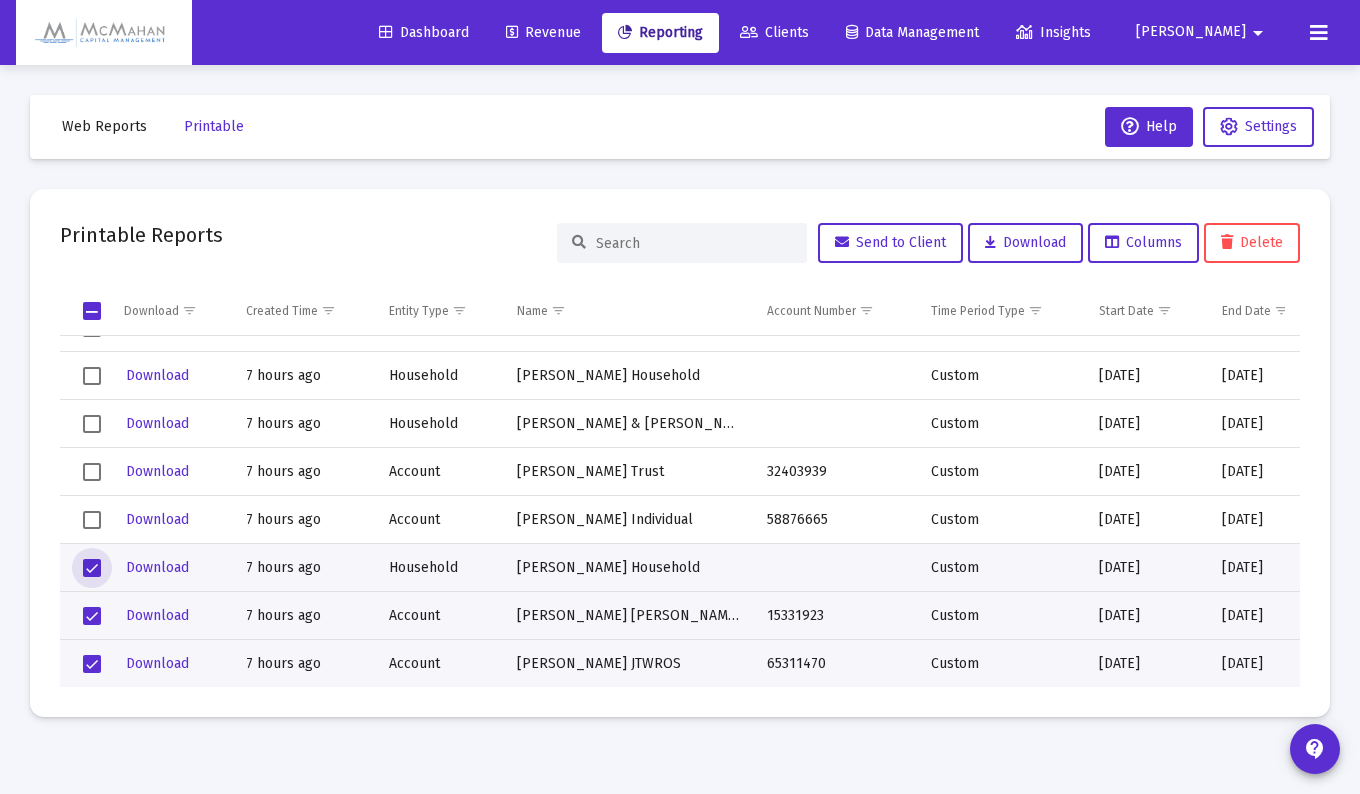 click 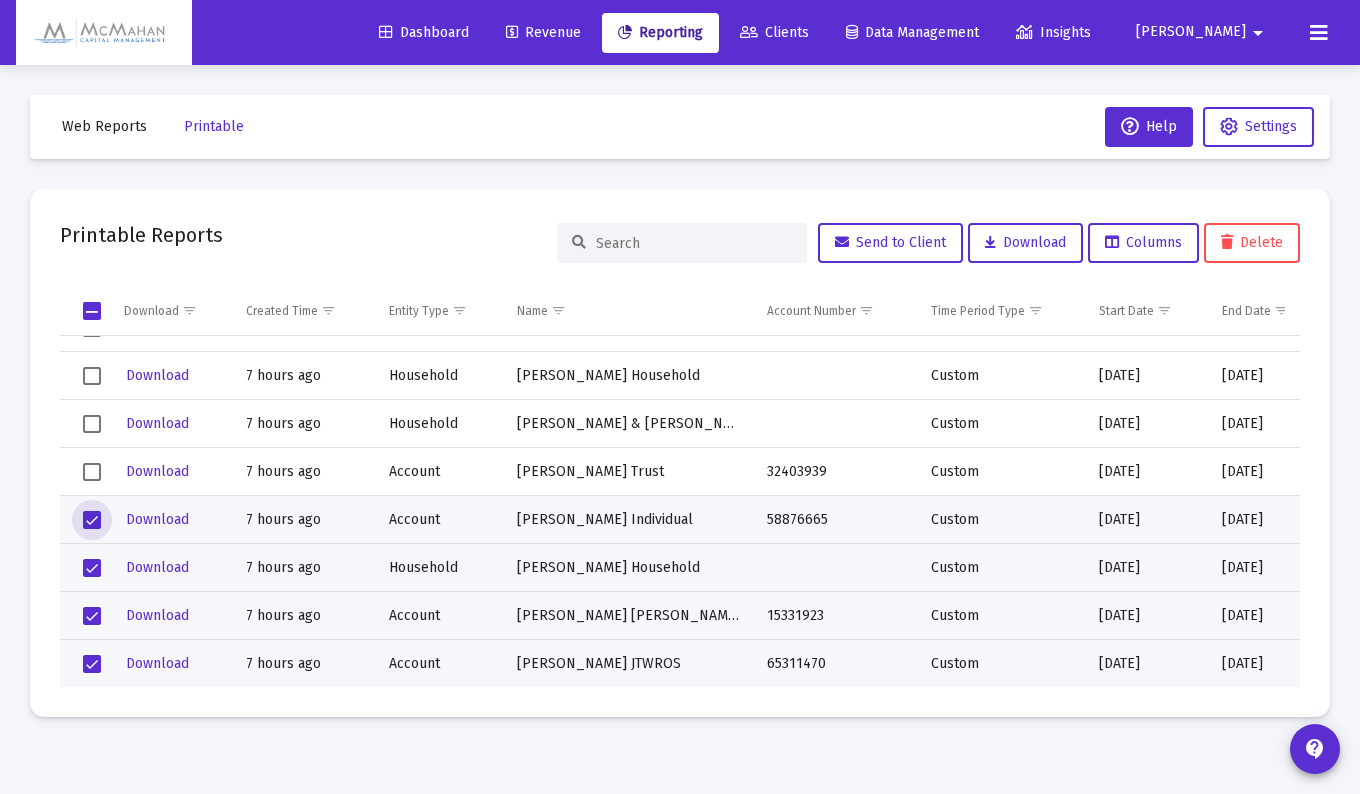 drag, startPoint x: 92, startPoint y: 472, endPoint x: 92, endPoint y: 455, distance: 17 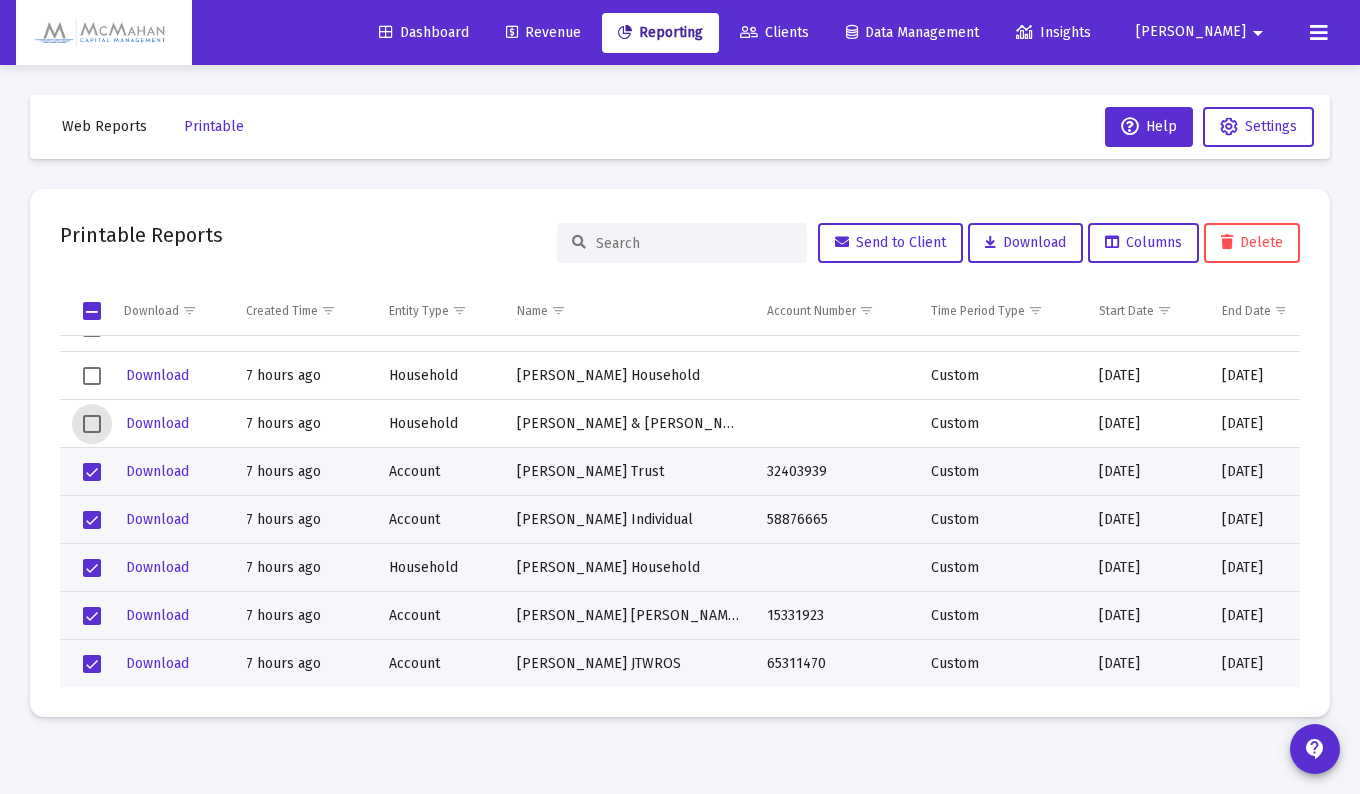 click 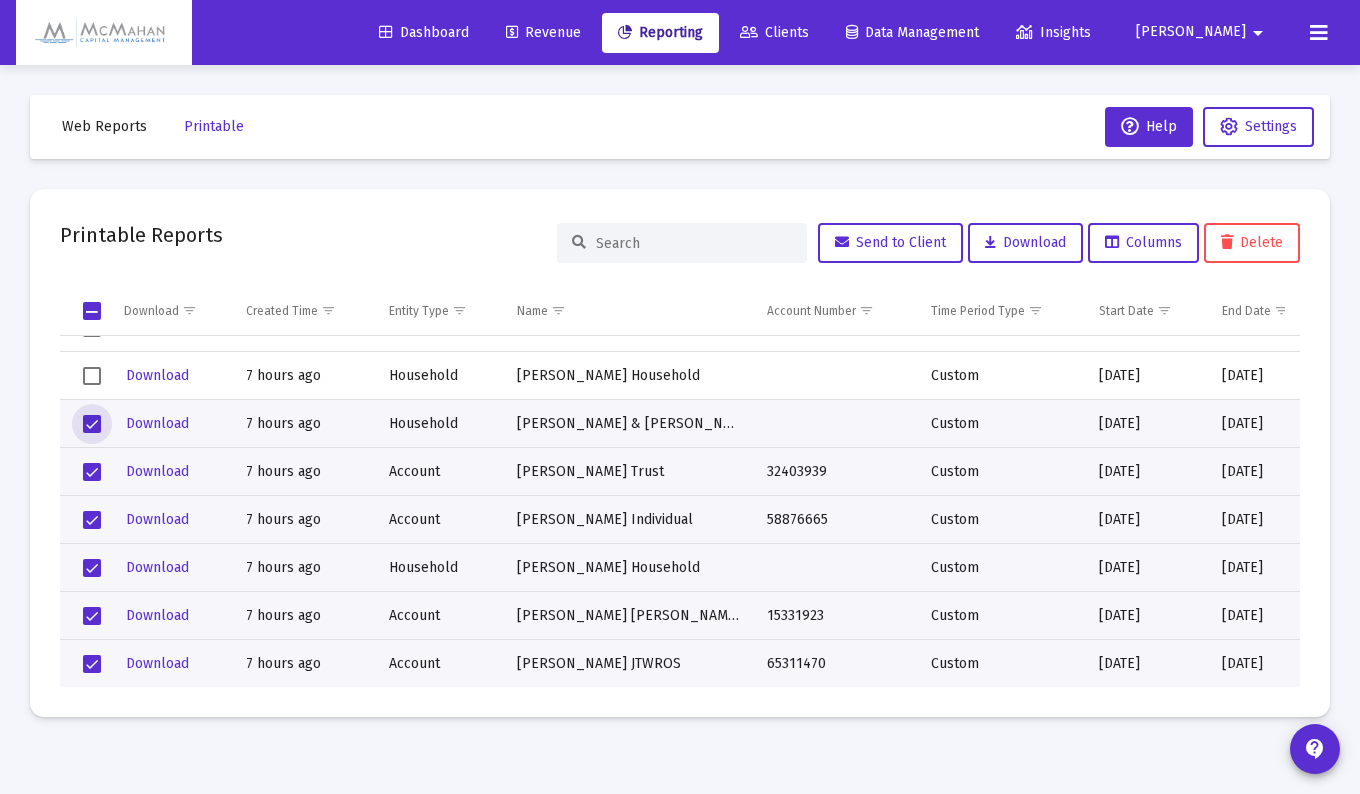 click 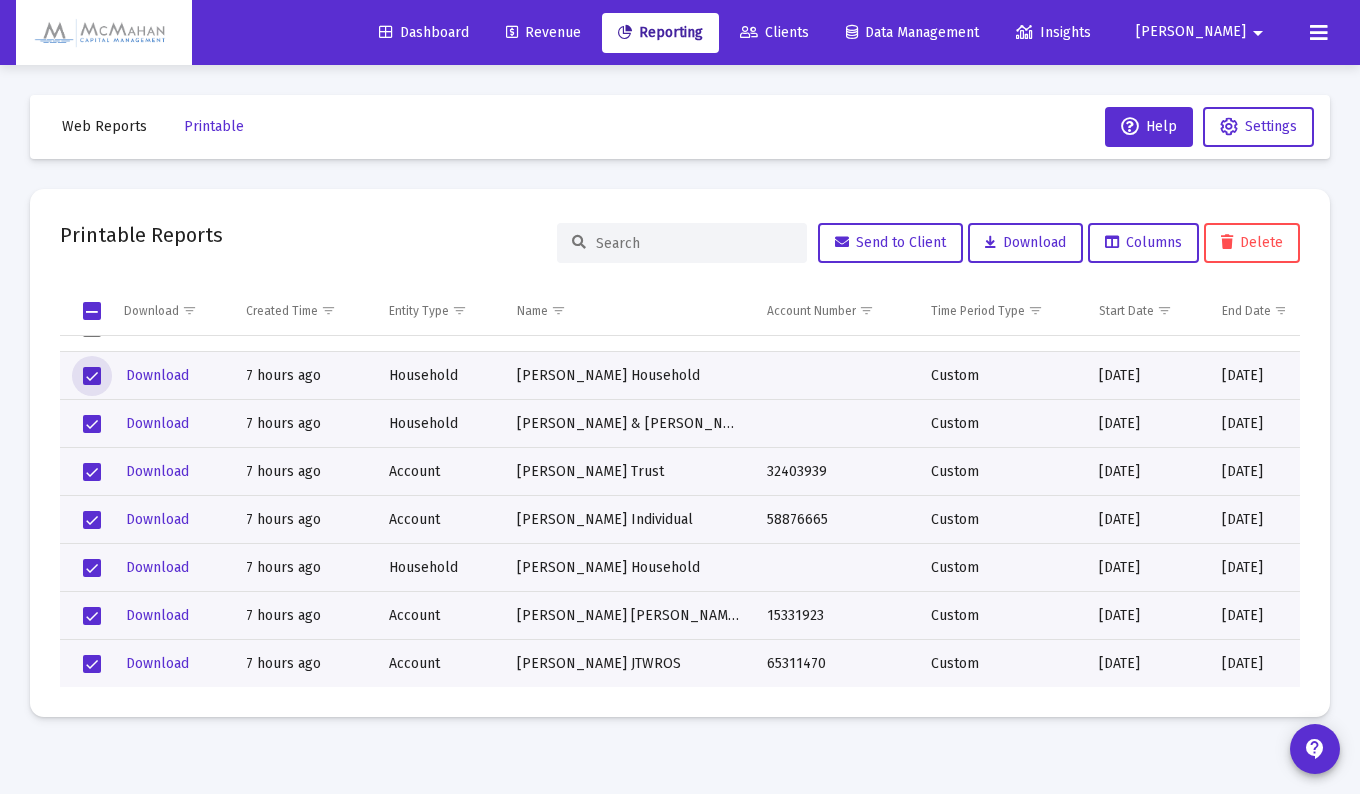 scroll, scrollTop: 700, scrollLeft: 0, axis: vertical 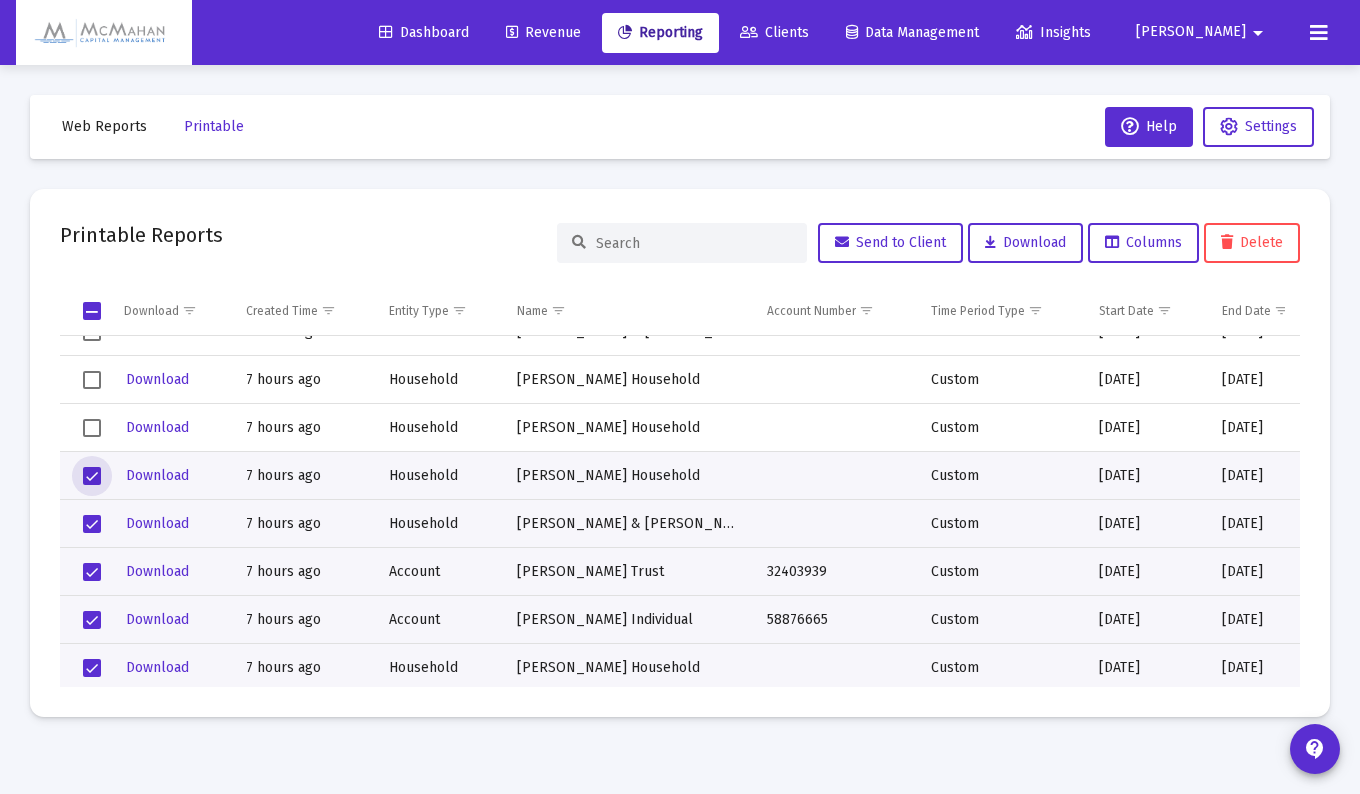 click 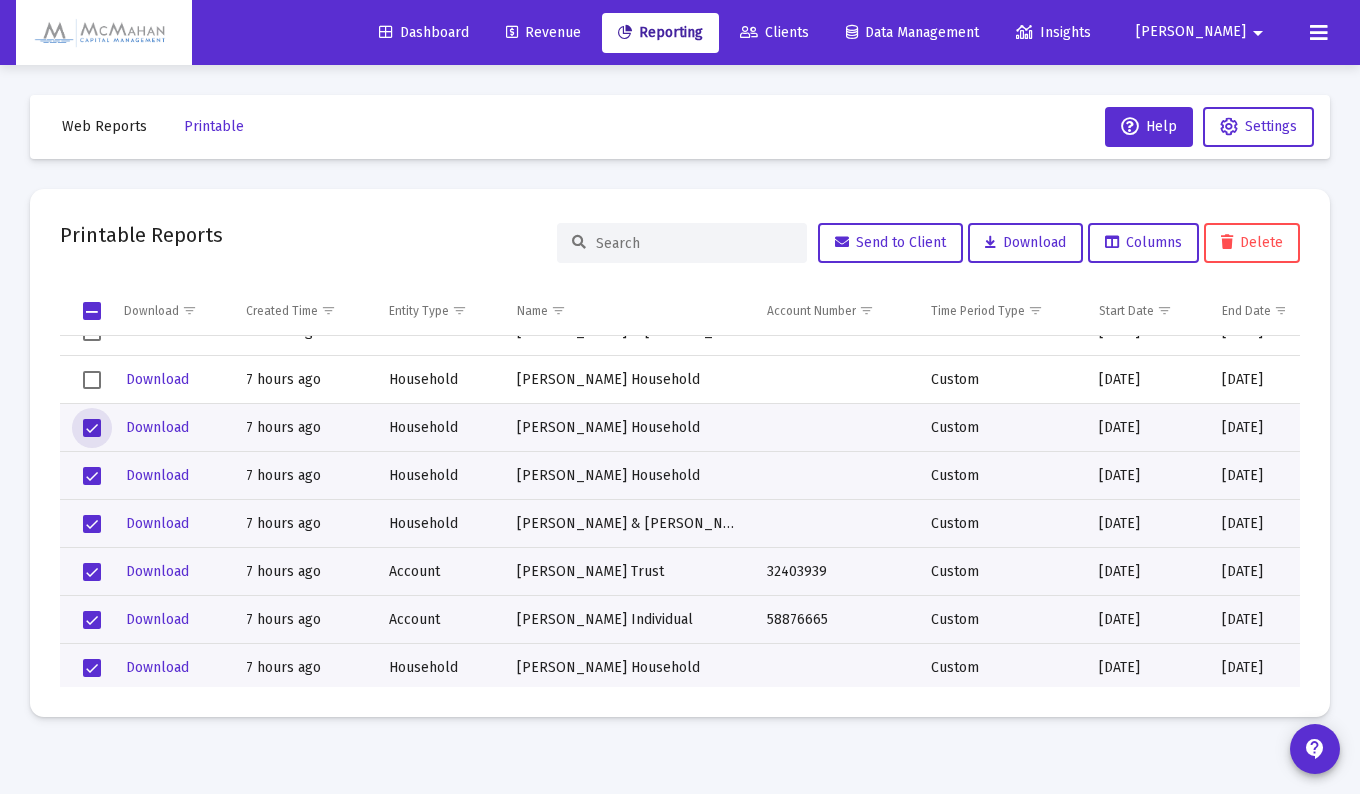 click 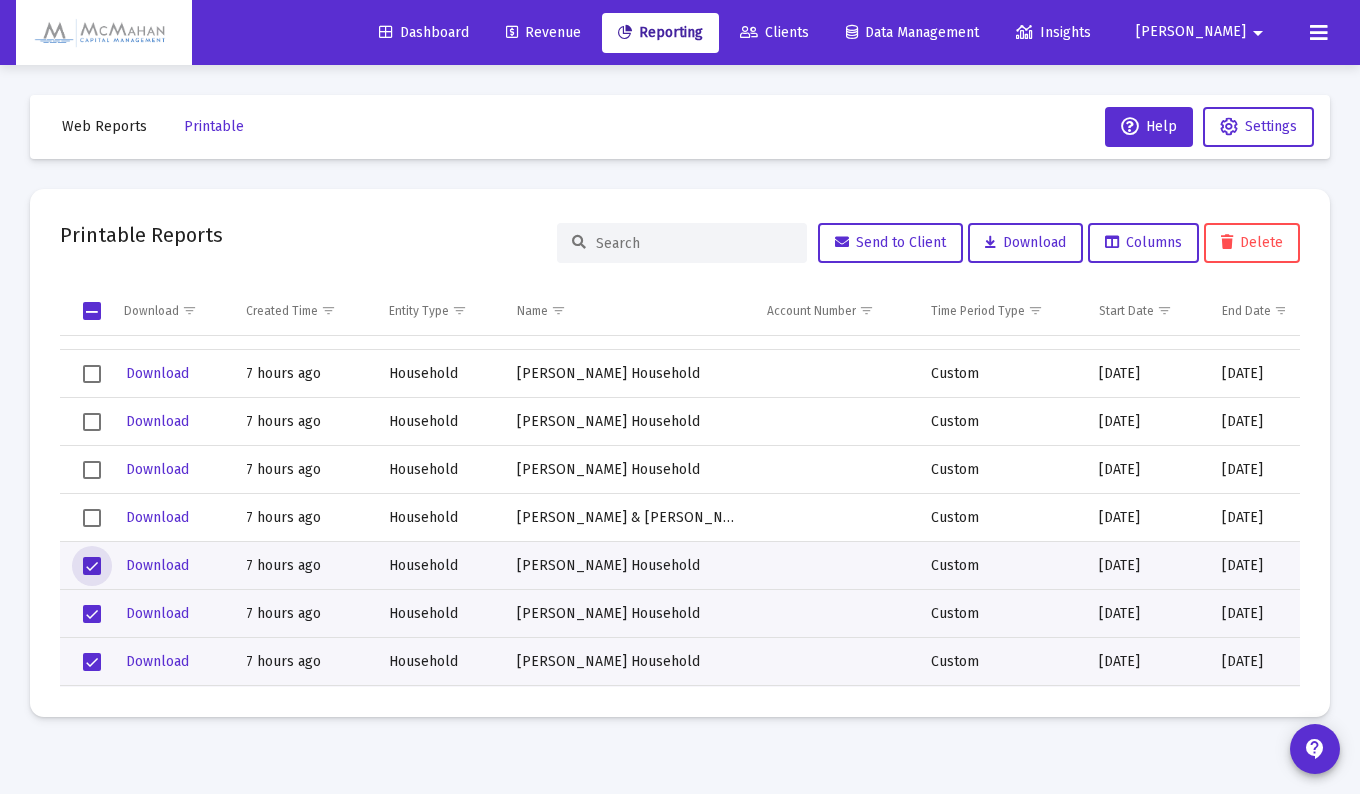 scroll, scrollTop: 500, scrollLeft: 0, axis: vertical 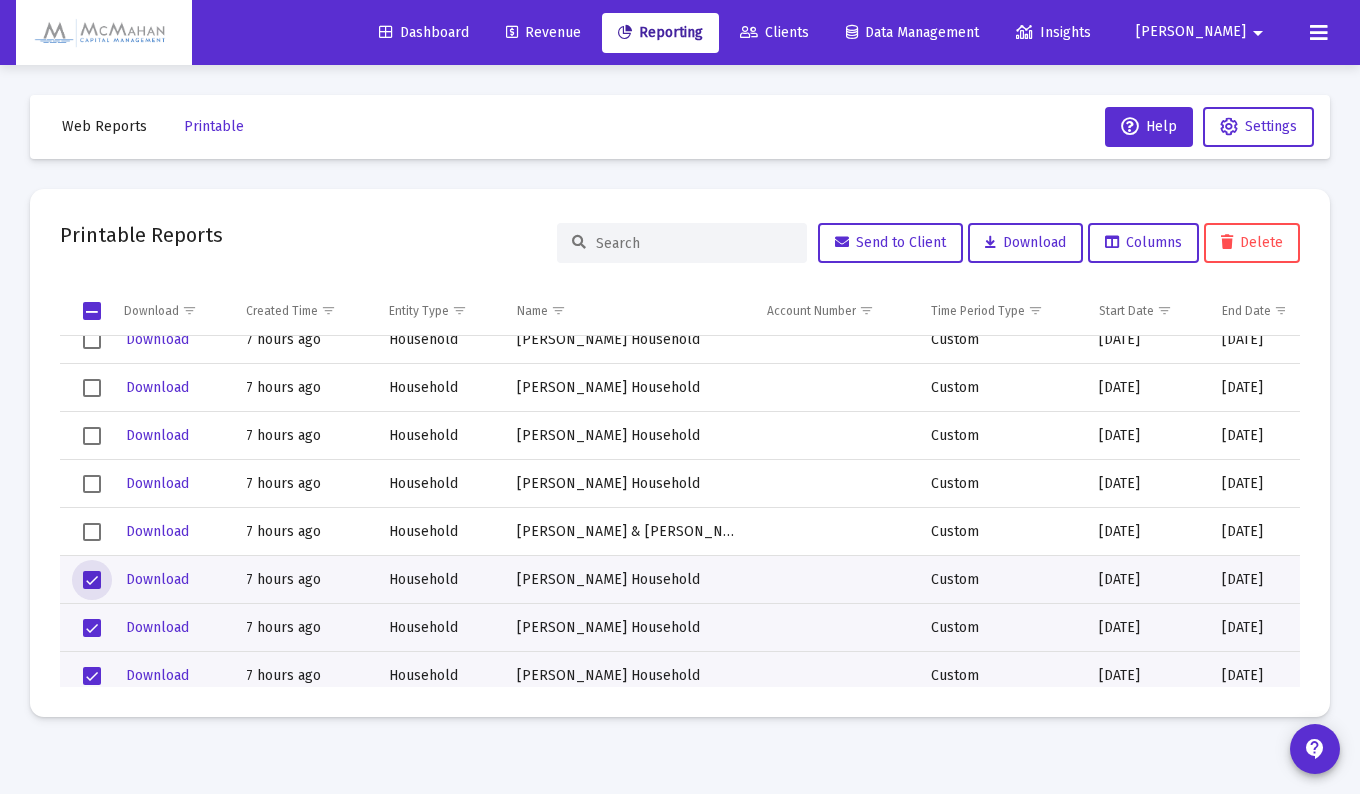 click 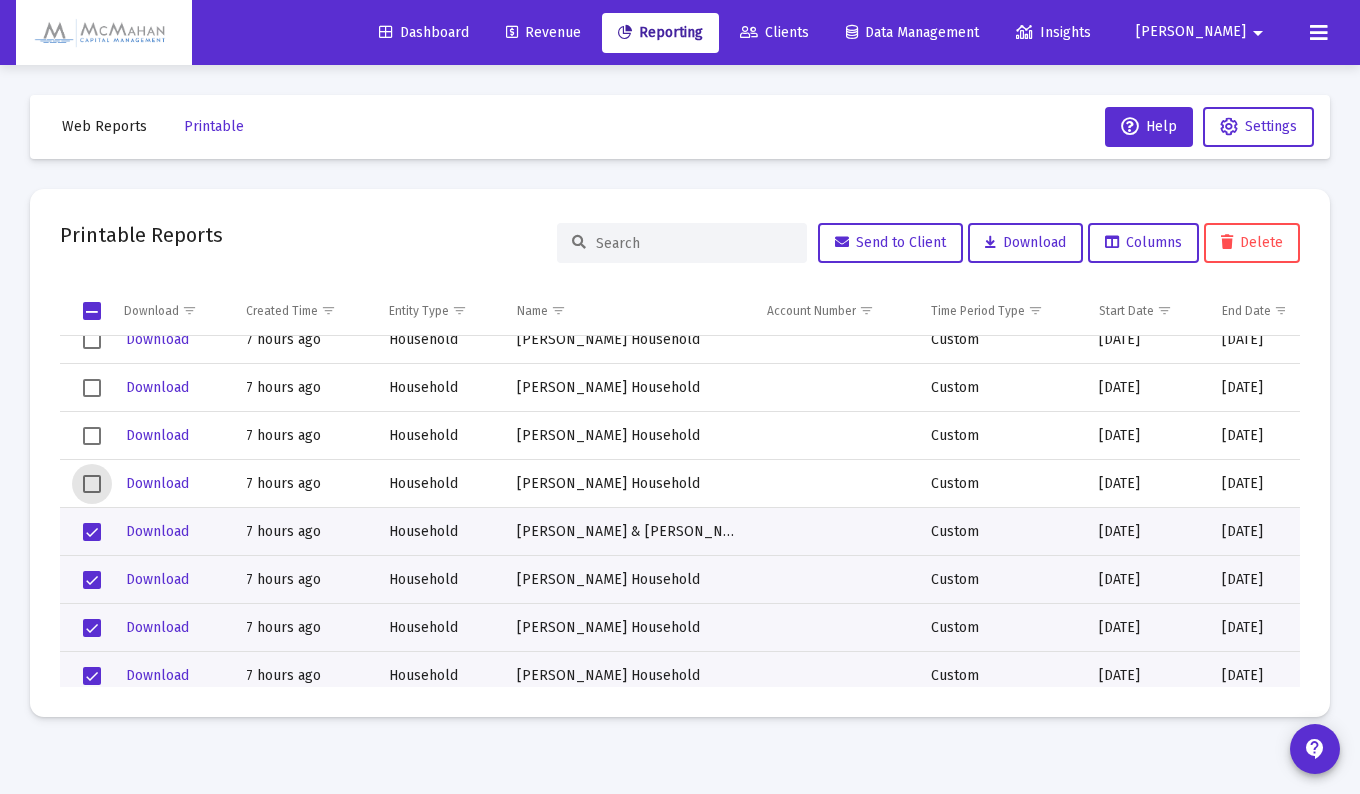drag, startPoint x: 91, startPoint y: 479, endPoint x: 93, endPoint y: 451, distance: 28.071337 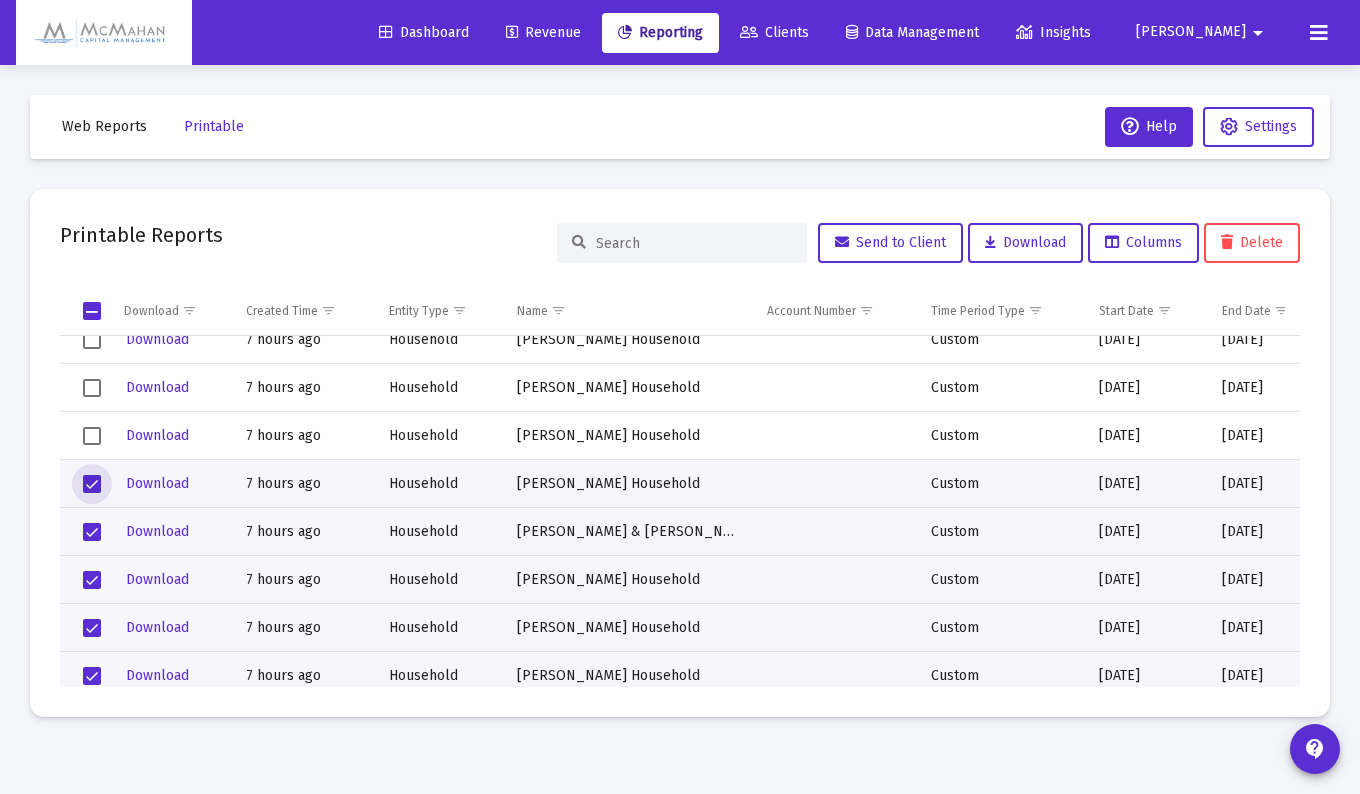 click 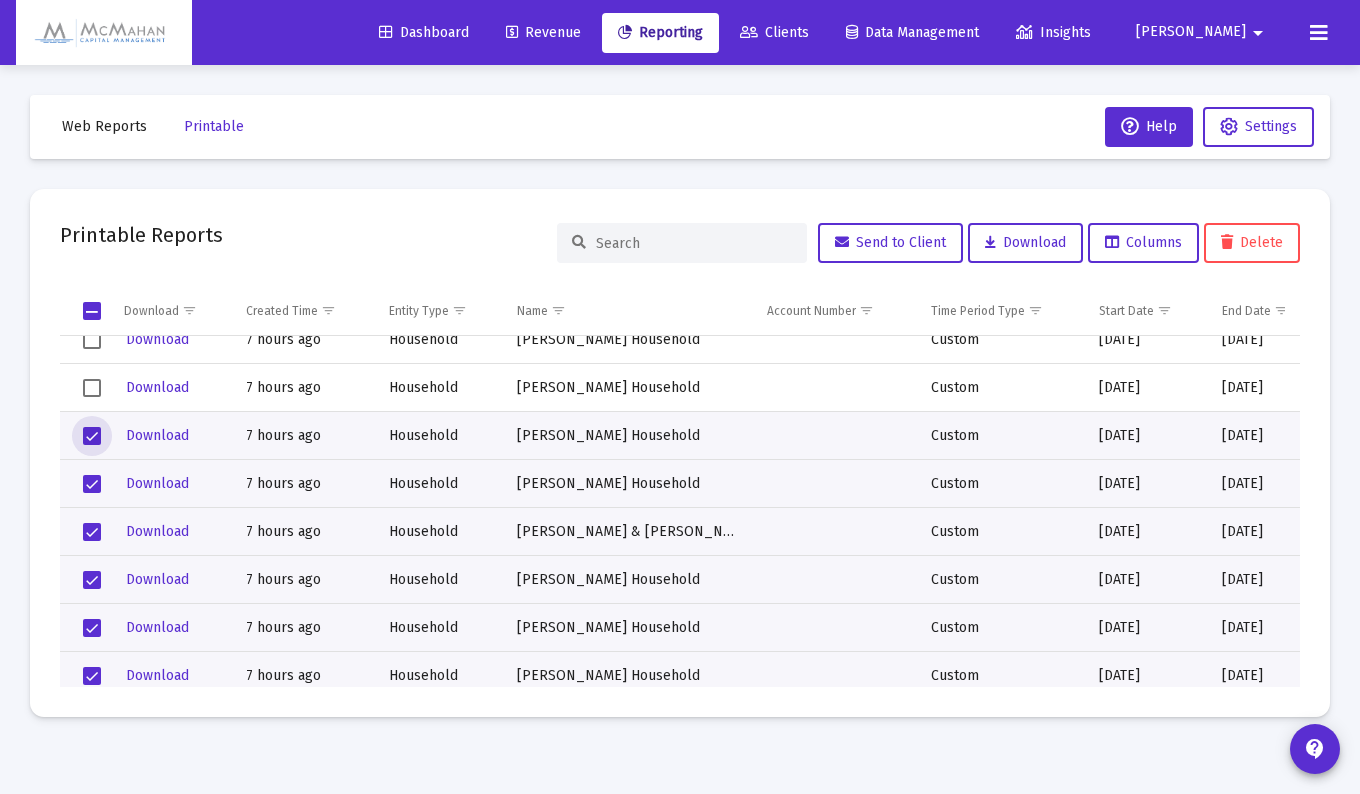 click 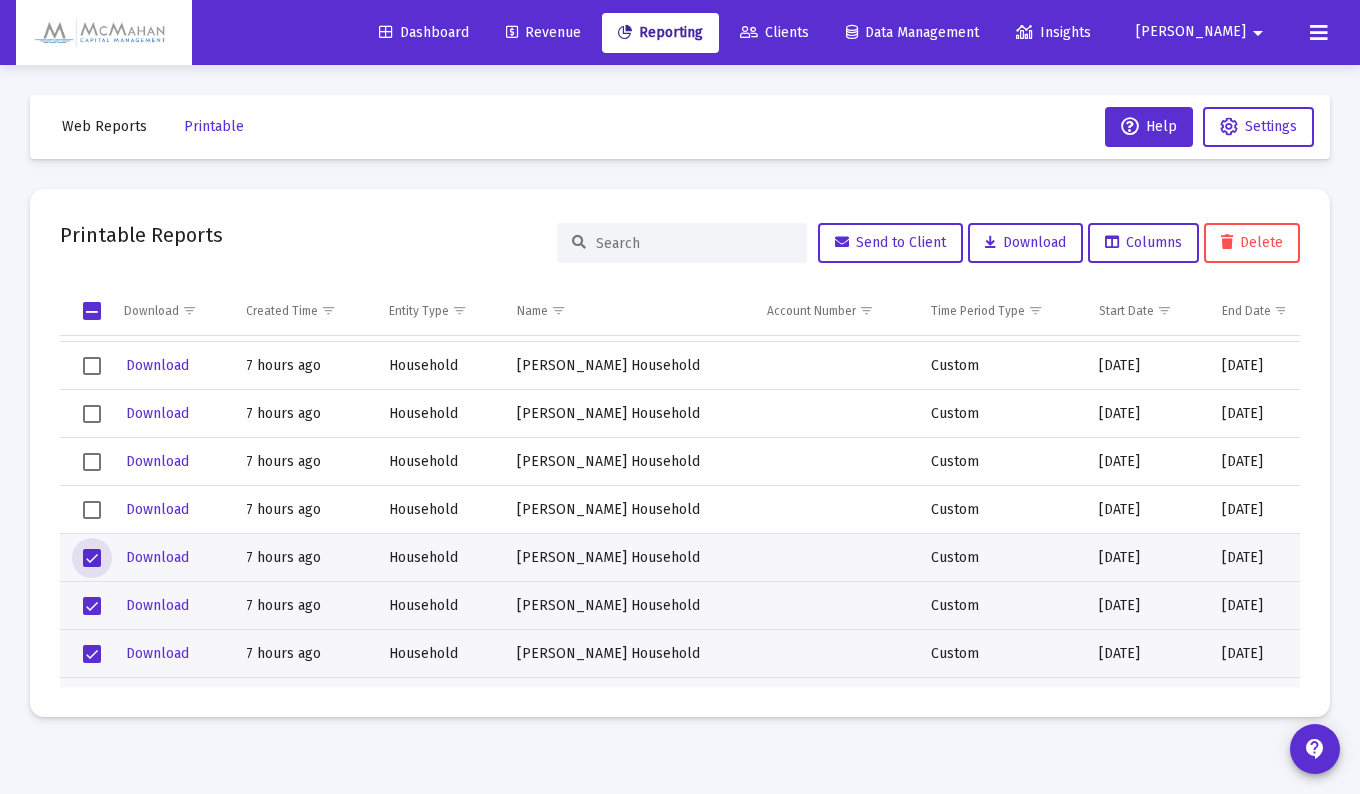 scroll, scrollTop: 300, scrollLeft: 0, axis: vertical 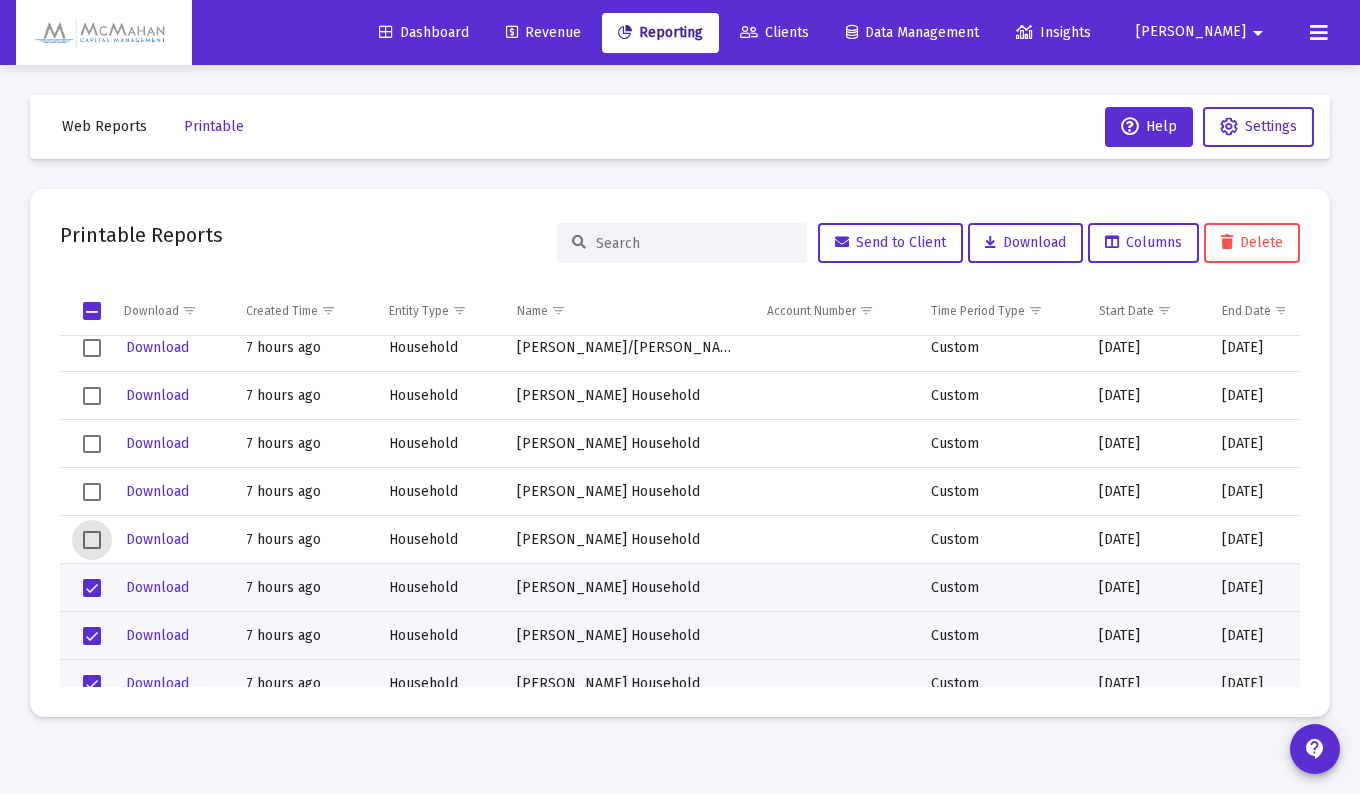 click 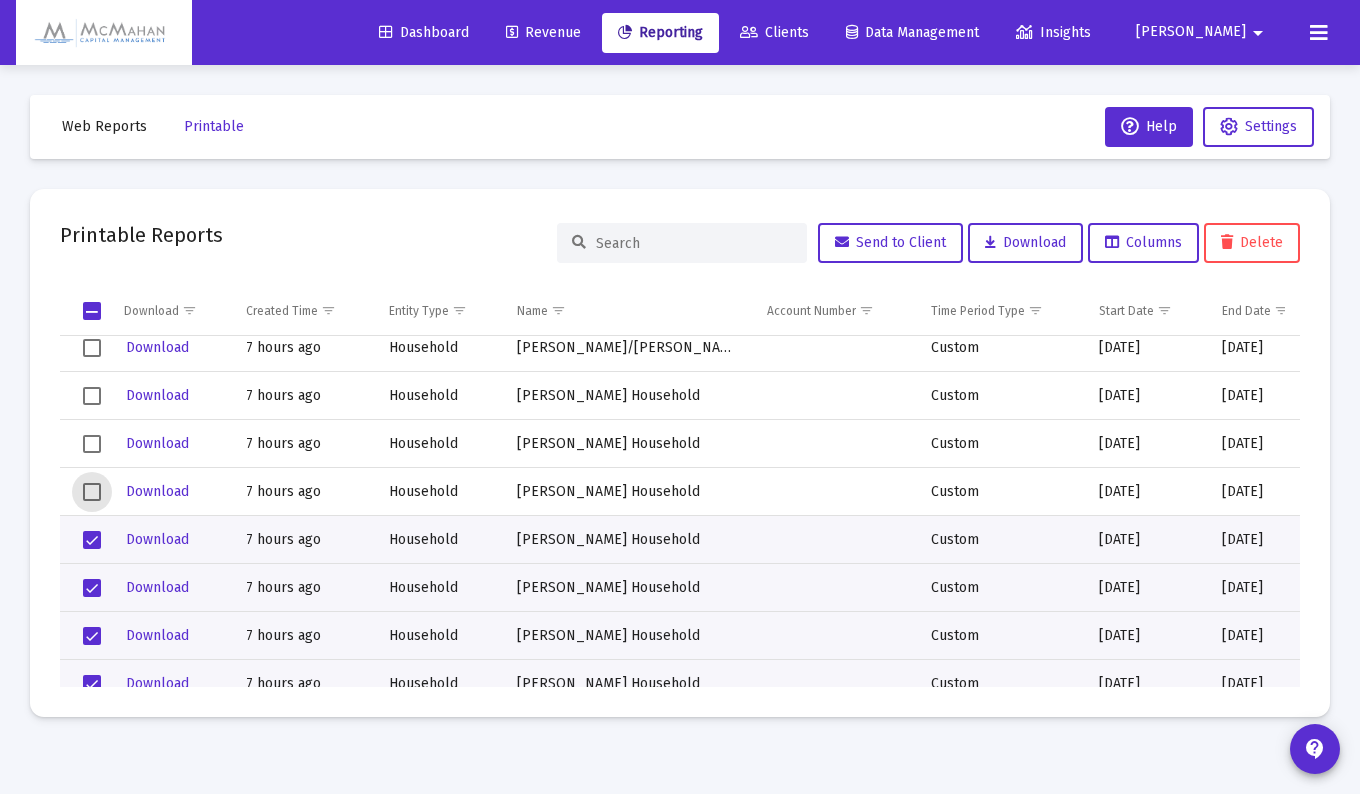 drag, startPoint x: 92, startPoint y: 489, endPoint x: 93, endPoint y: 465, distance: 24.020824 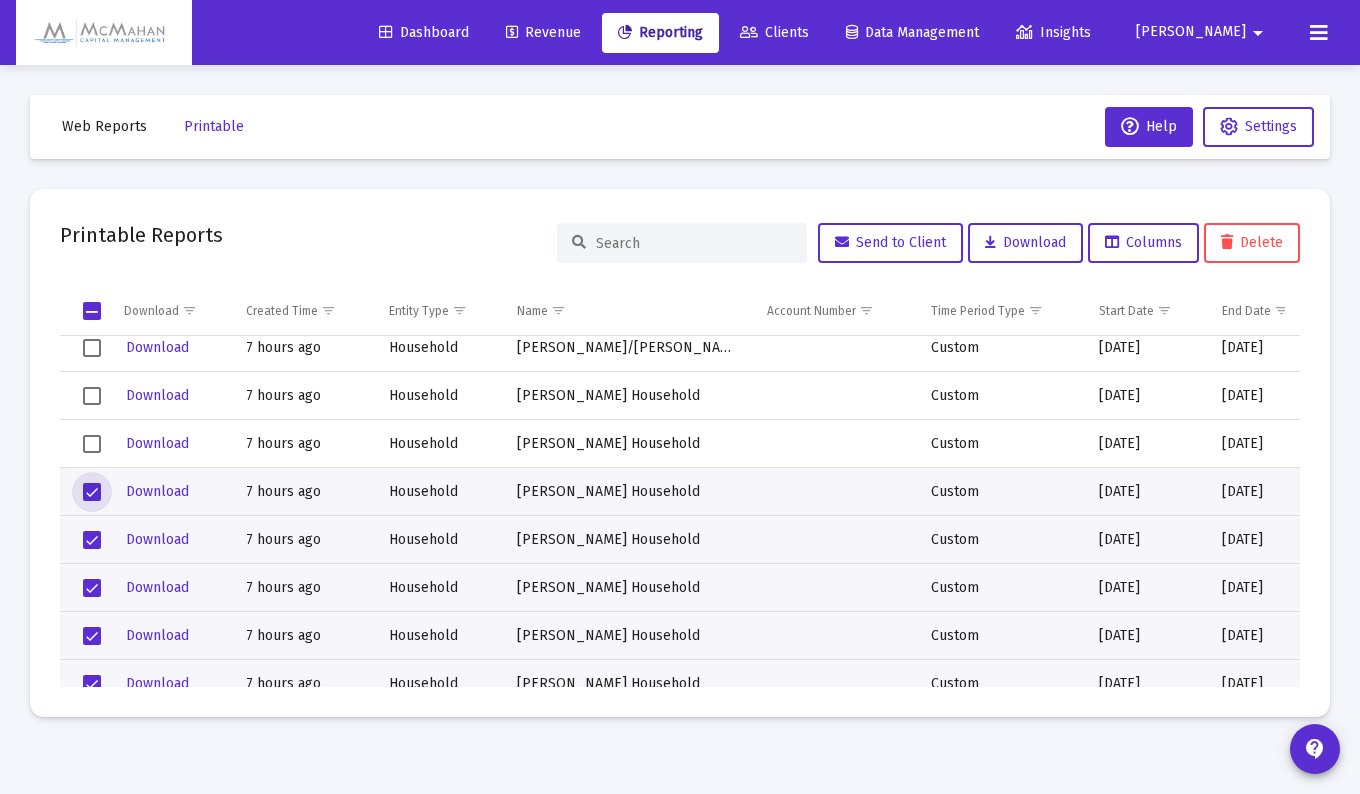 click 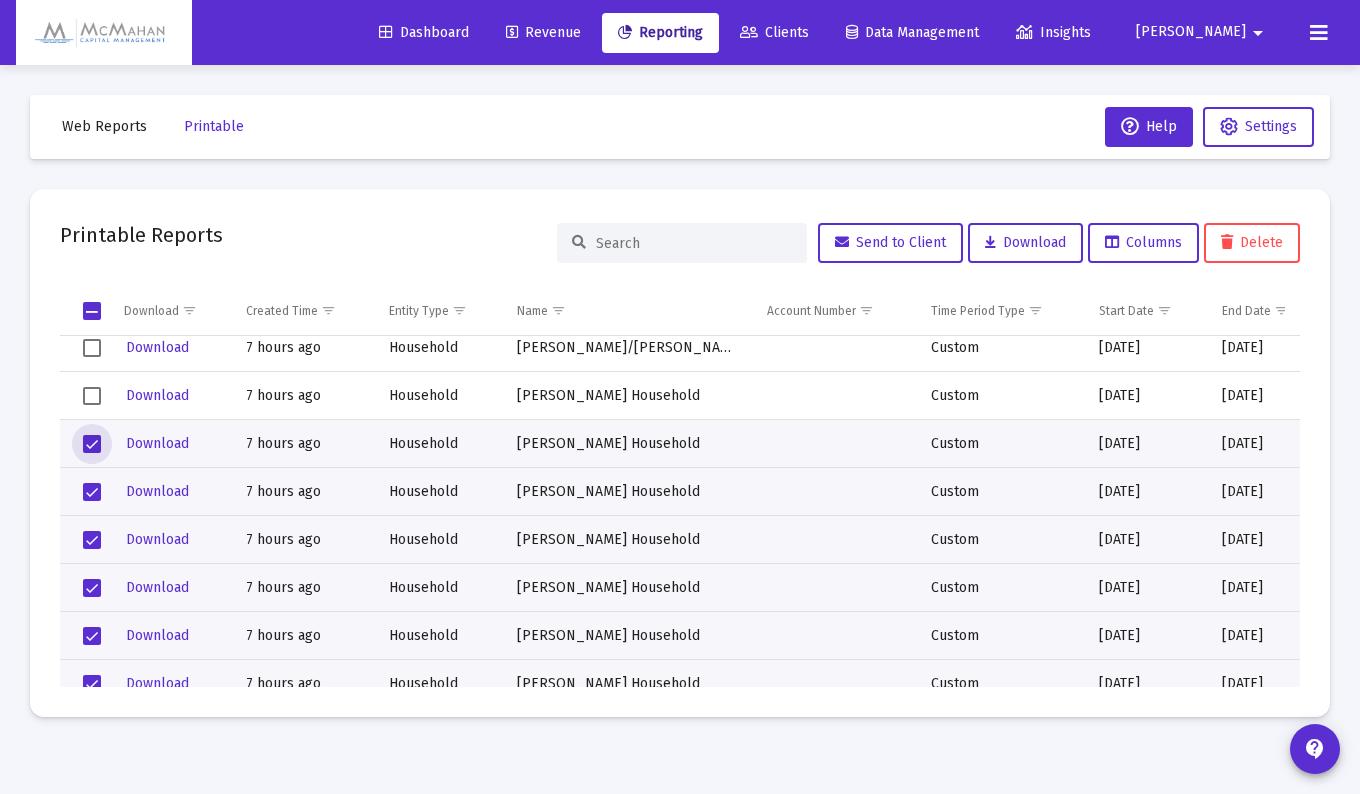 click 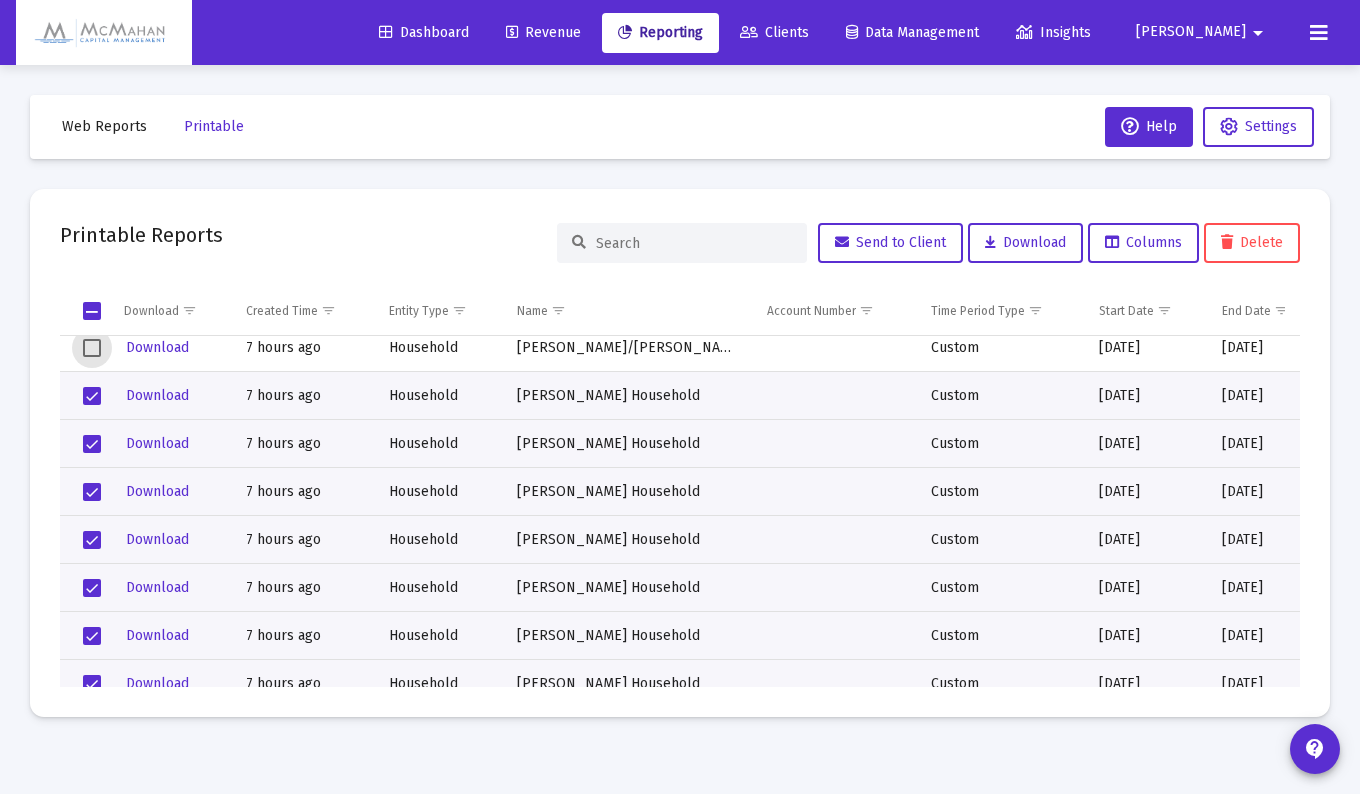 click 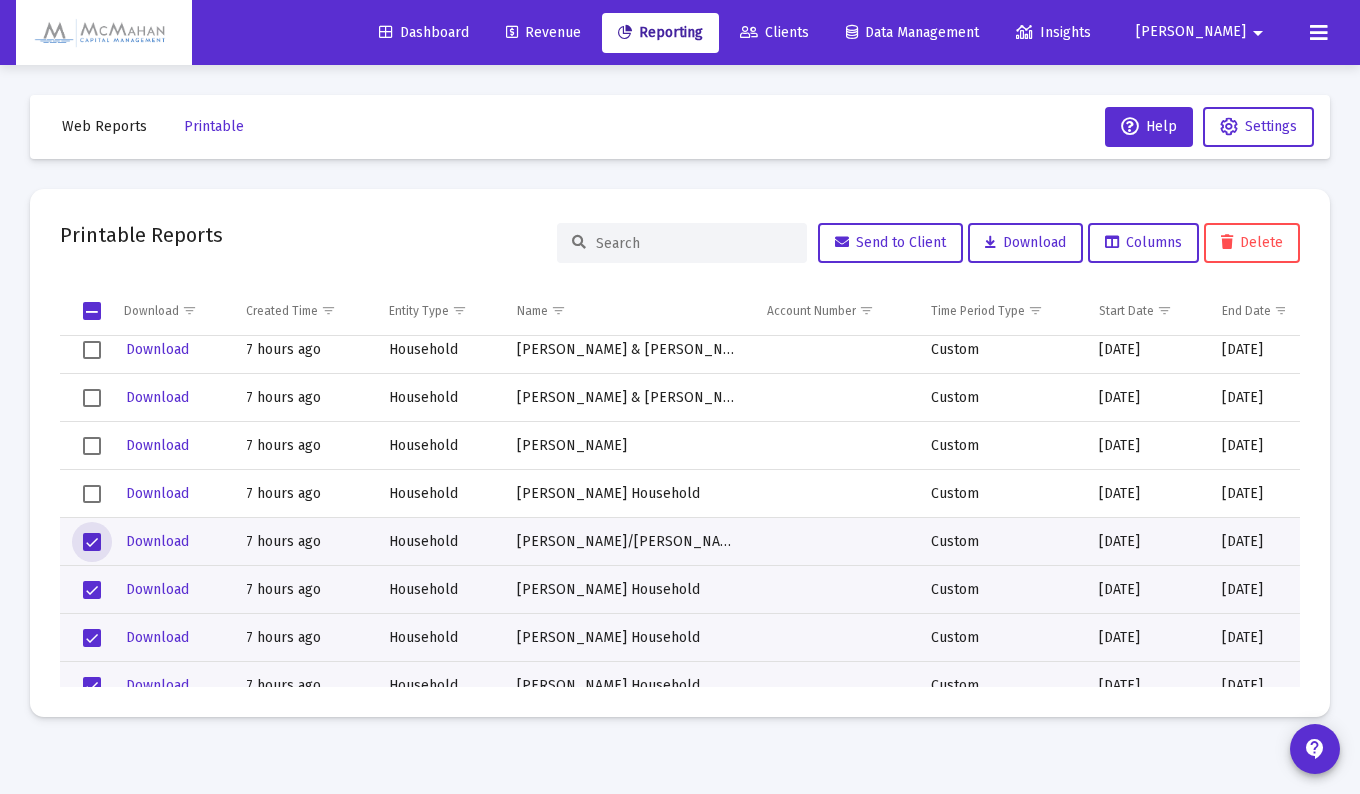 scroll, scrollTop: 100, scrollLeft: 0, axis: vertical 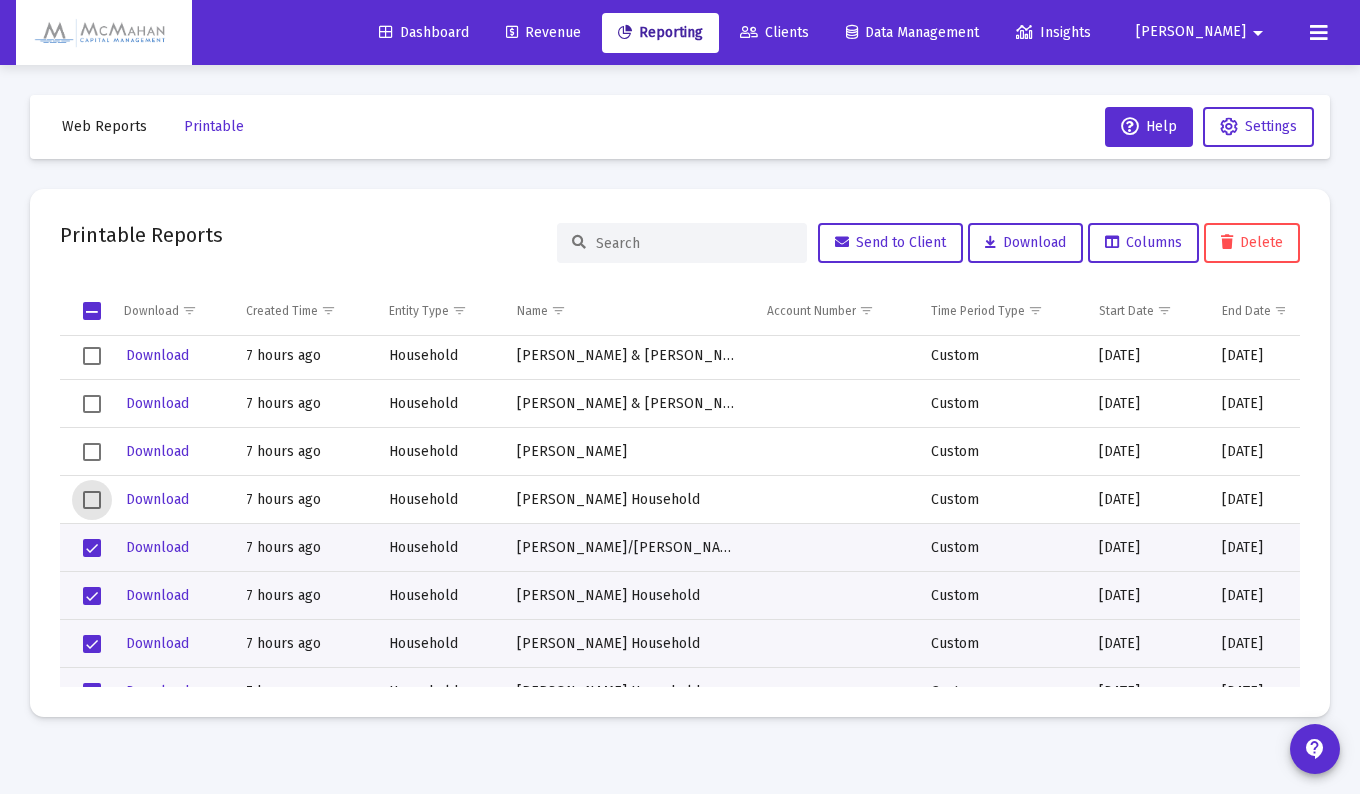 click 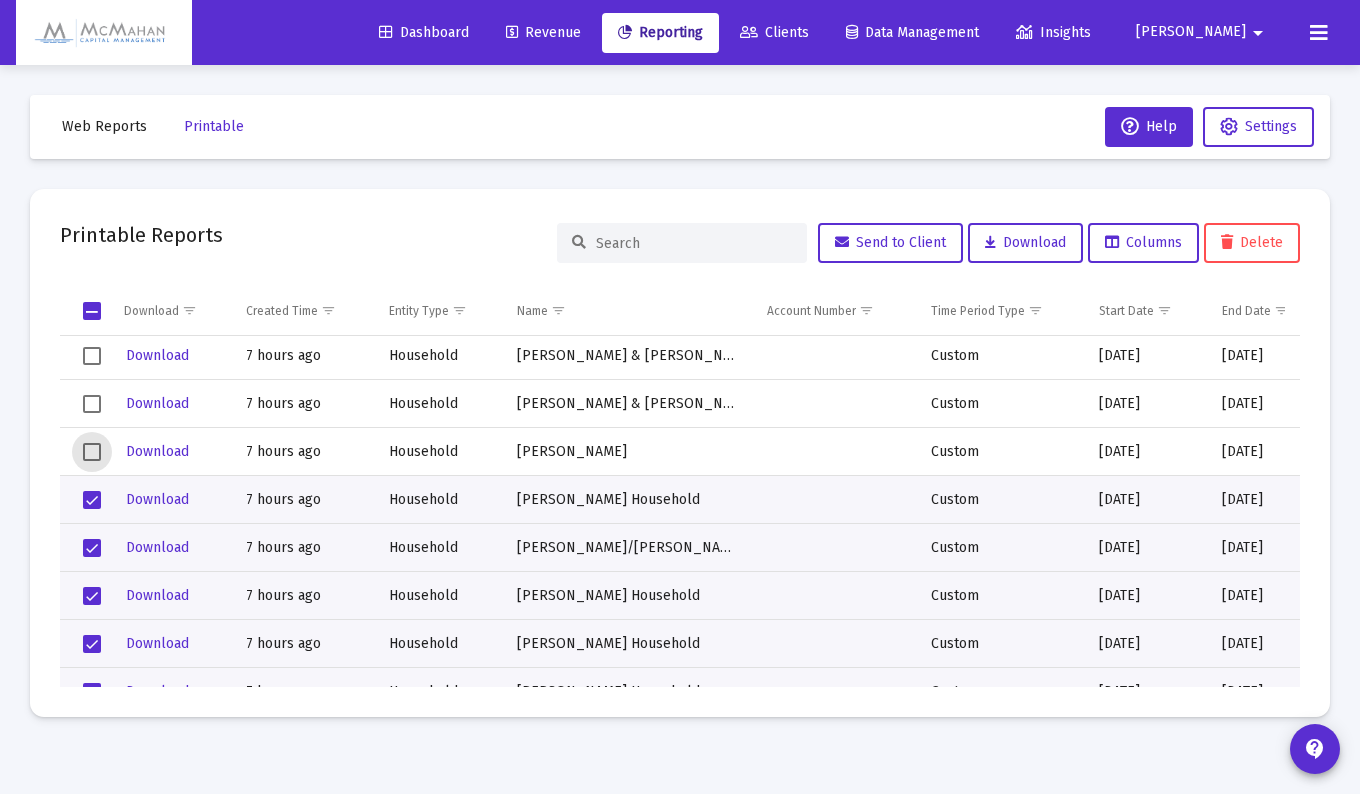 drag, startPoint x: 93, startPoint y: 445, endPoint x: 101, endPoint y: 426, distance: 20.615528 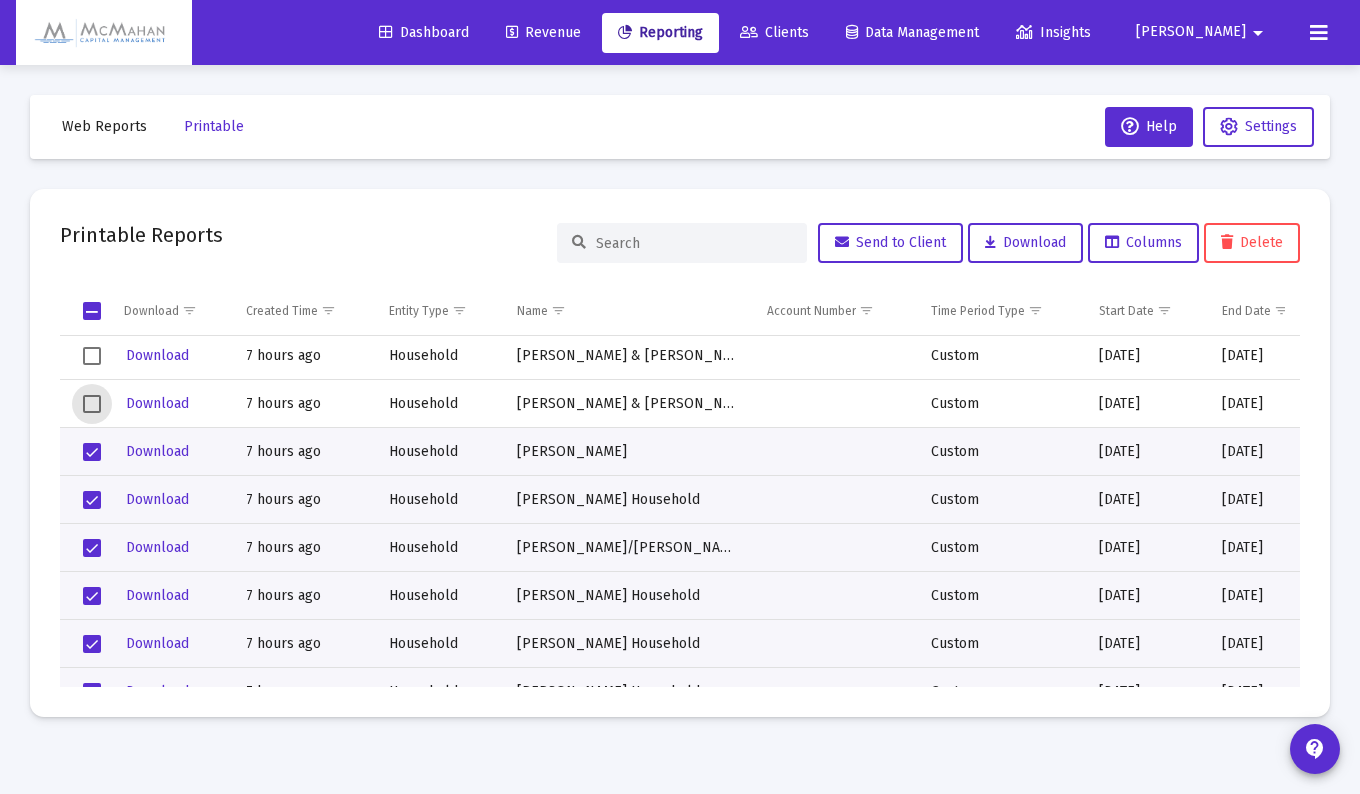 drag, startPoint x: 91, startPoint y: 400, endPoint x: 90, endPoint y: 384, distance: 16.03122 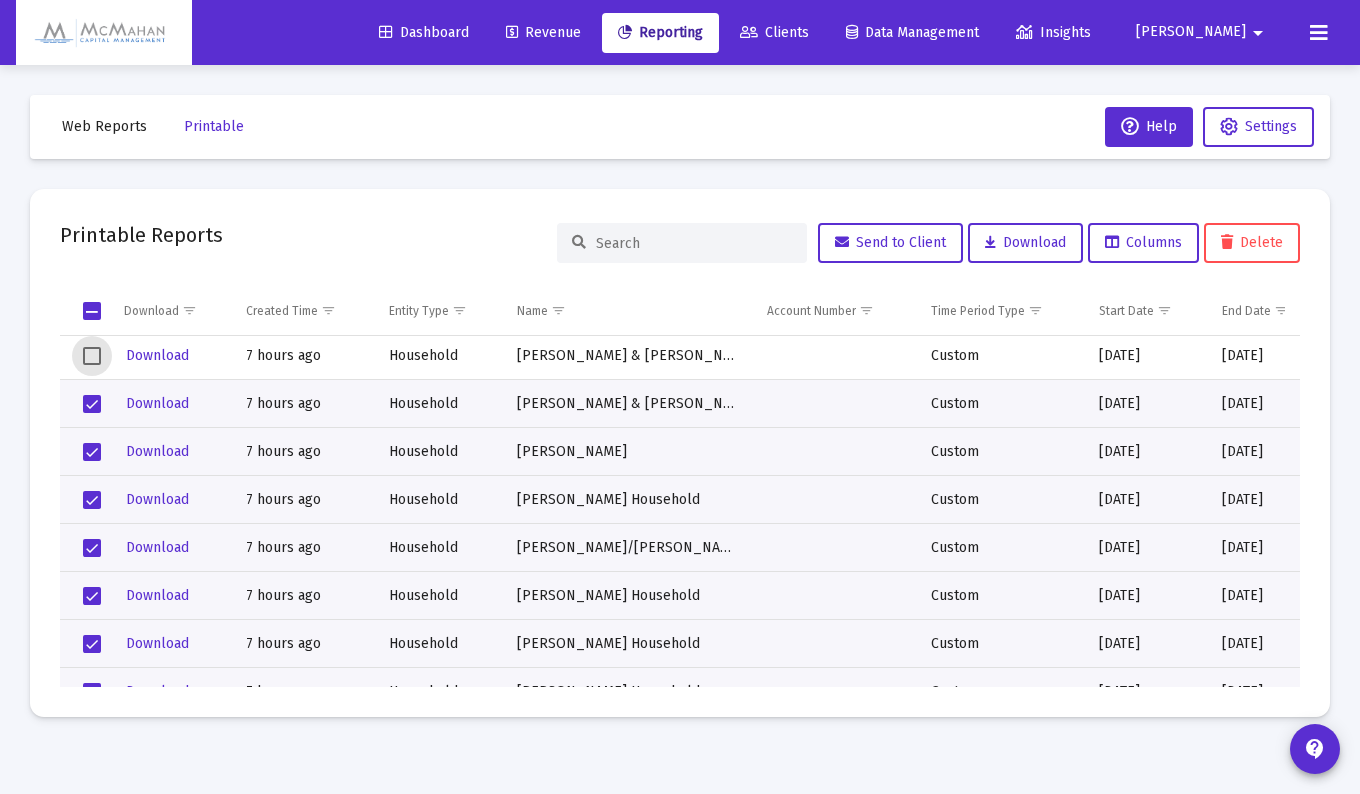 click 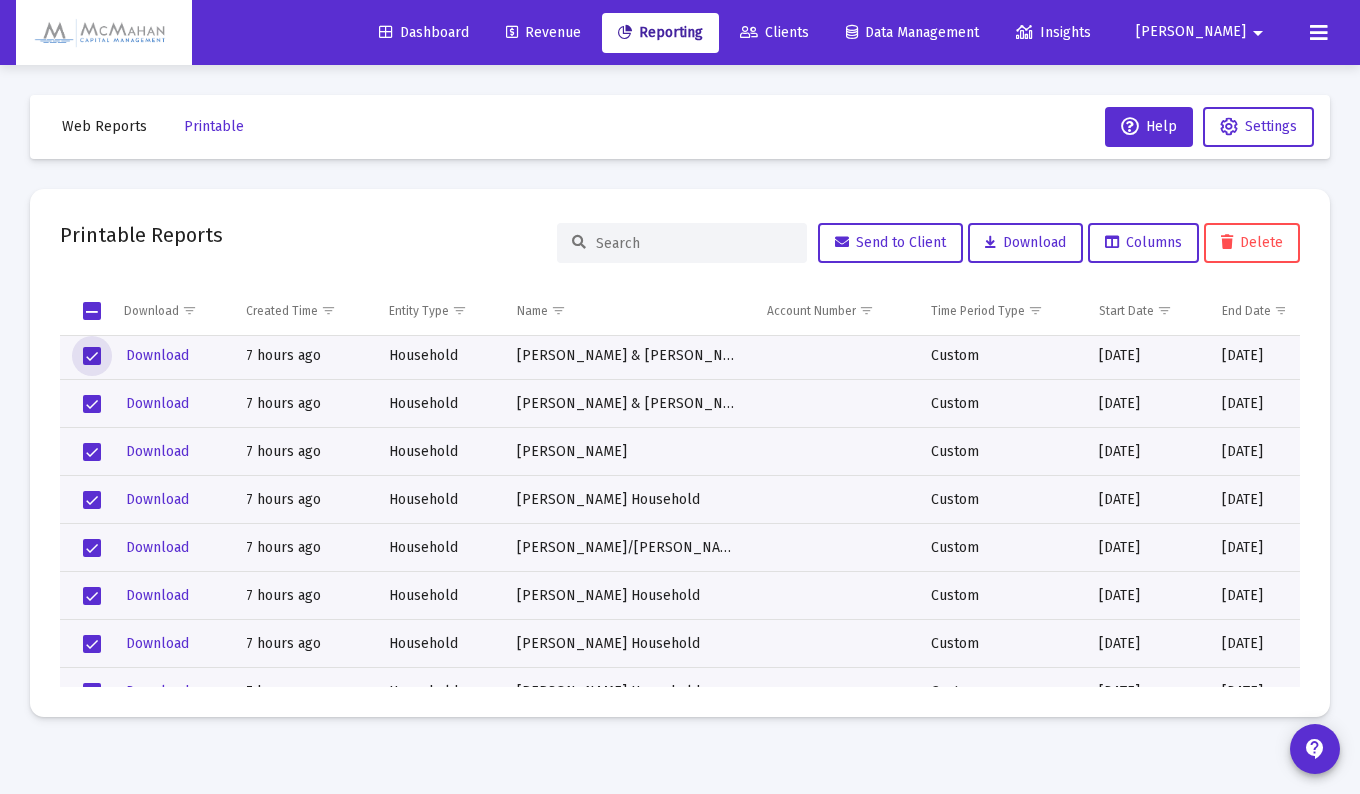 scroll, scrollTop: 0, scrollLeft: 0, axis: both 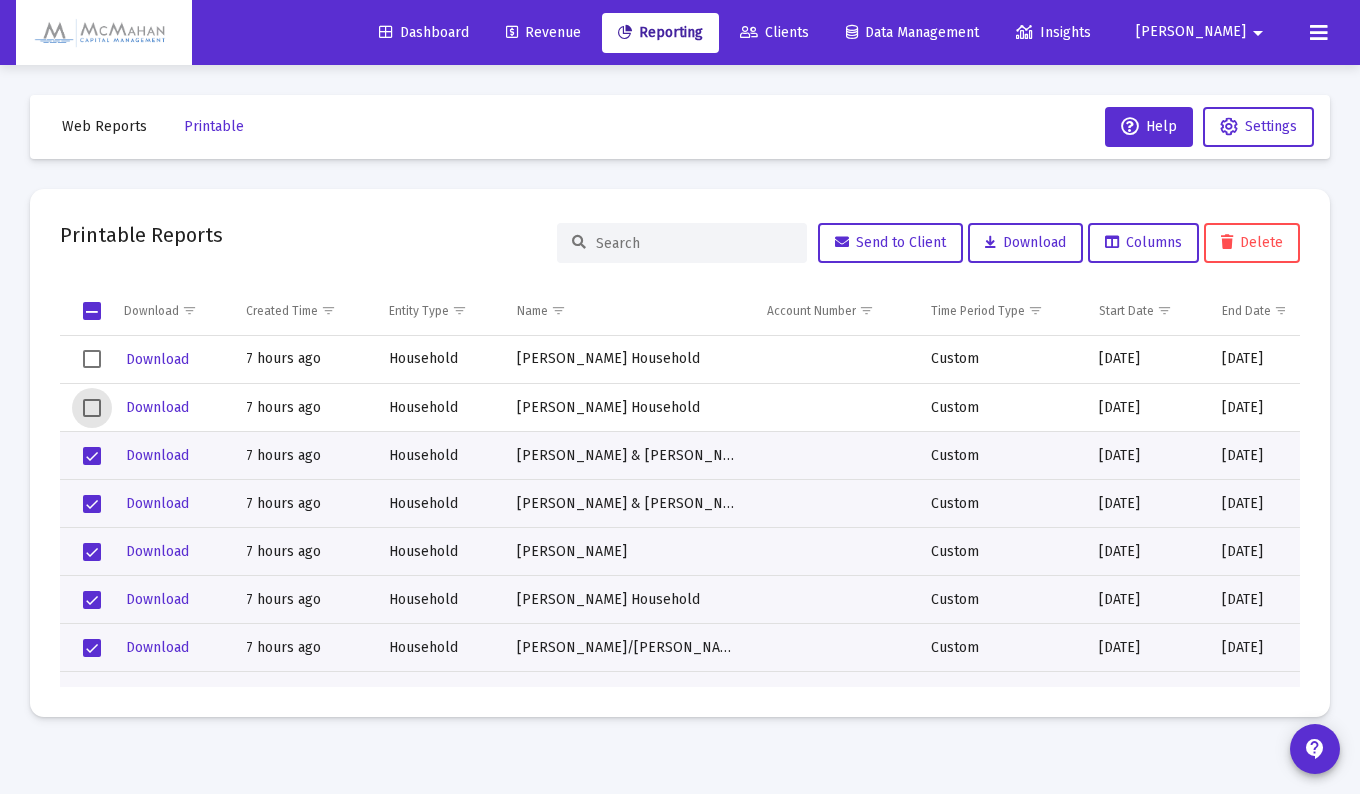 click 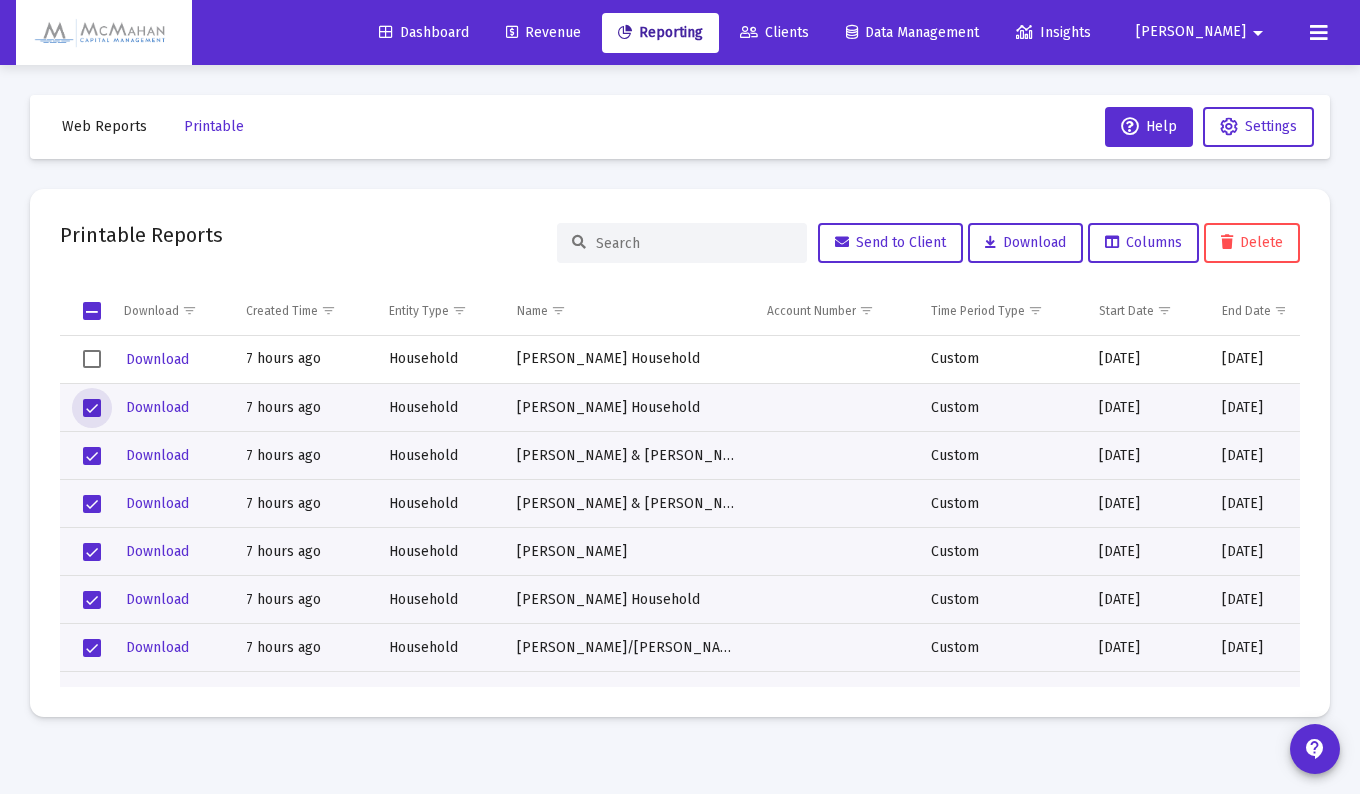 click 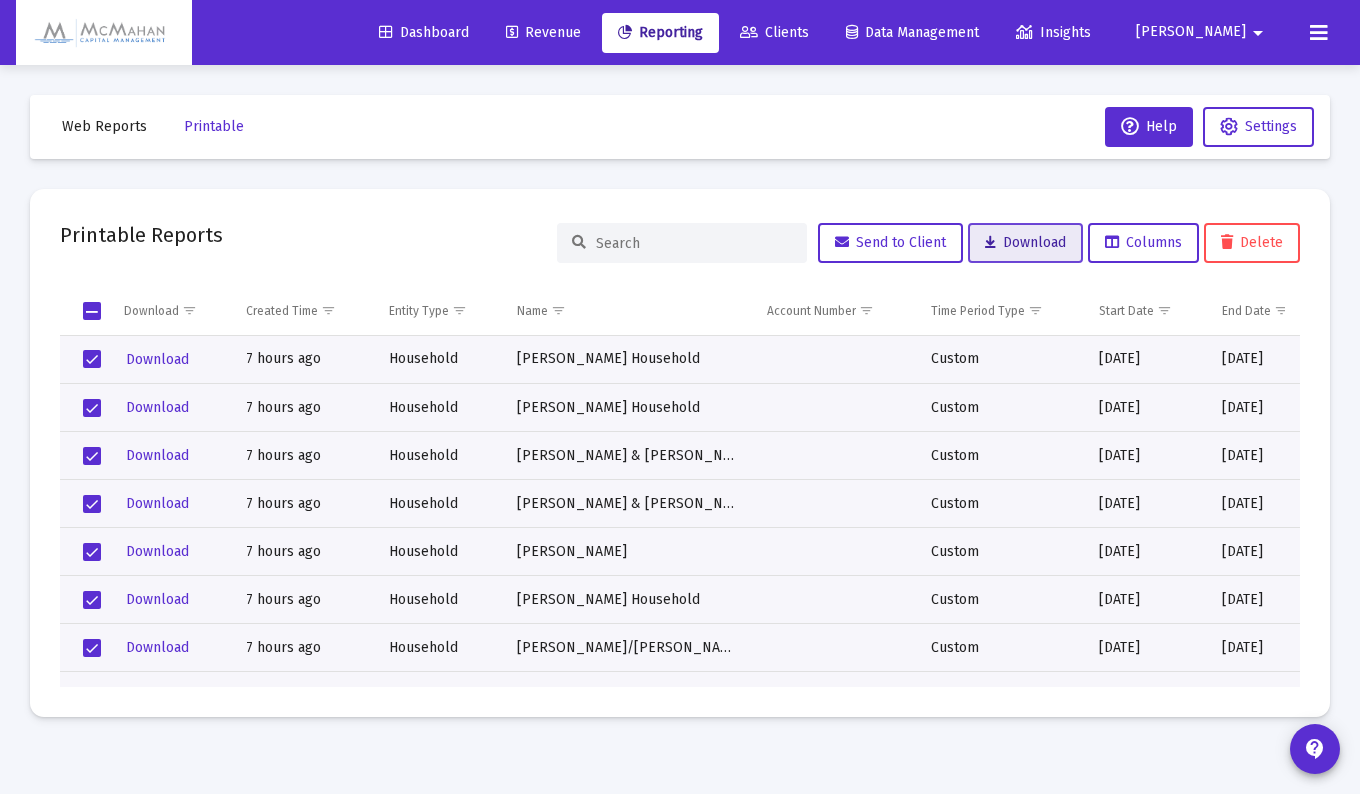 click on "Download" 